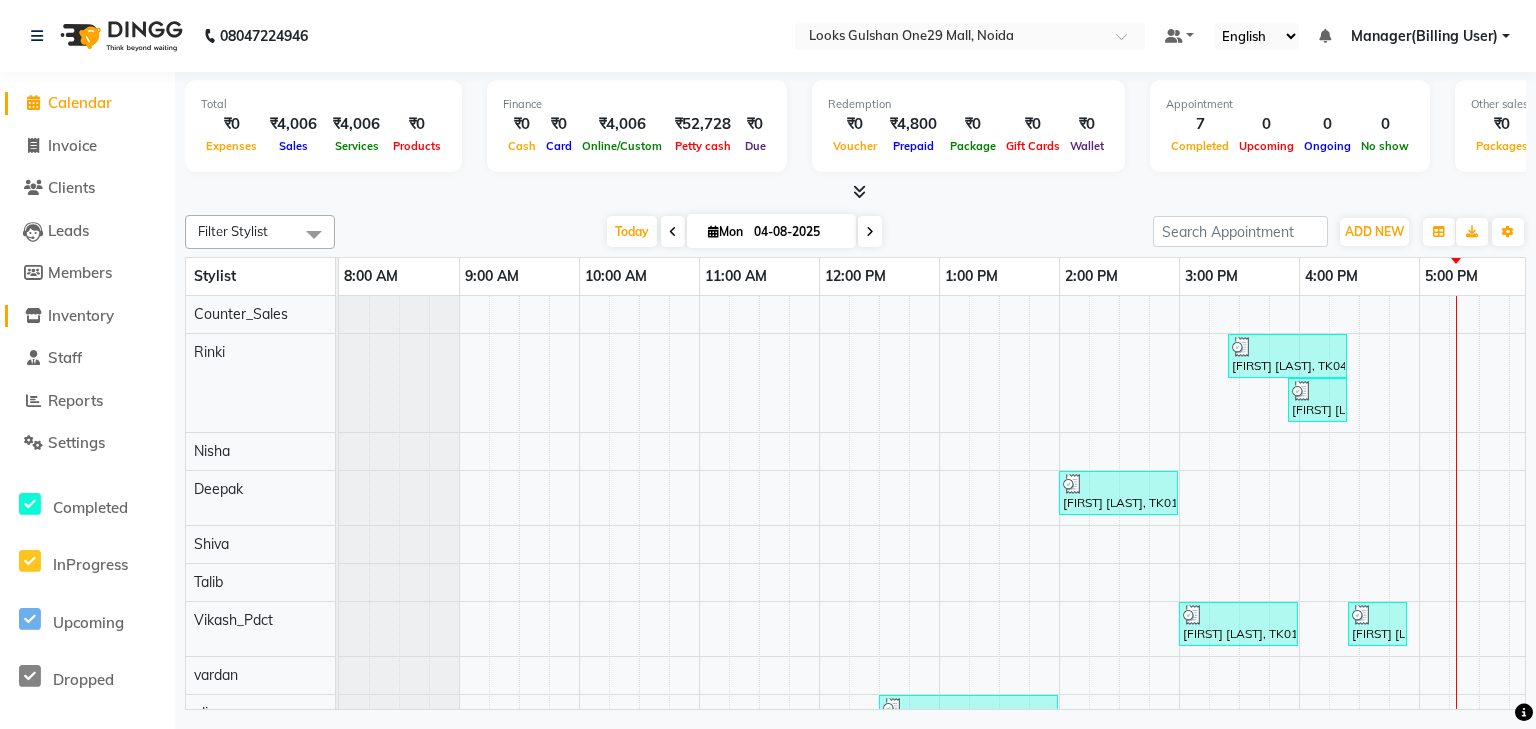 scroll, scrollTop: 0, scrollLeft: 0, axis: both 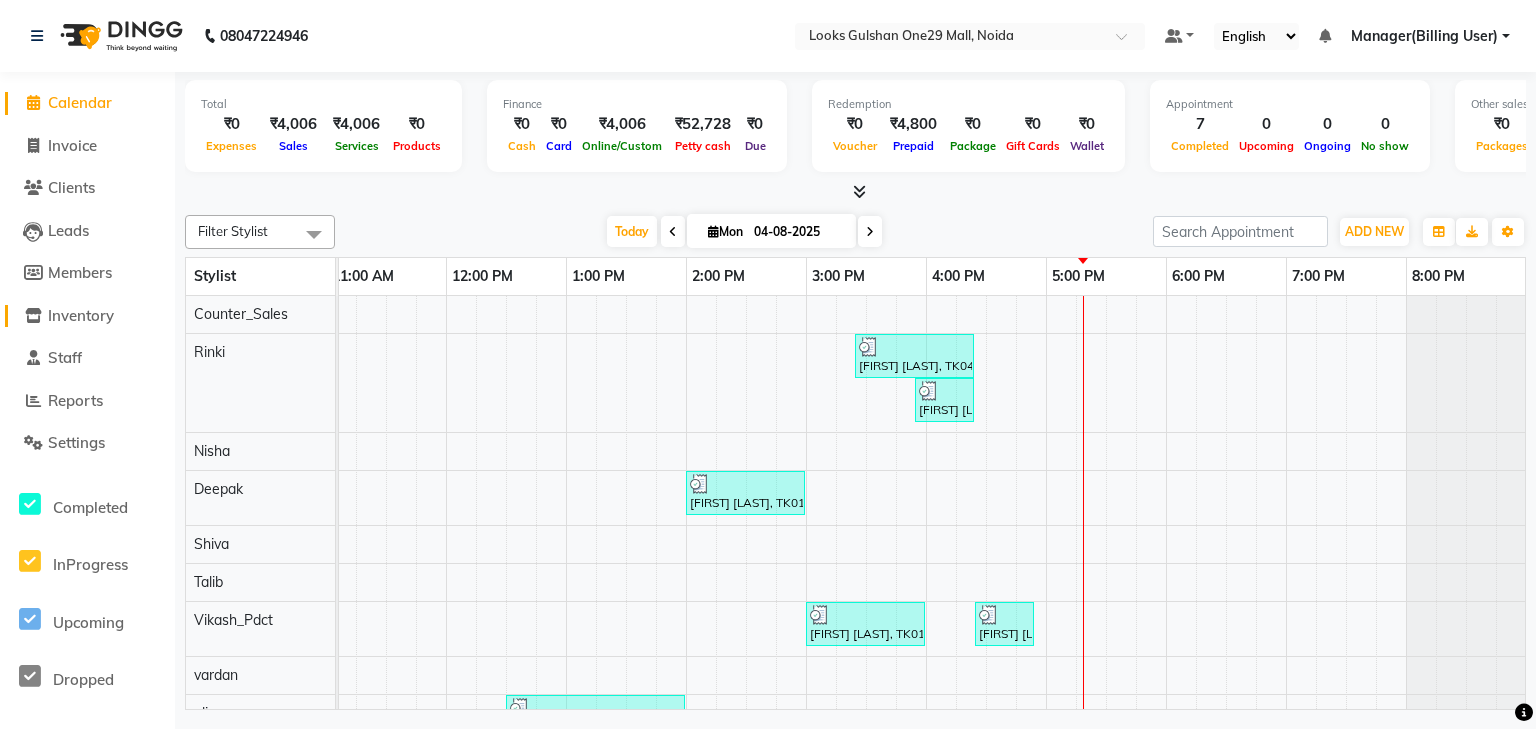 click on "Inventory" 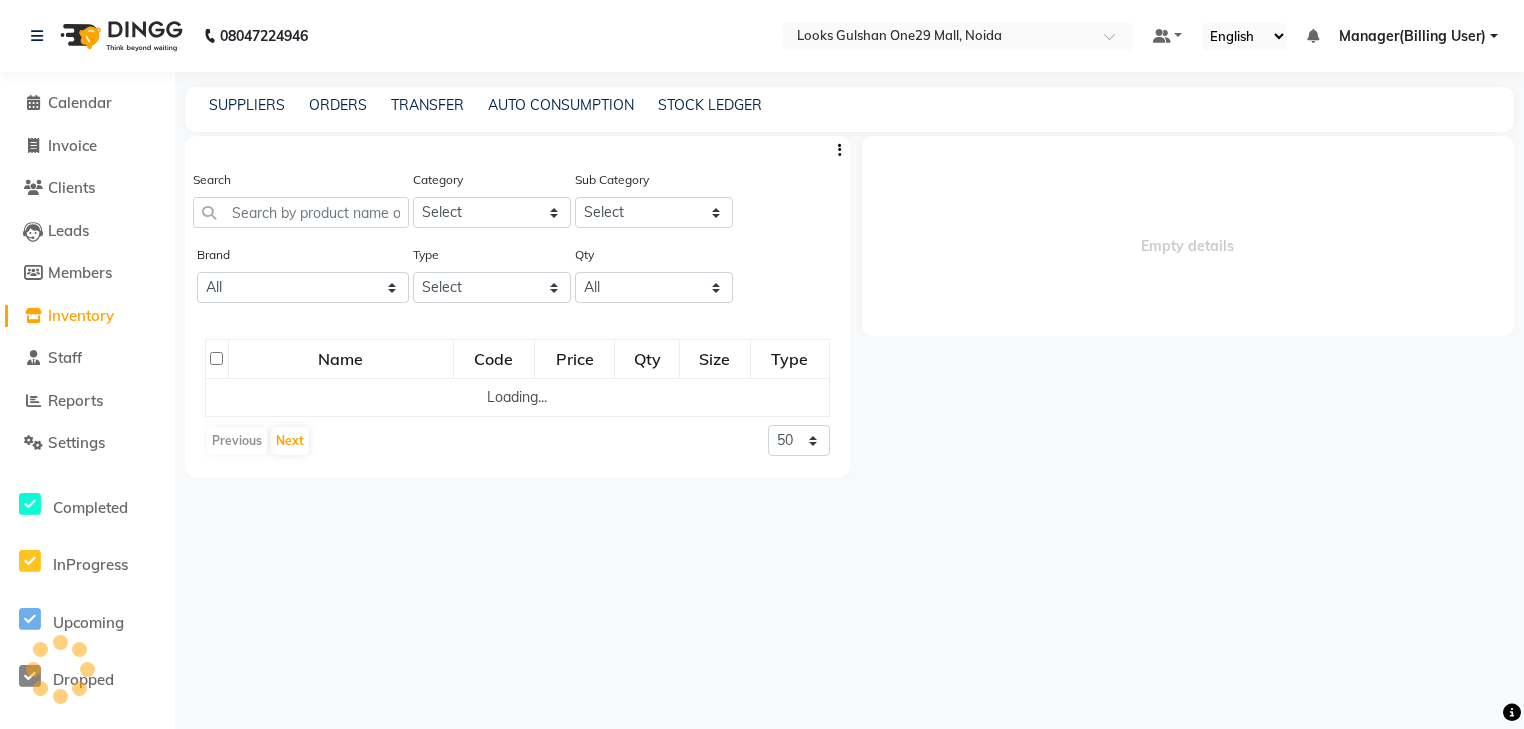 select 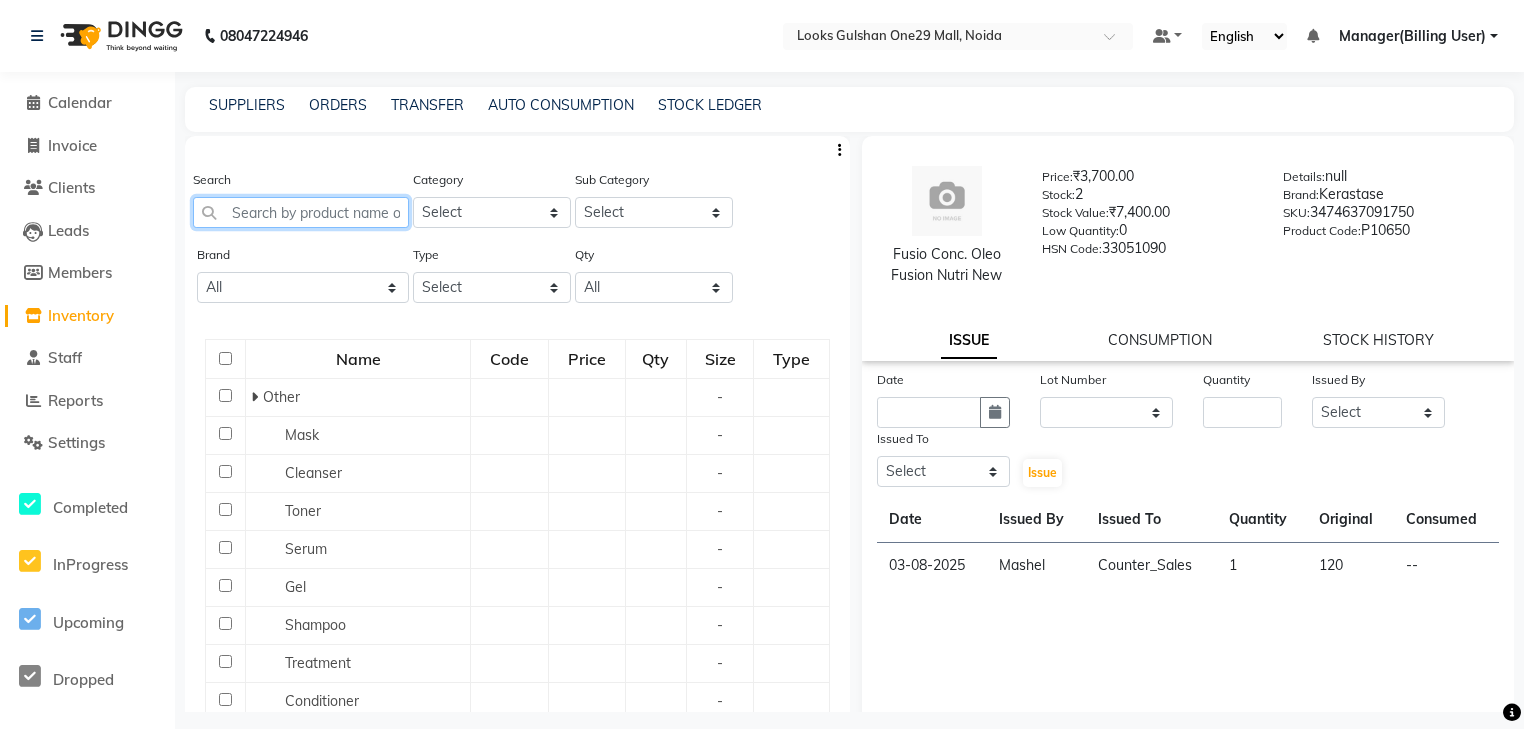click 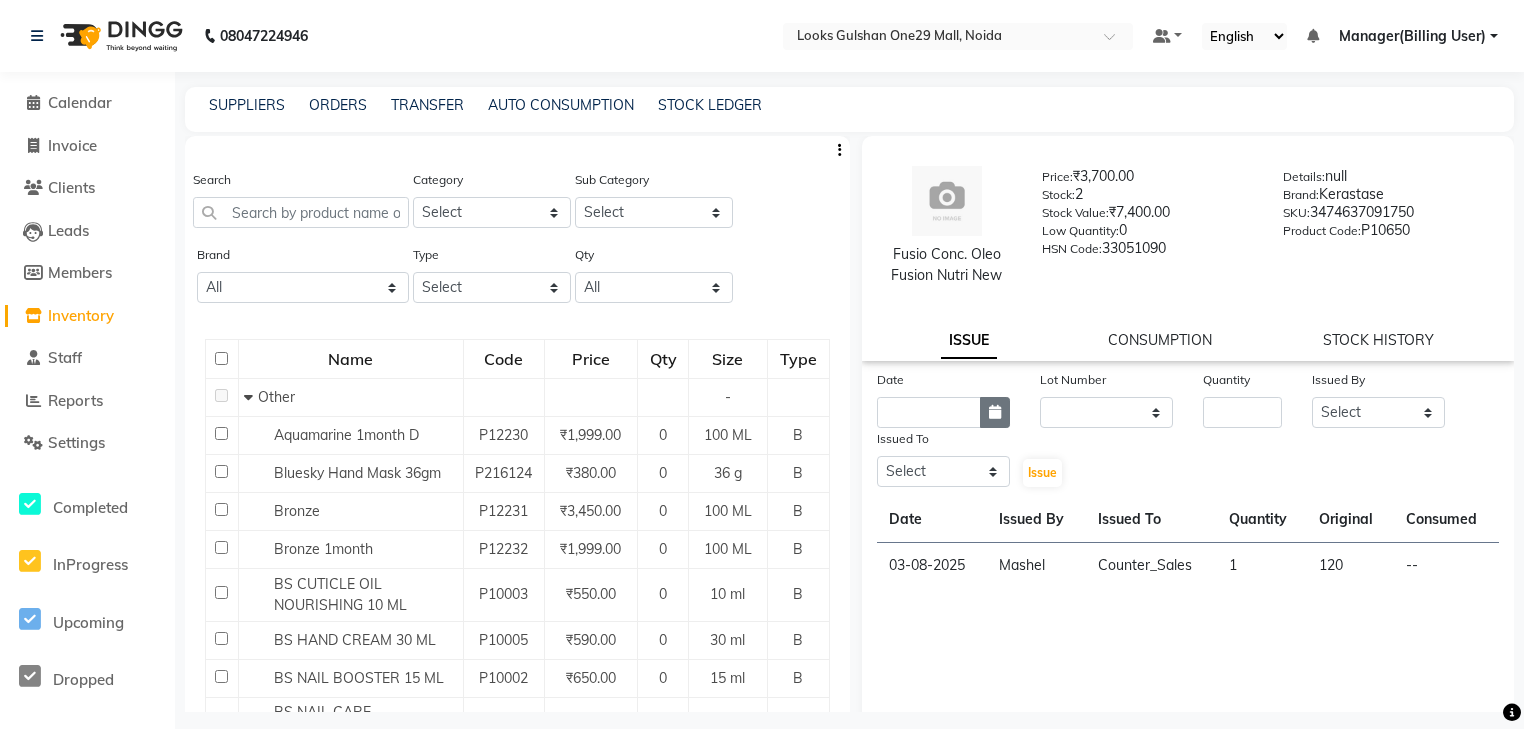 click 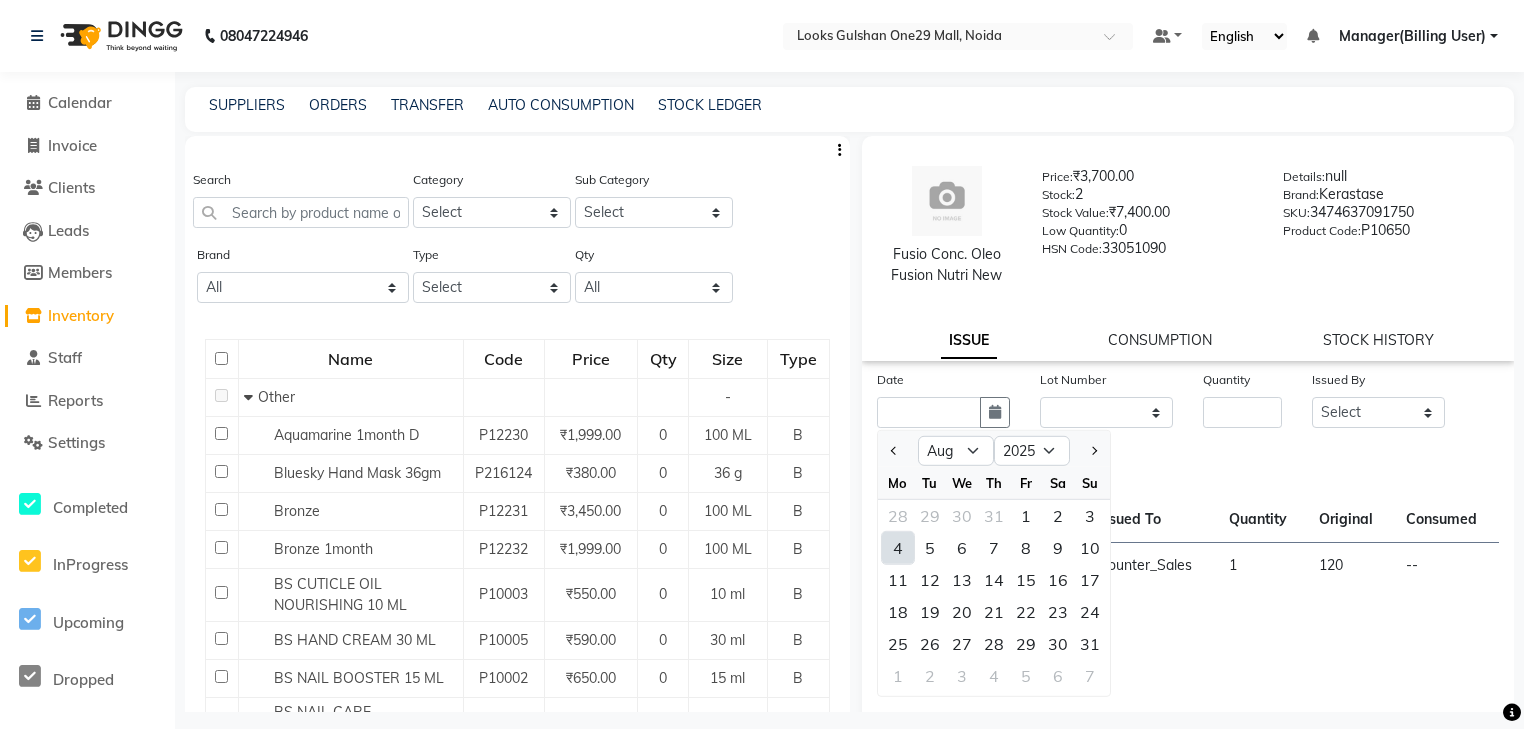 drag, startPoint x: 905, startPoint y: 552, endPoint x: 1026, endPoint y: 463, distance: 150.20653 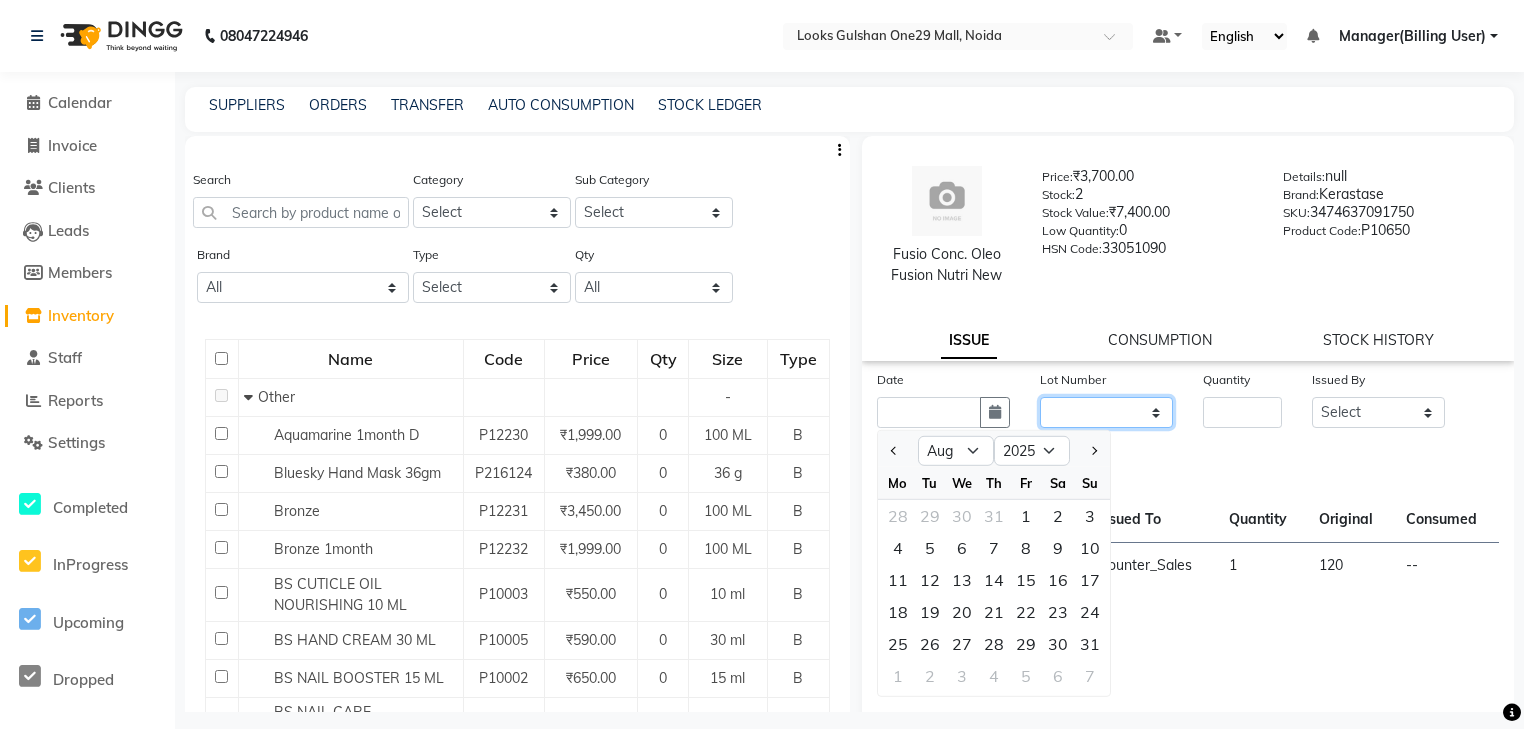 click on "None" 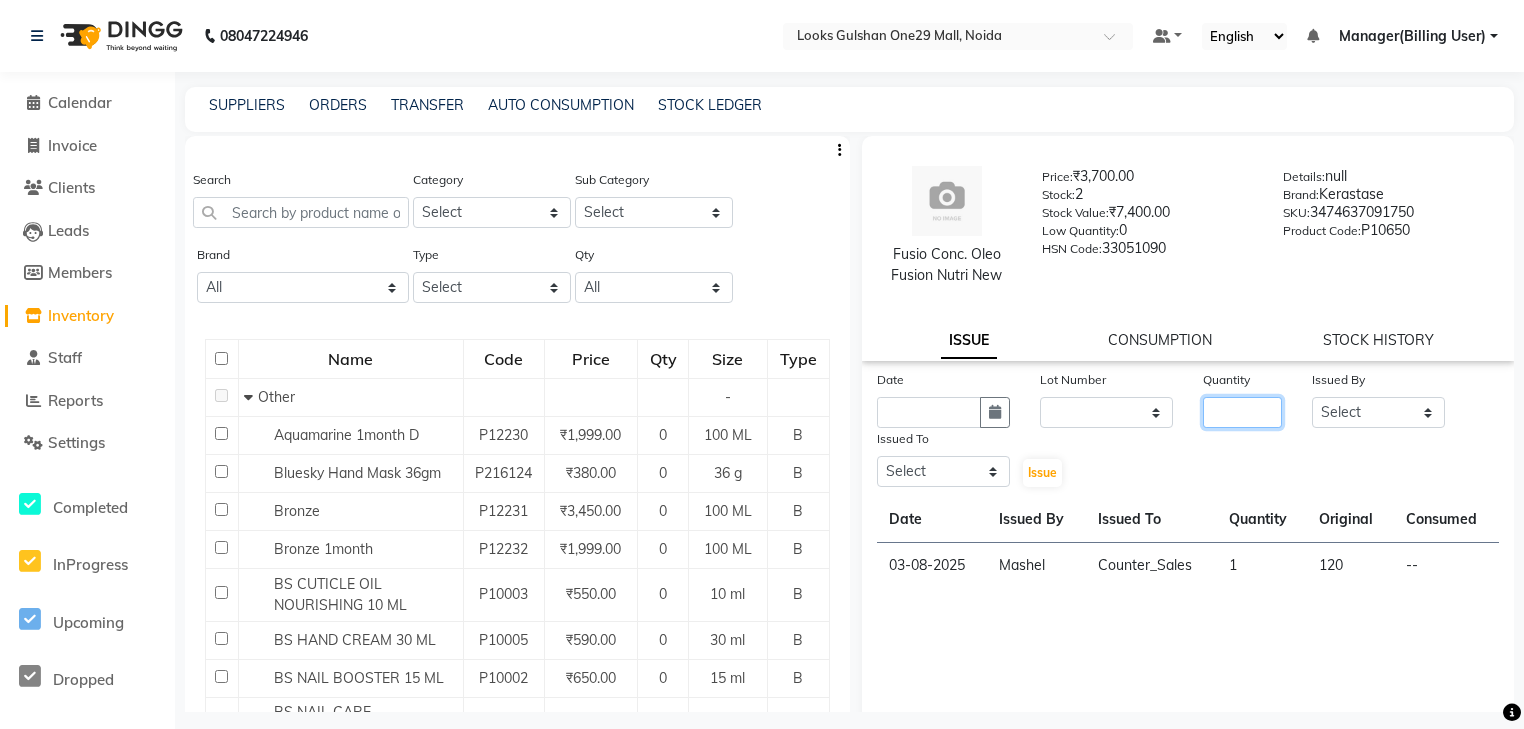 click 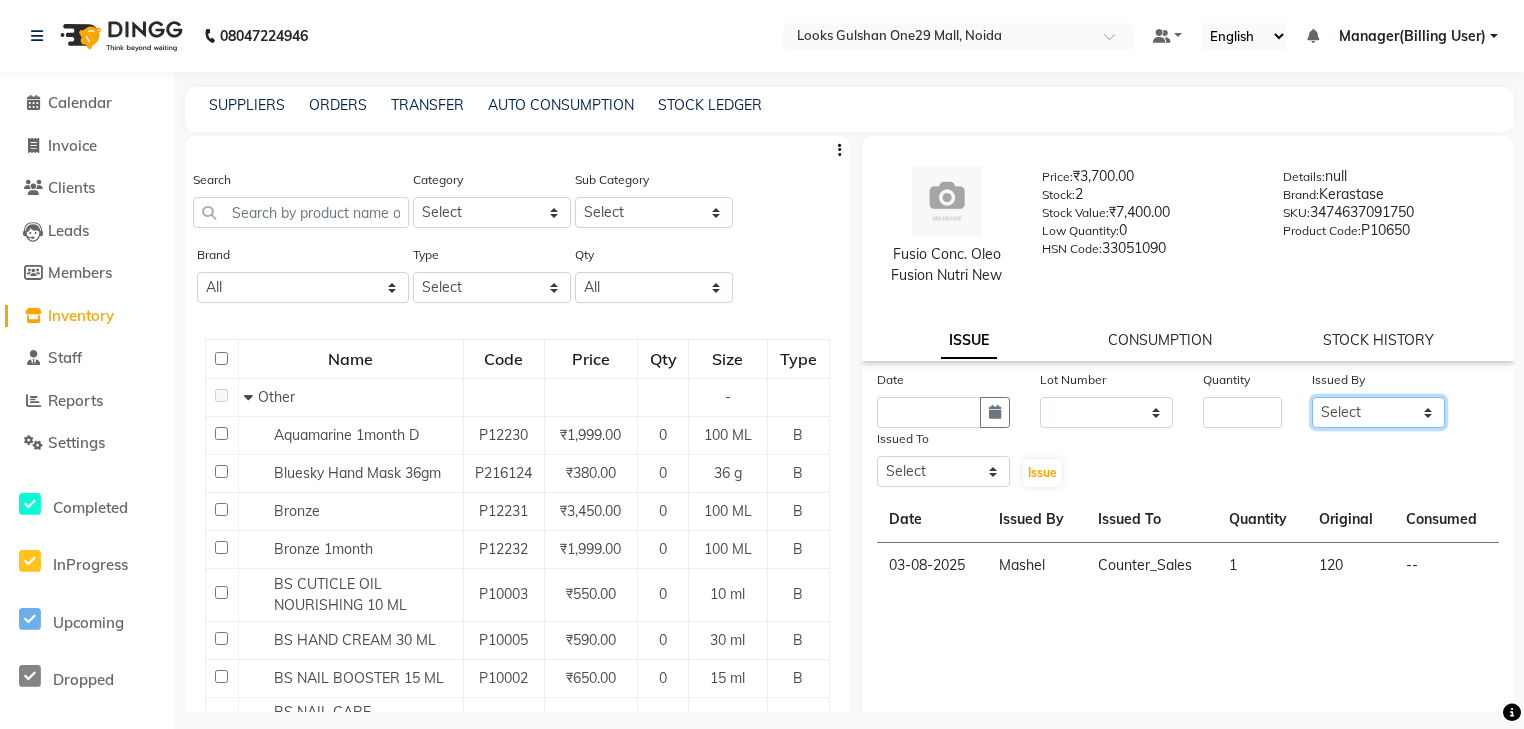 click on "Select ali Counter_Sales Deepak Eram_nail art Farmaan Manager(Billing User) Mashel Nisha Rinki Ritu Mittal Shiva Shiva(Cherry) Shivam_pdct Talib vardan Vikash_Pdct" 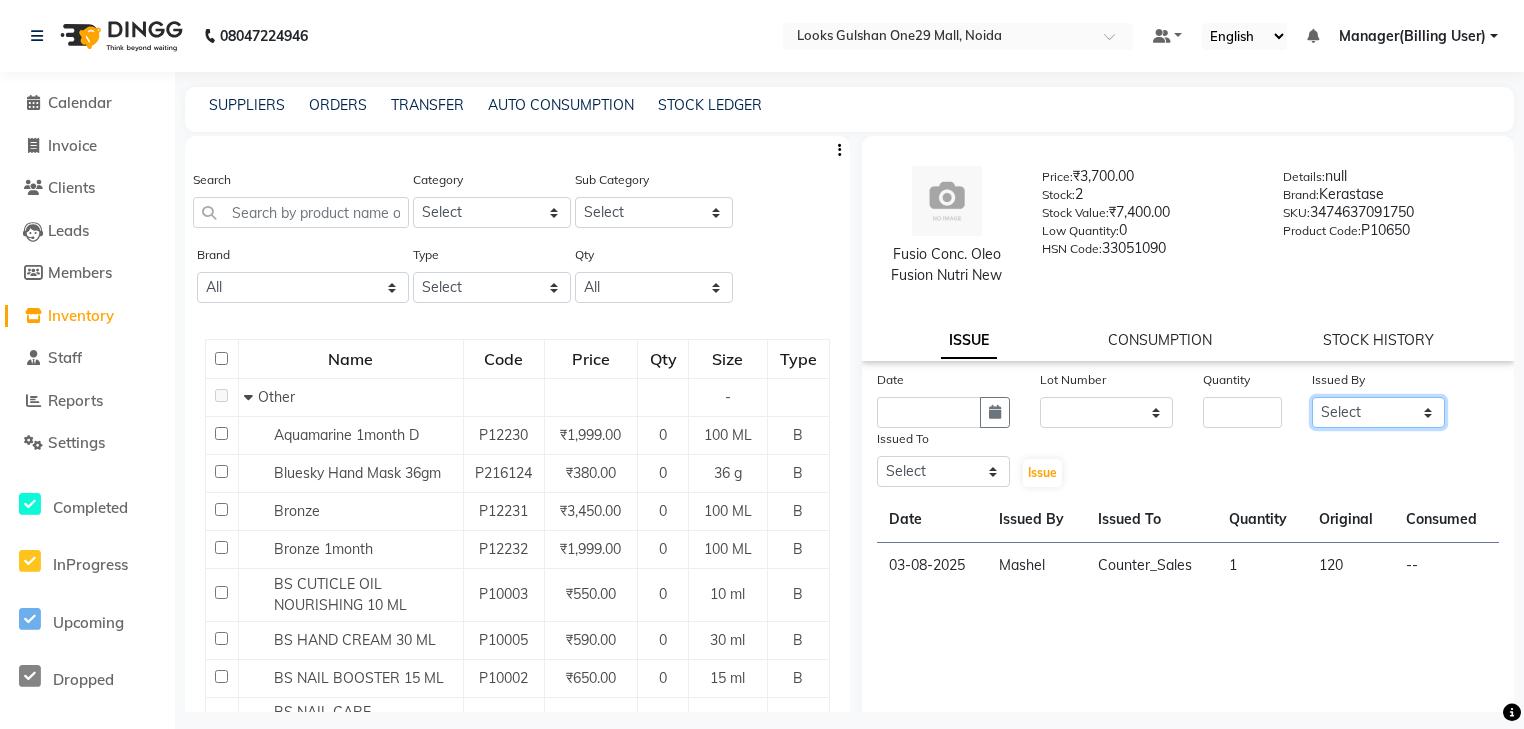 select on "84884" 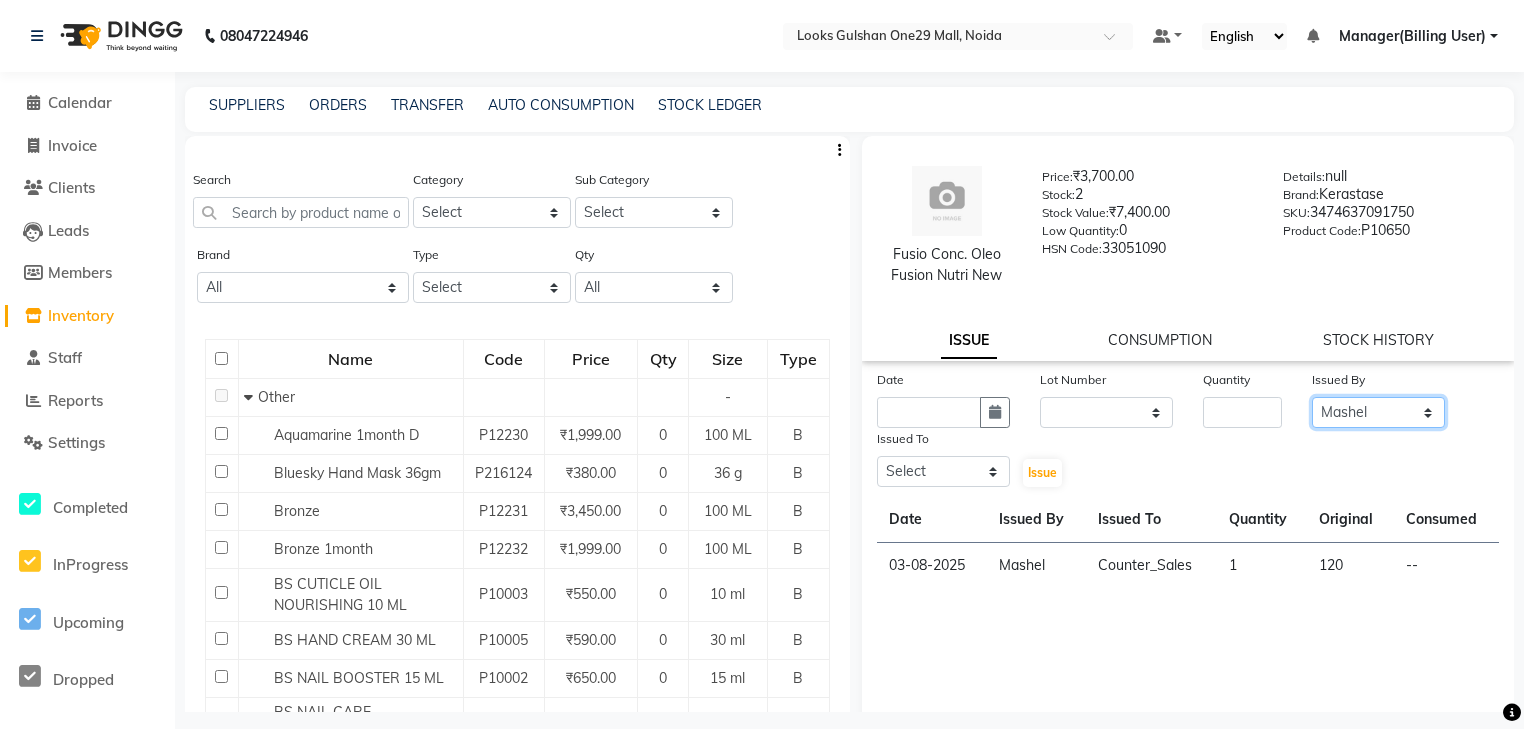 click on "Select ali Counter_Sales Deepak Eram_nail art Farmaan Manager(Billing User) Mashel Nisha Rinki Ritu Mittal Shiva Shiva(Cherry) Shivam_pdct Talib vardan Vikash_Pdct" 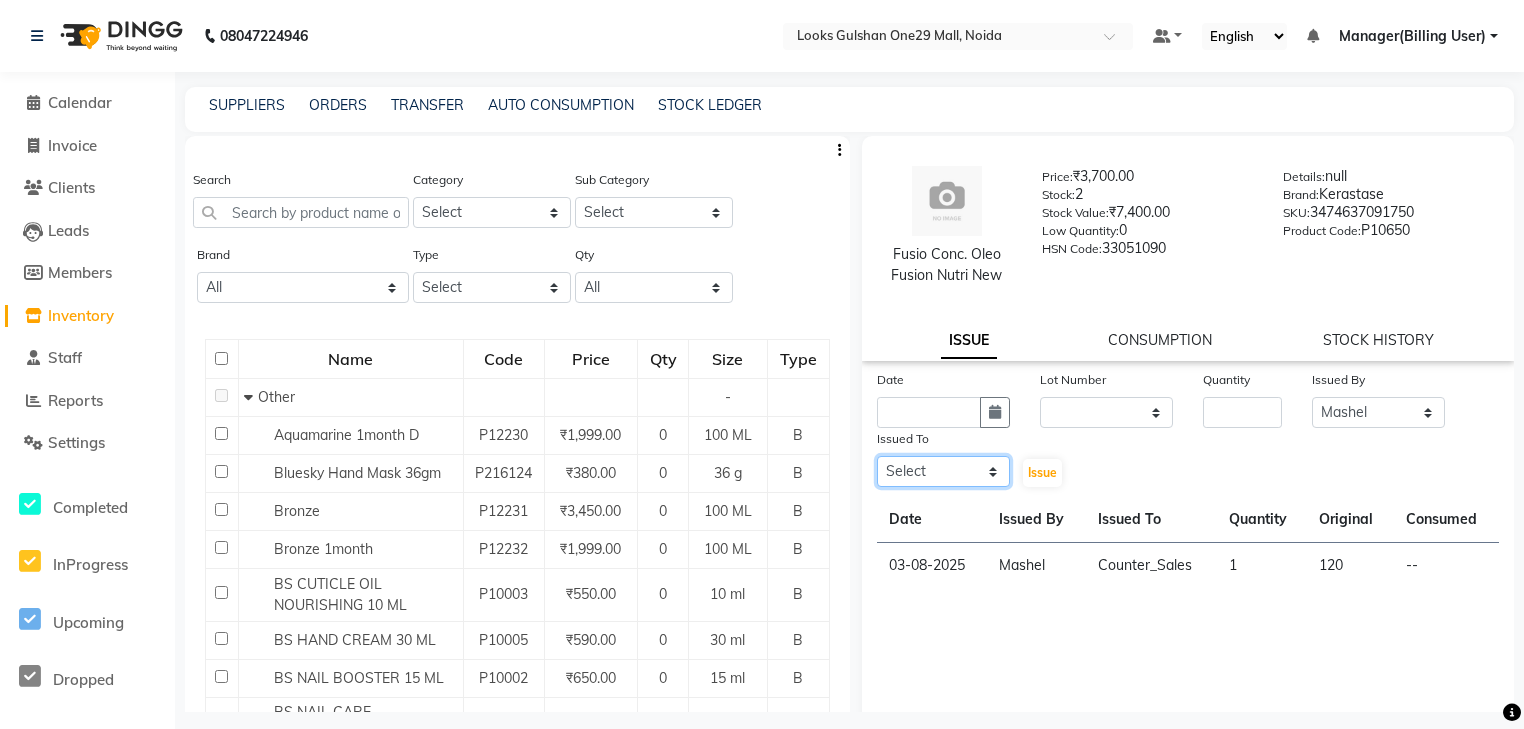 click on "Select ali Counter_Sales Deepak Eram_nail art Farmaan Manager(Billing User) Mashel Nisha Rinki Ritu Mittal Shiva Shiva(Cherry) Shivam_pdct Talib vardan Vikash_Pdct" 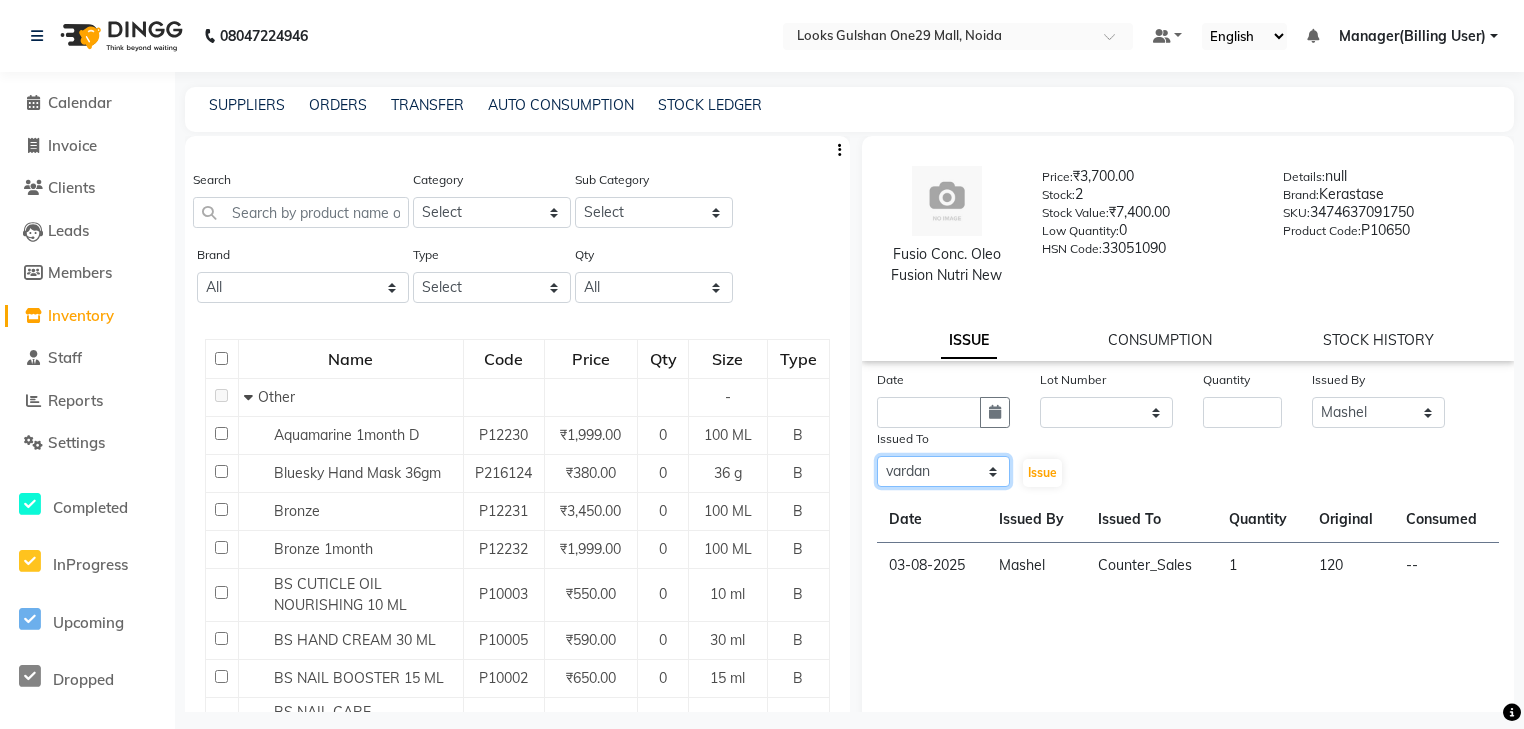 click on "Select ali Counter_Sales Deepak Eram_nail art Farmaan Manager(Billing User) Mashel Nisha Rinki Ritu Mittal Shiva Shiva(Cherry) Shivam_pdct Talib vardan Vikash_Pdct" 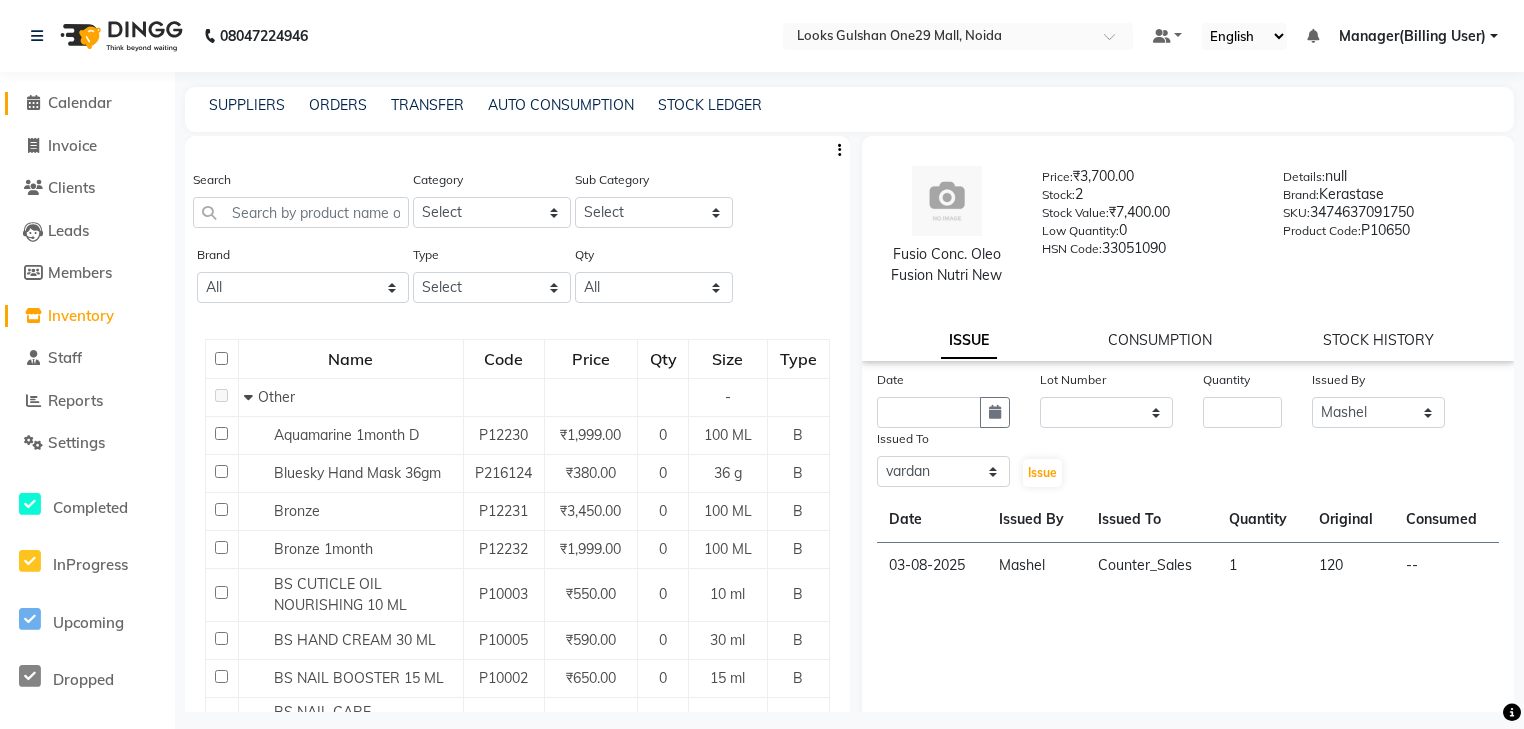 click on "Calendar" 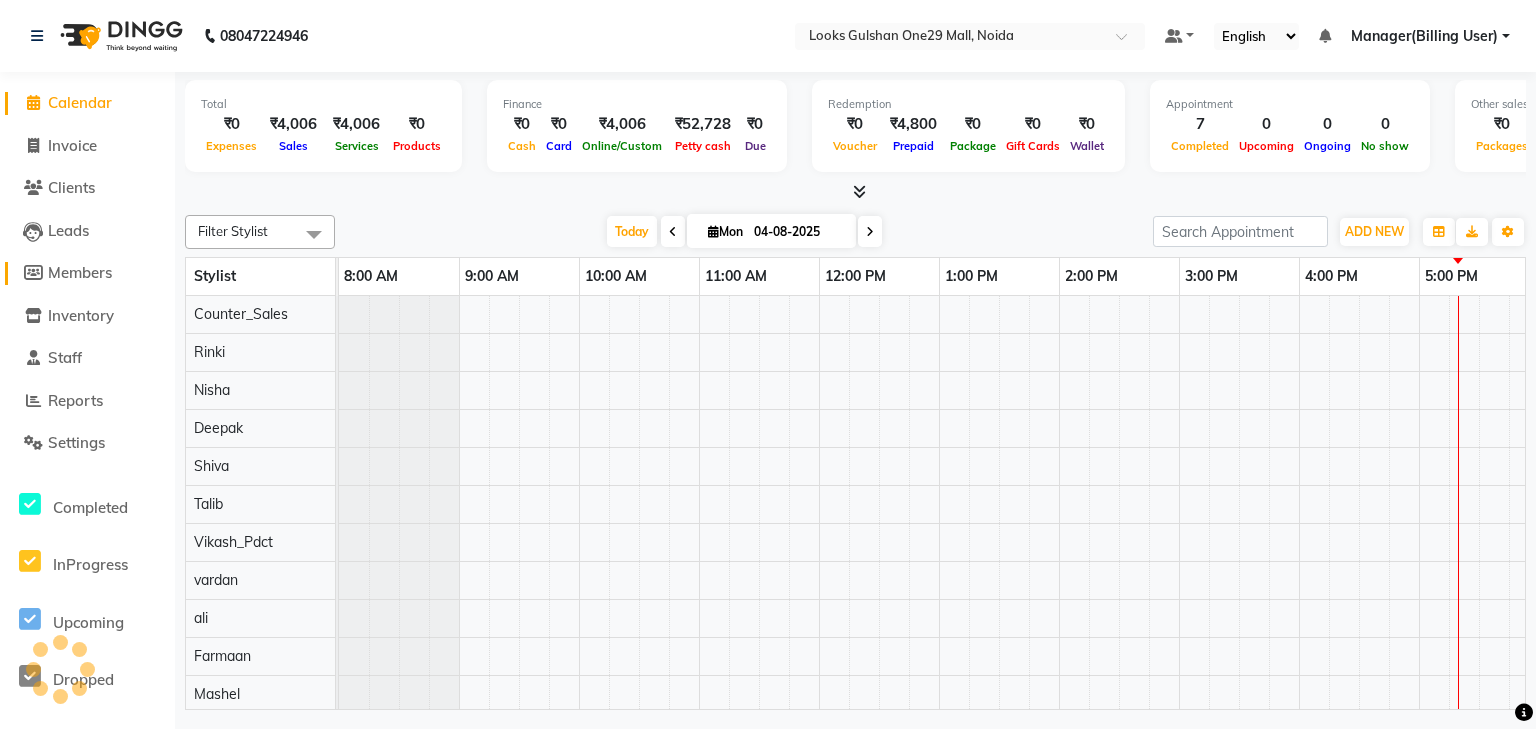 scroll, scrollTop: 0, scrollLeft: 0, axis: both 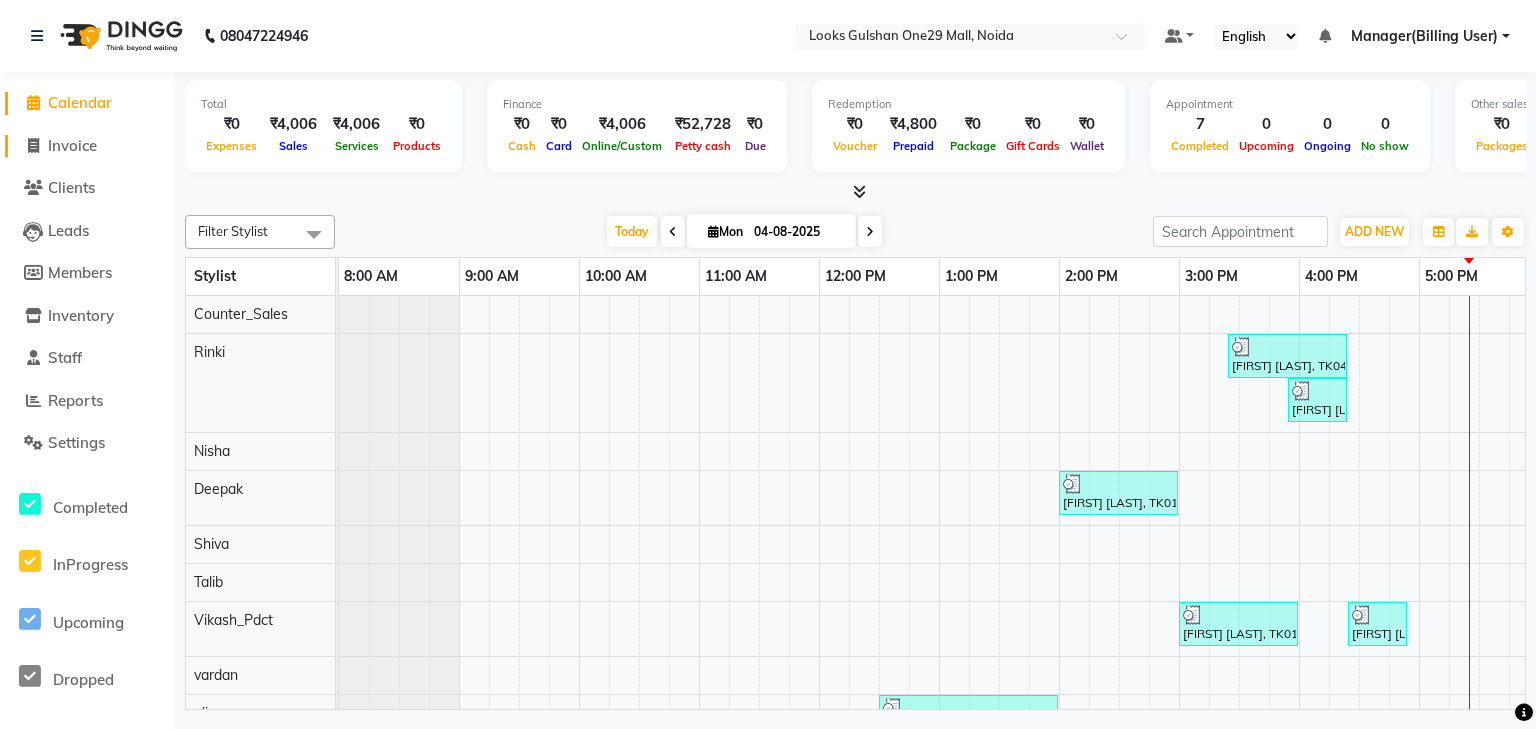 click on "Invoice" 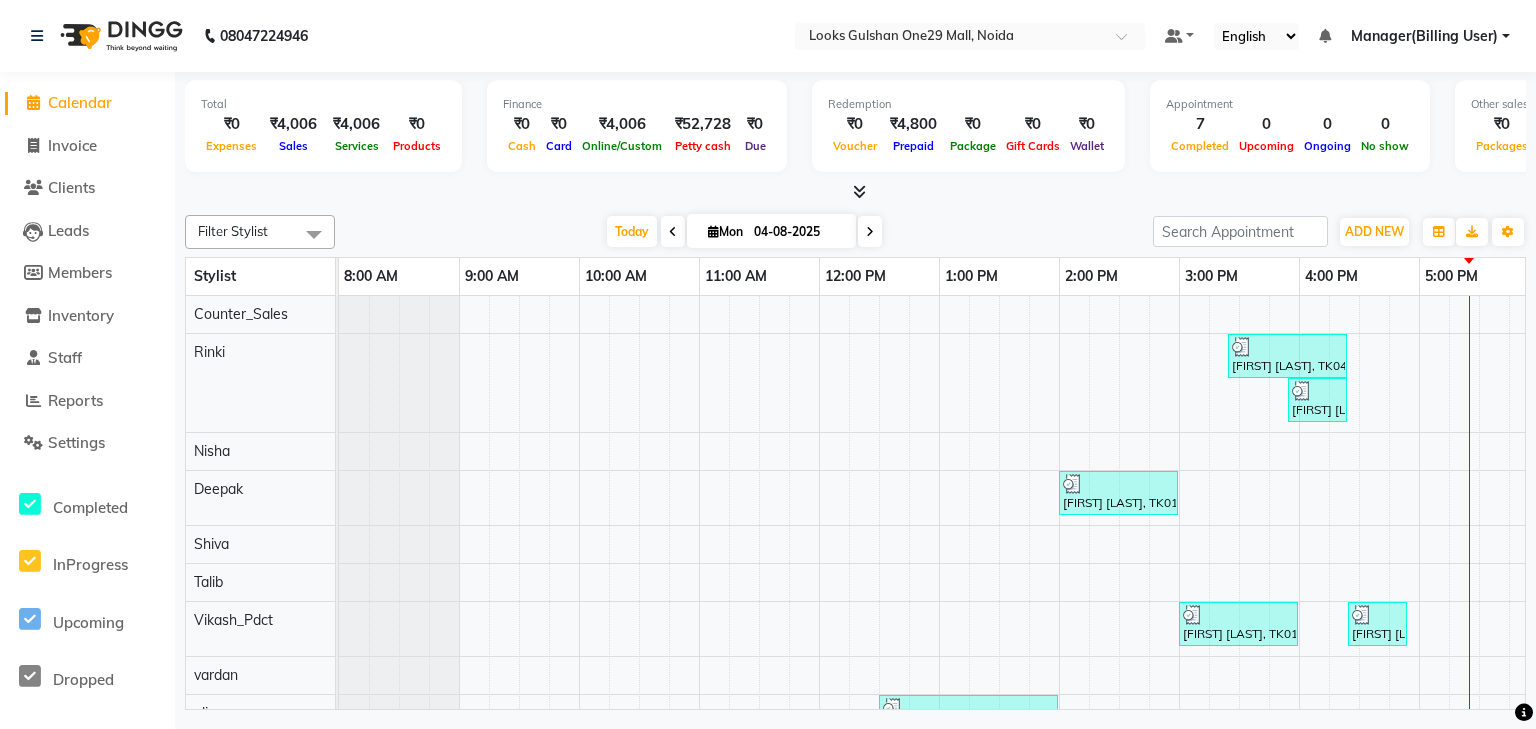 select on "service" 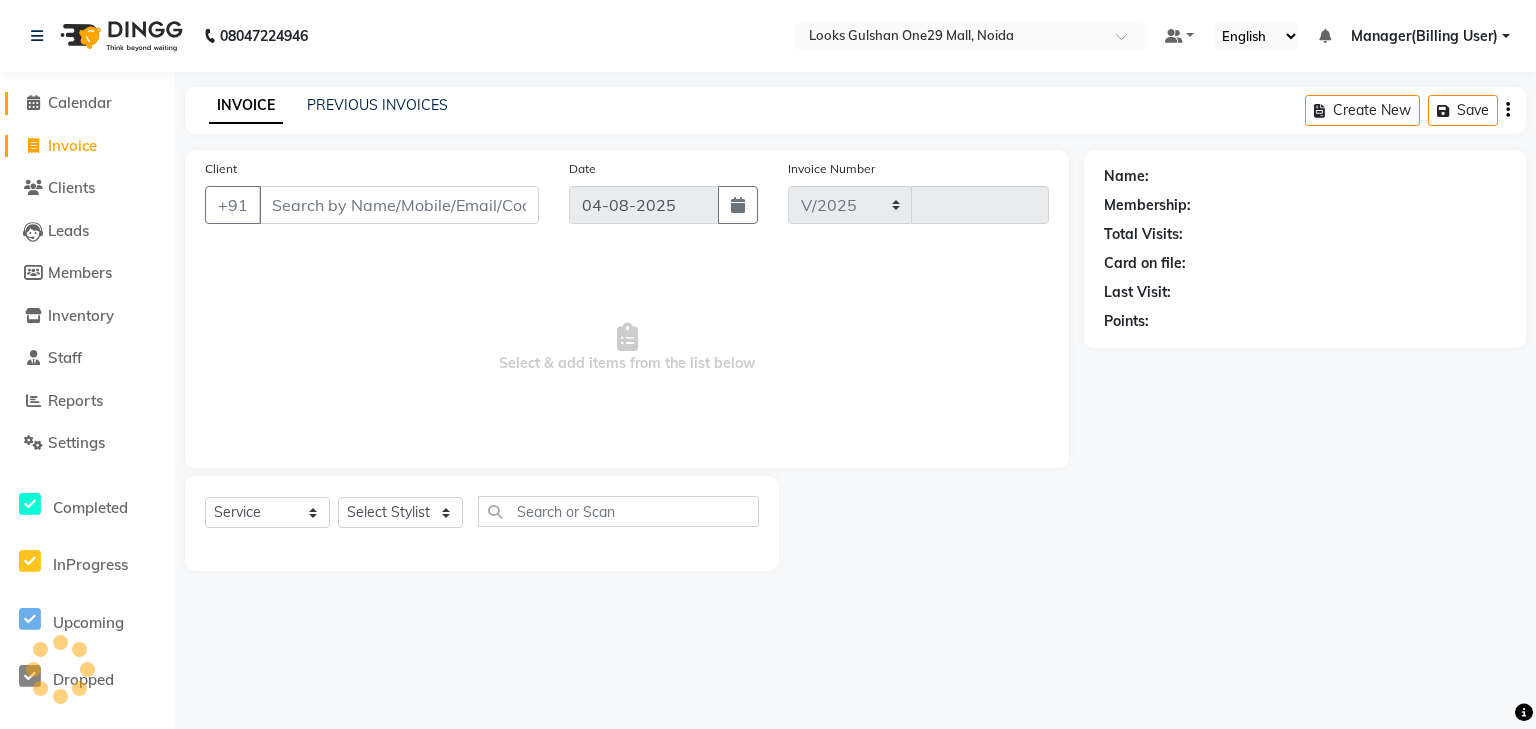 select on "8337" 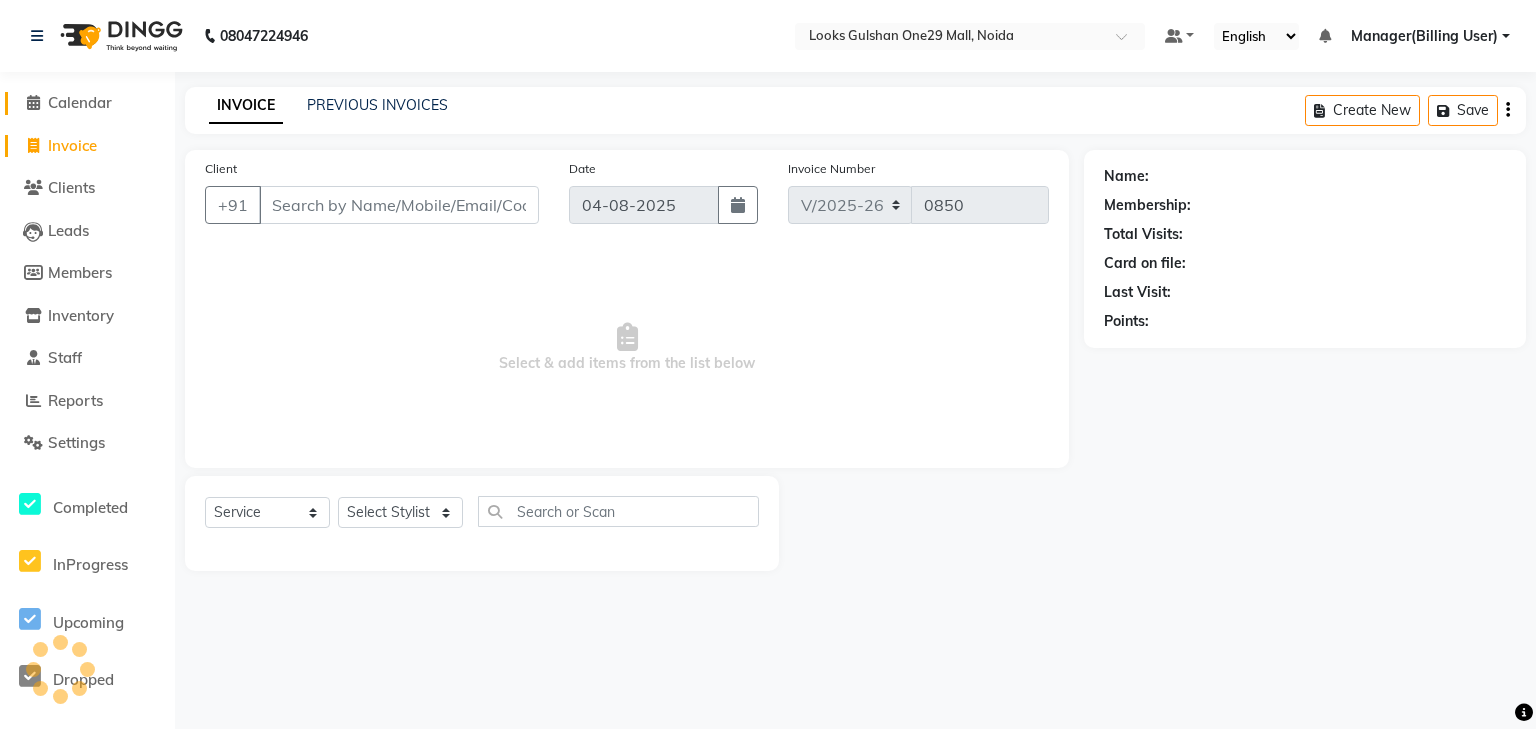 click on "Calendar" 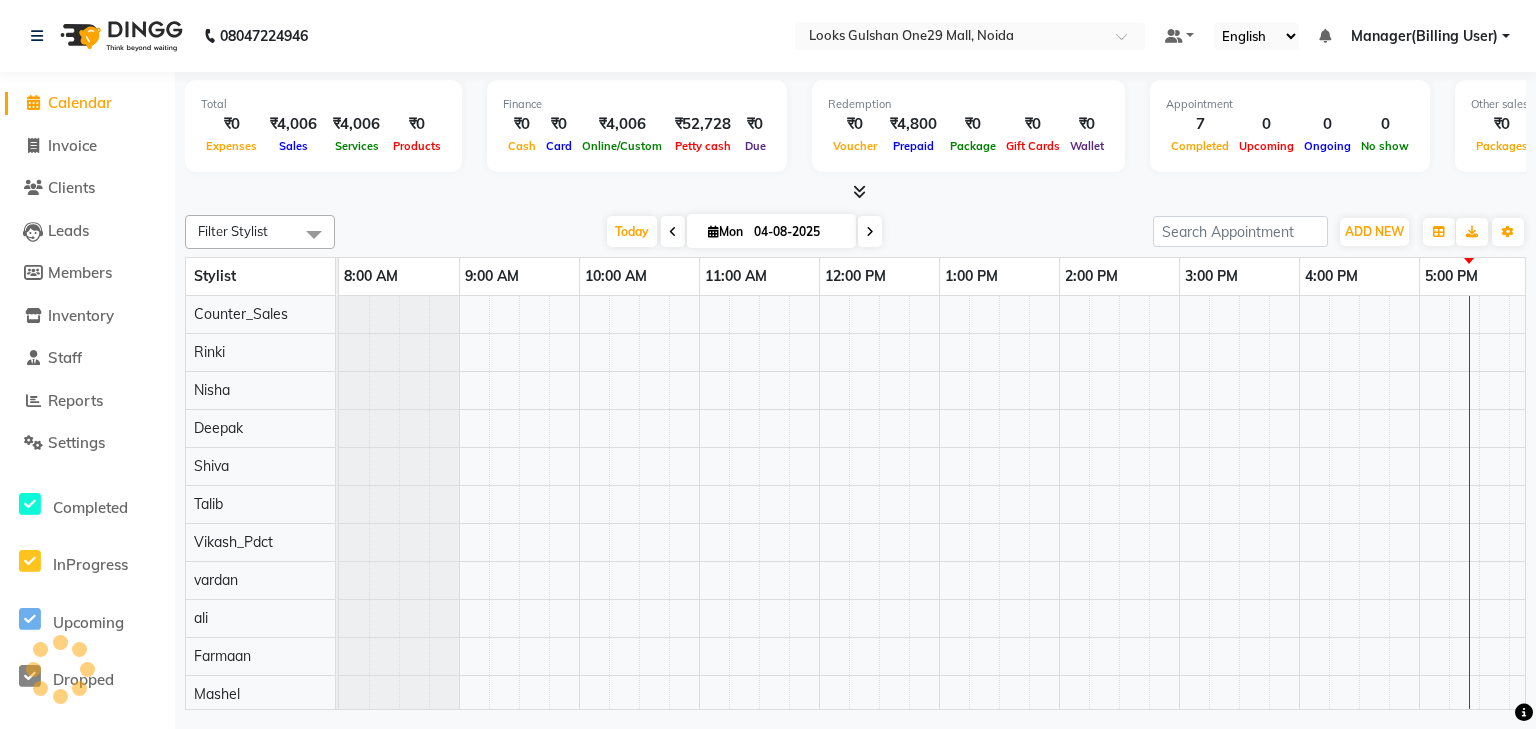 scroll, scrollTop: 0, scrollLeft: 373, axis: horizontal 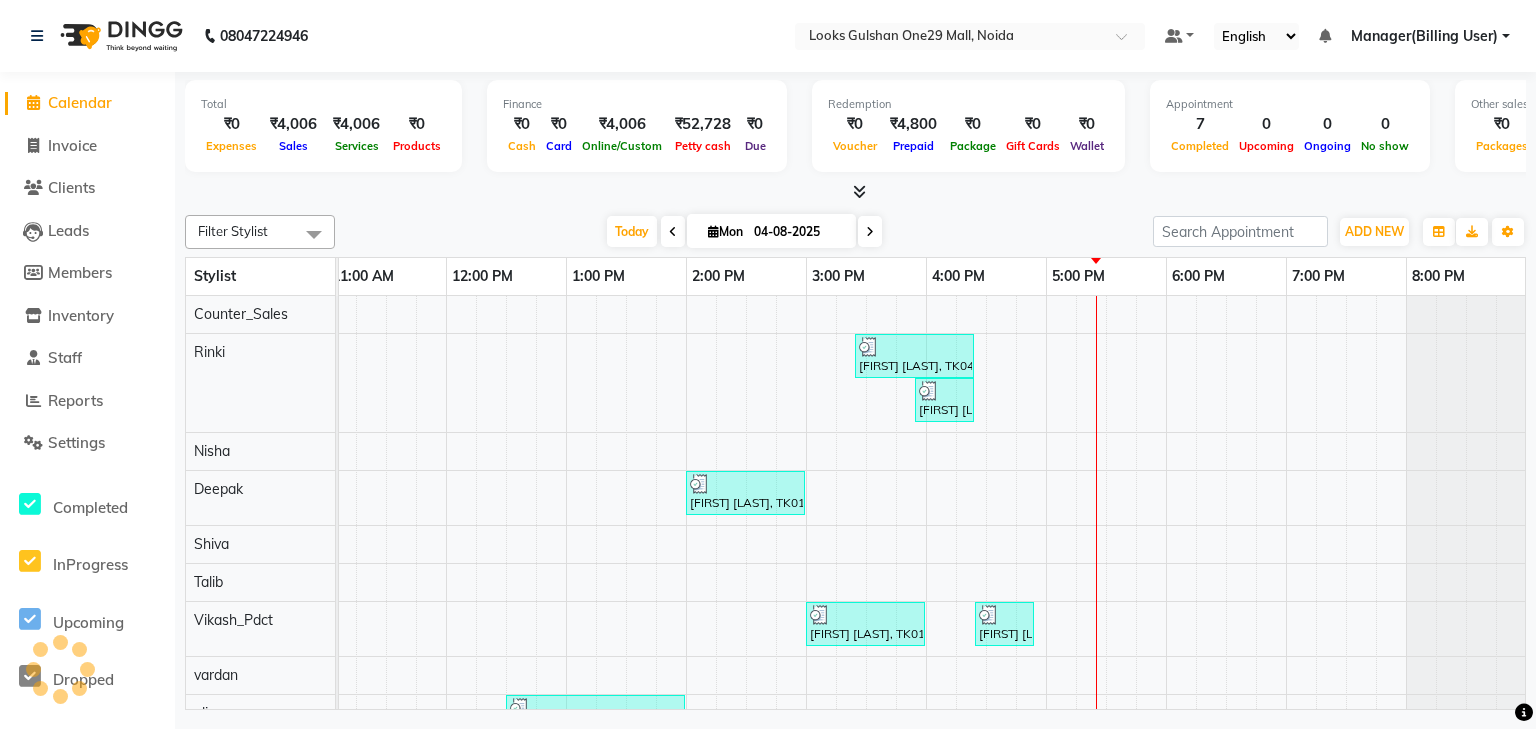 click at bounding box center (855, 192) 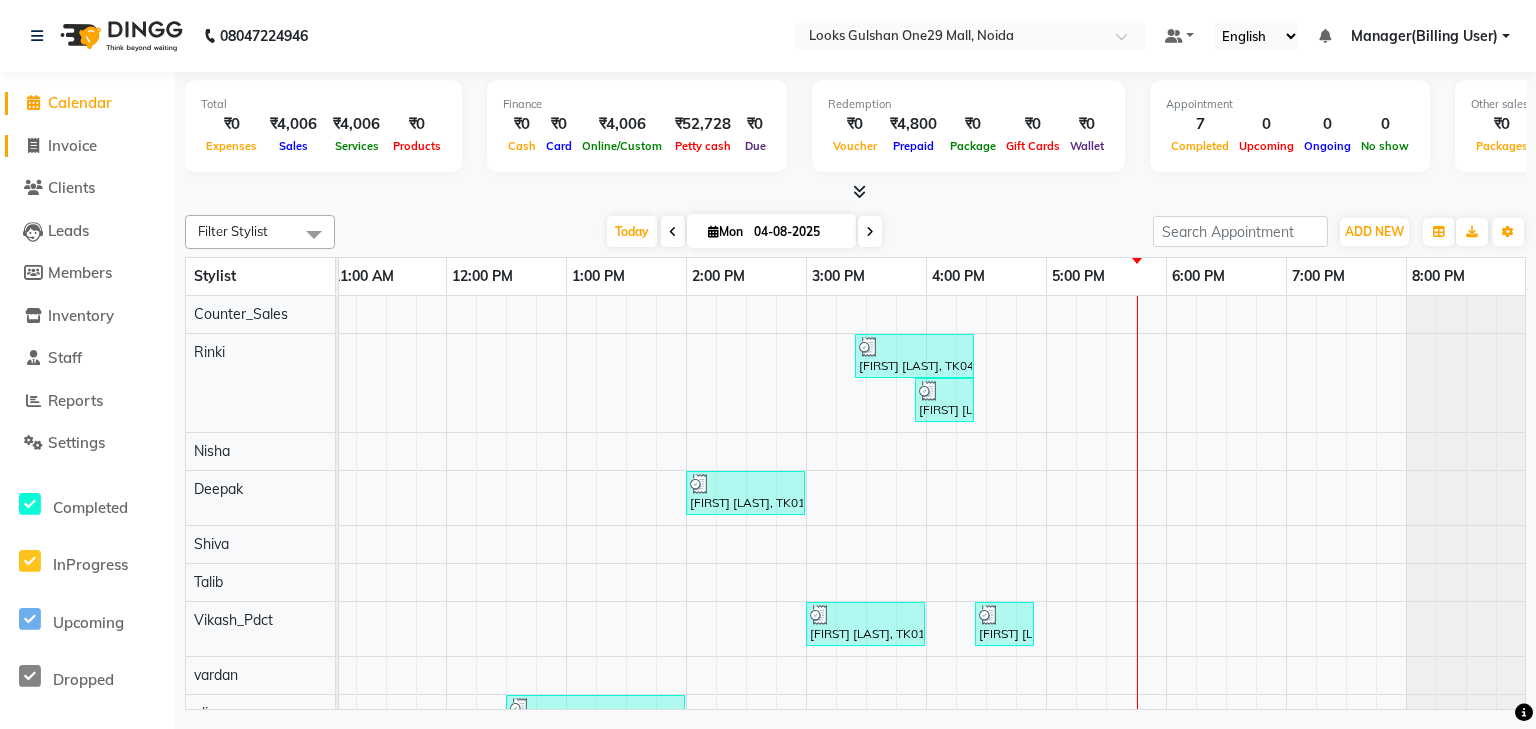 click on "Invoice" 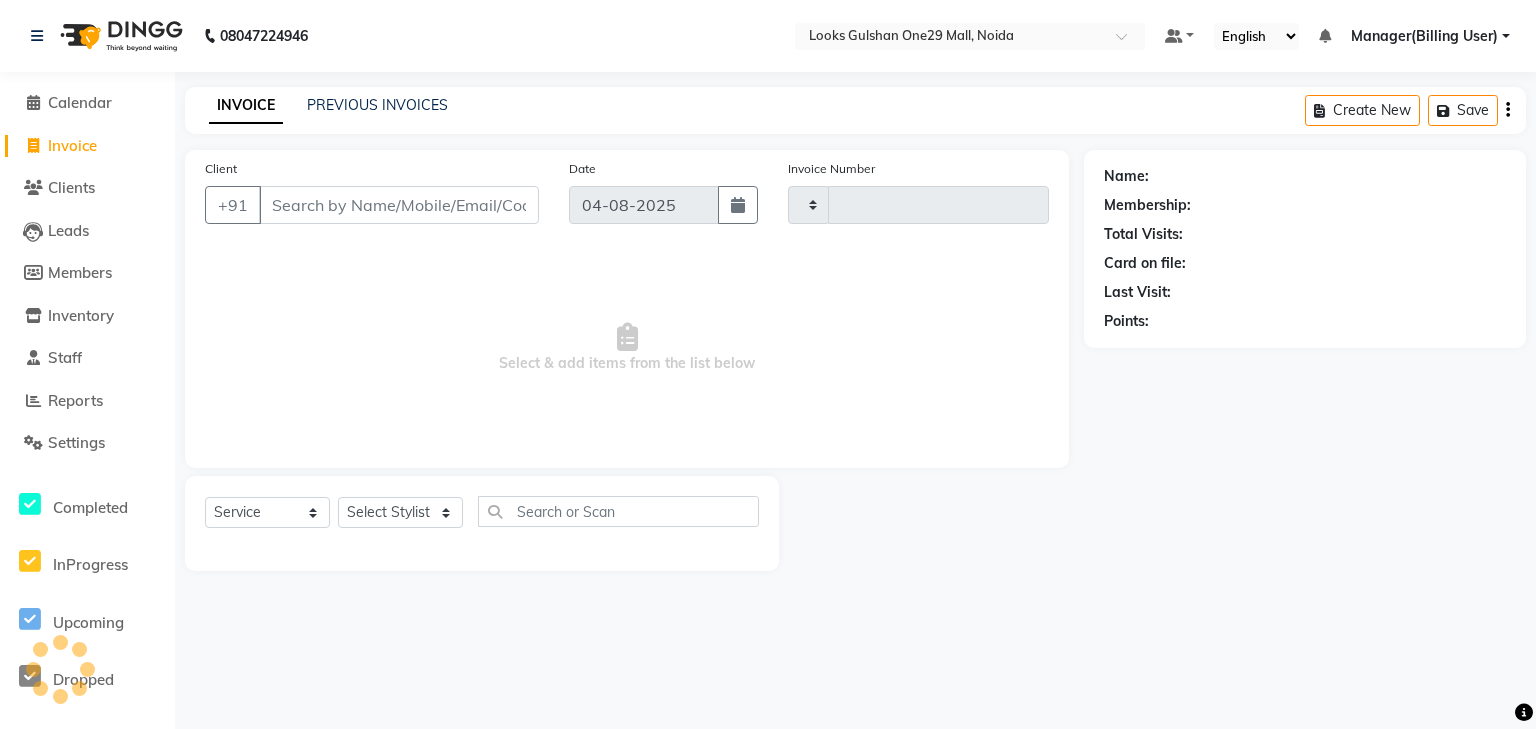 type on "0850" 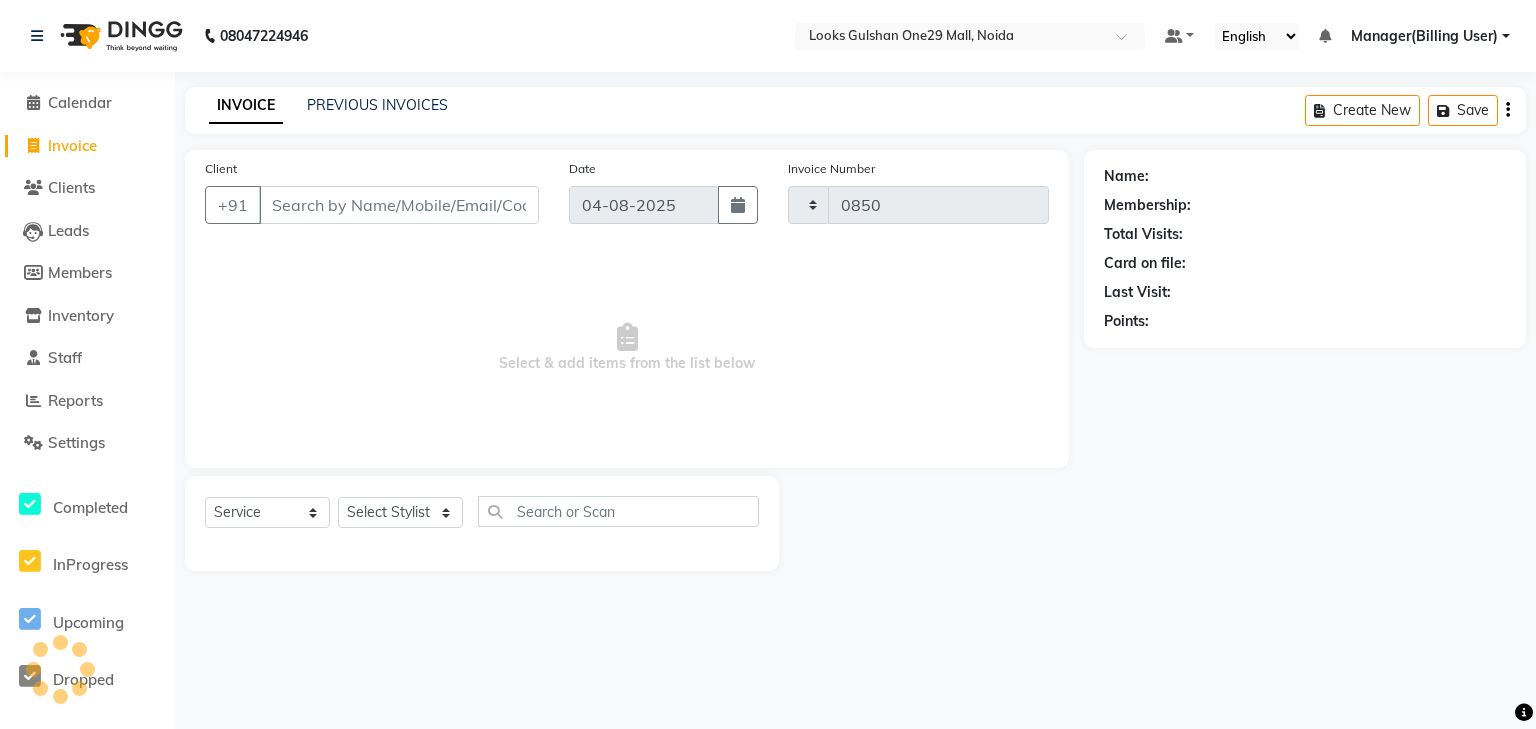 select on "8337" 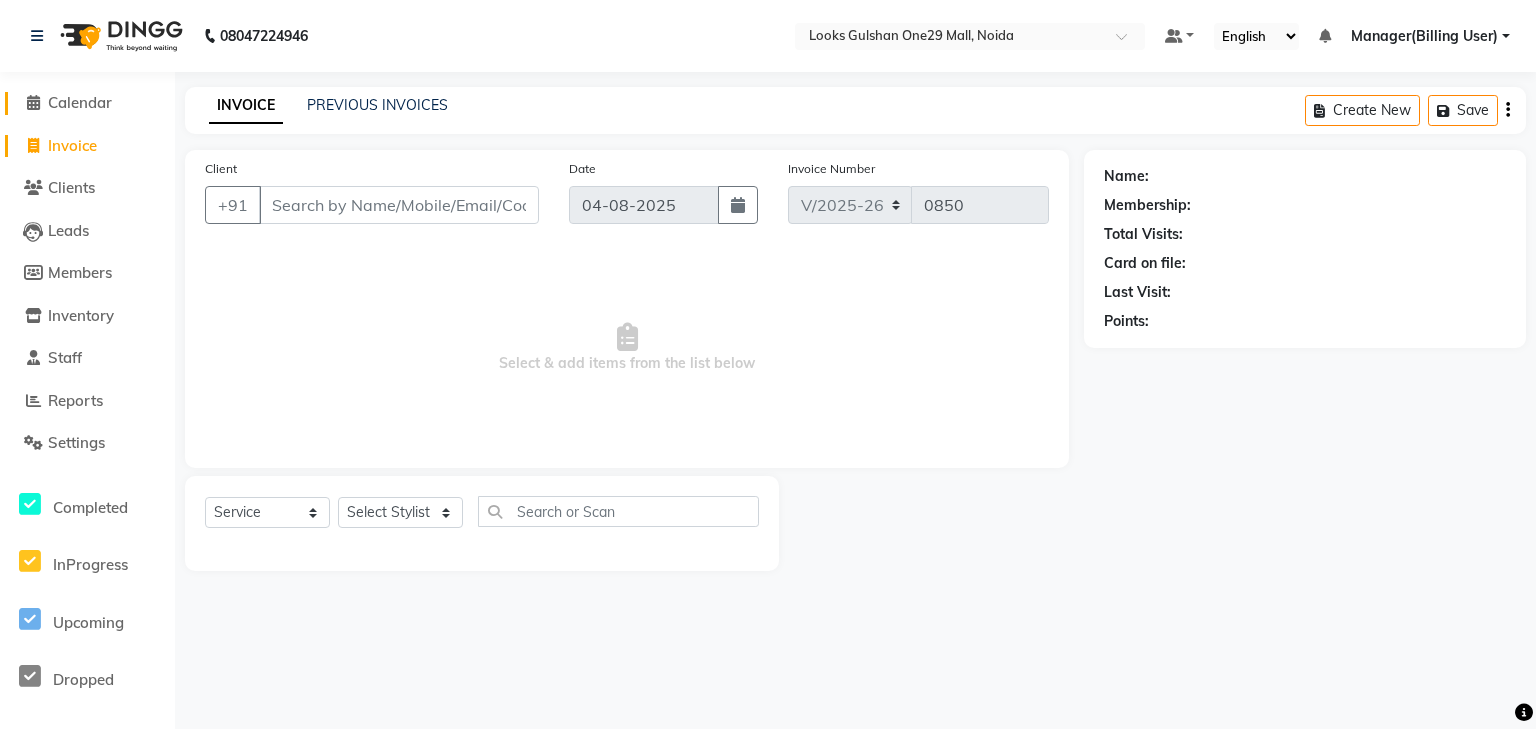 click on "Calendar" 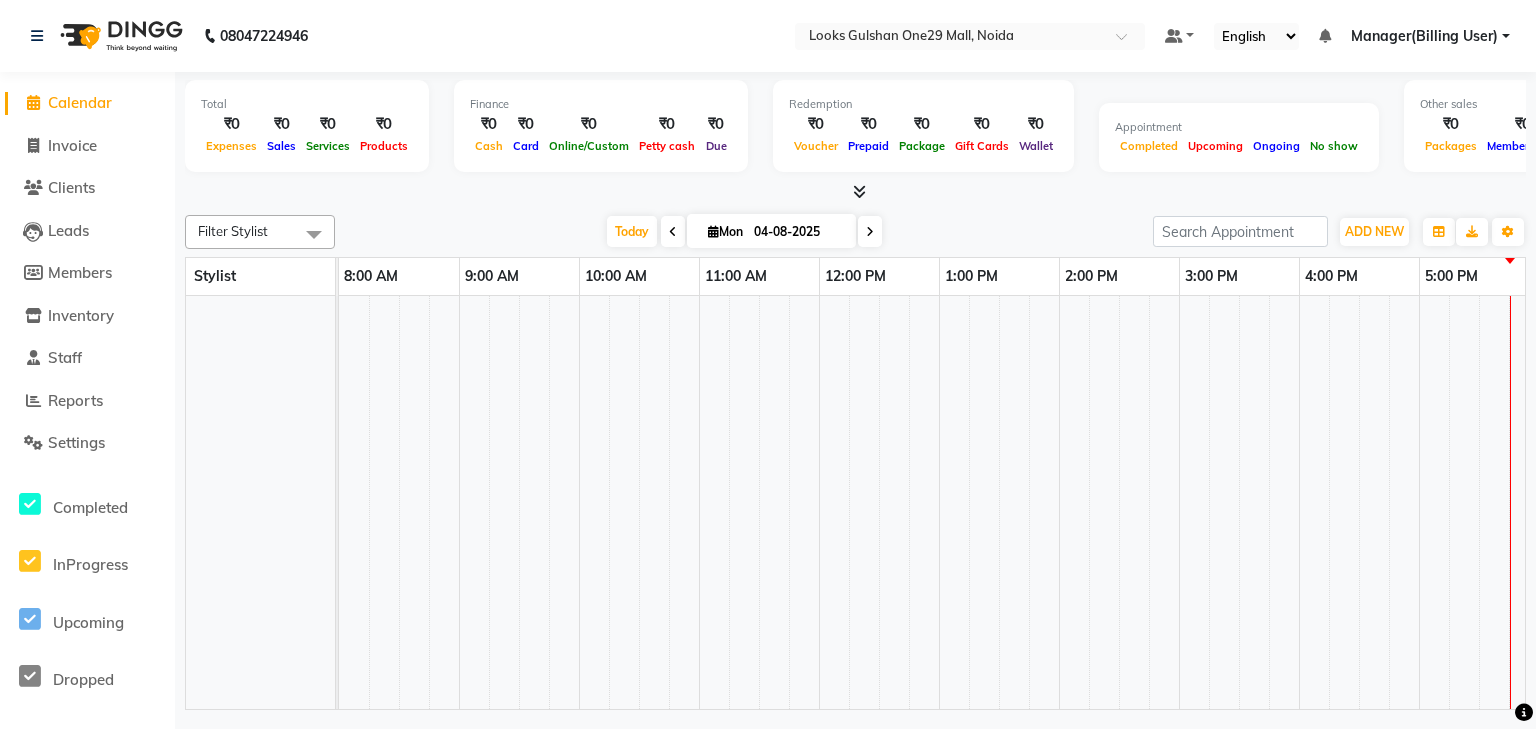 scroll, scrollTop: 0, scrollLeft: 0, axis: both 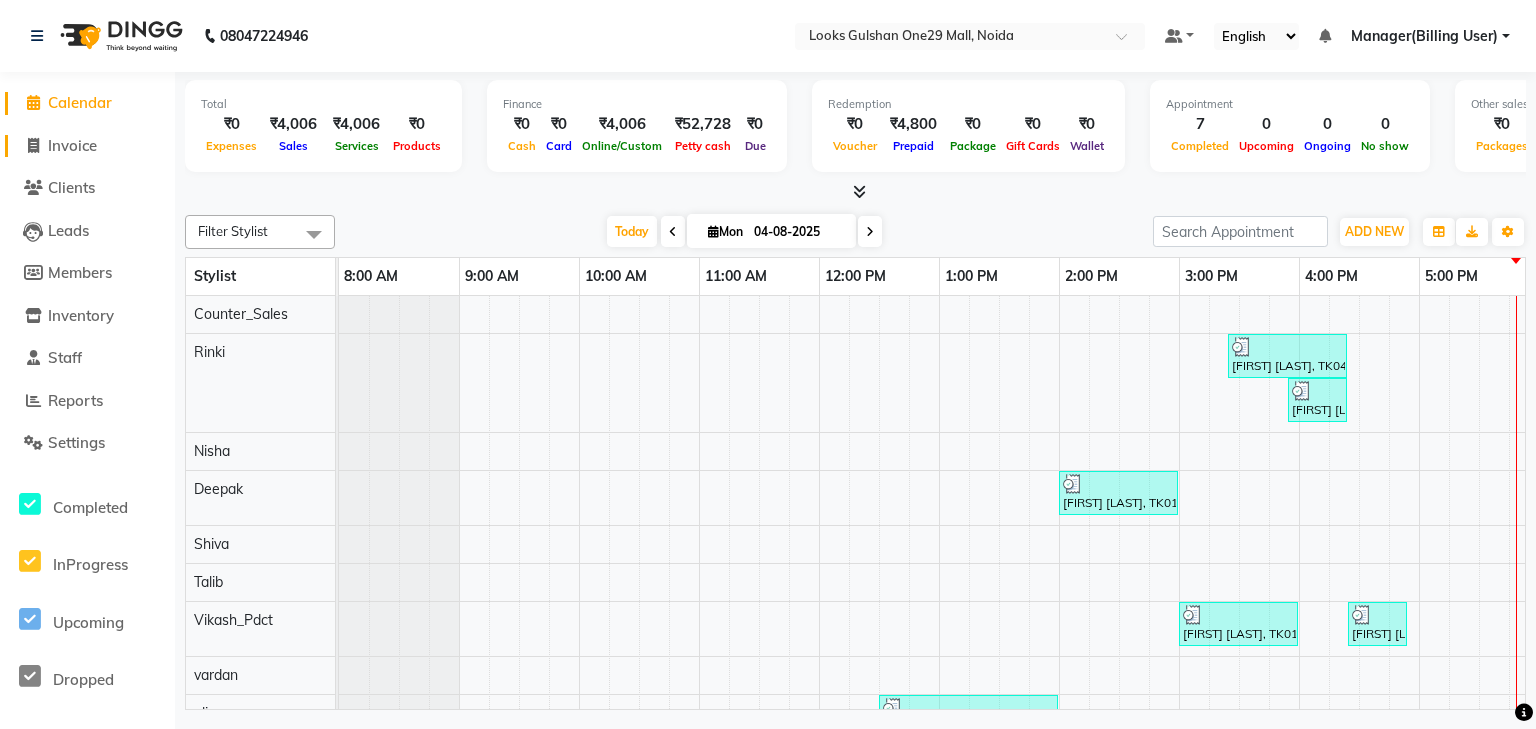 click on "Invoice" 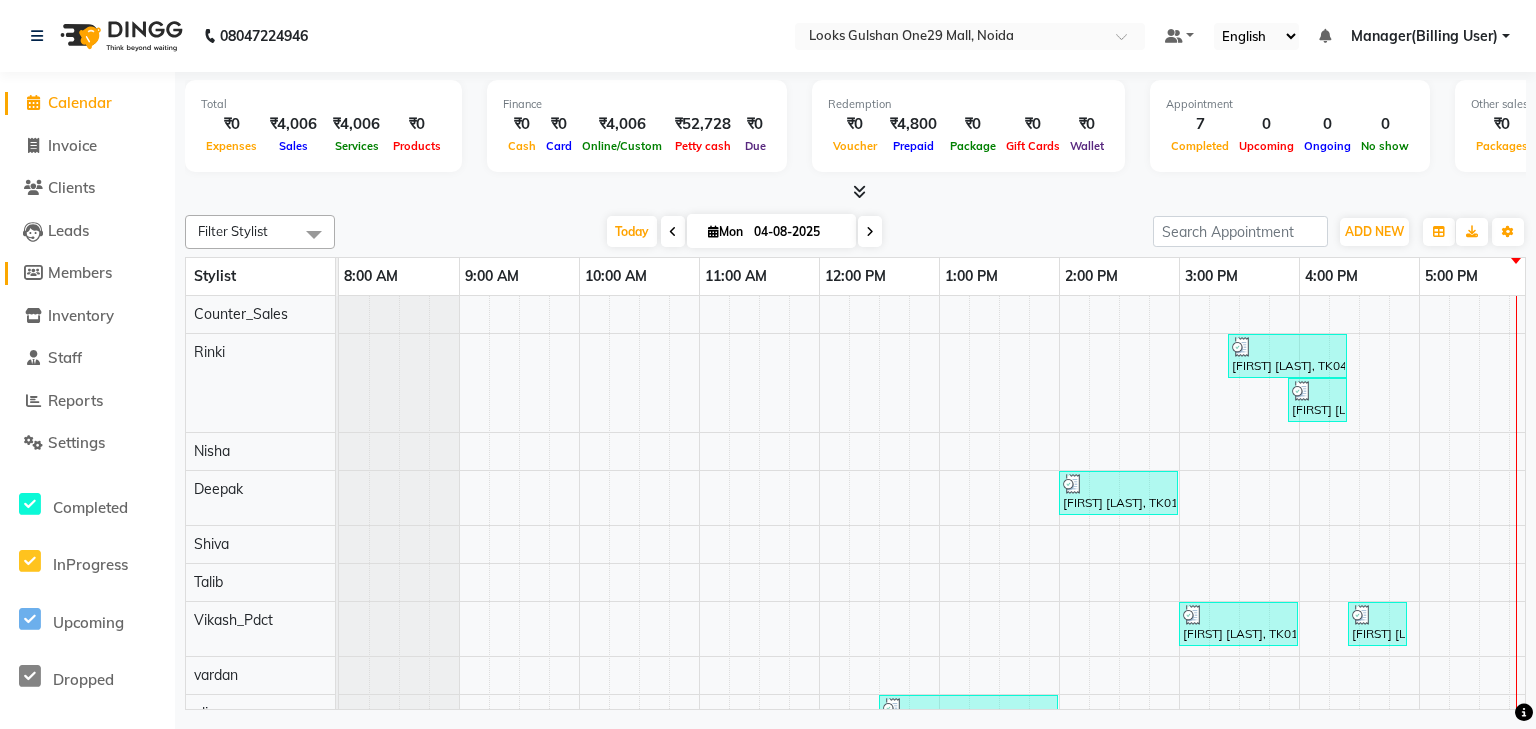 select on "8337" 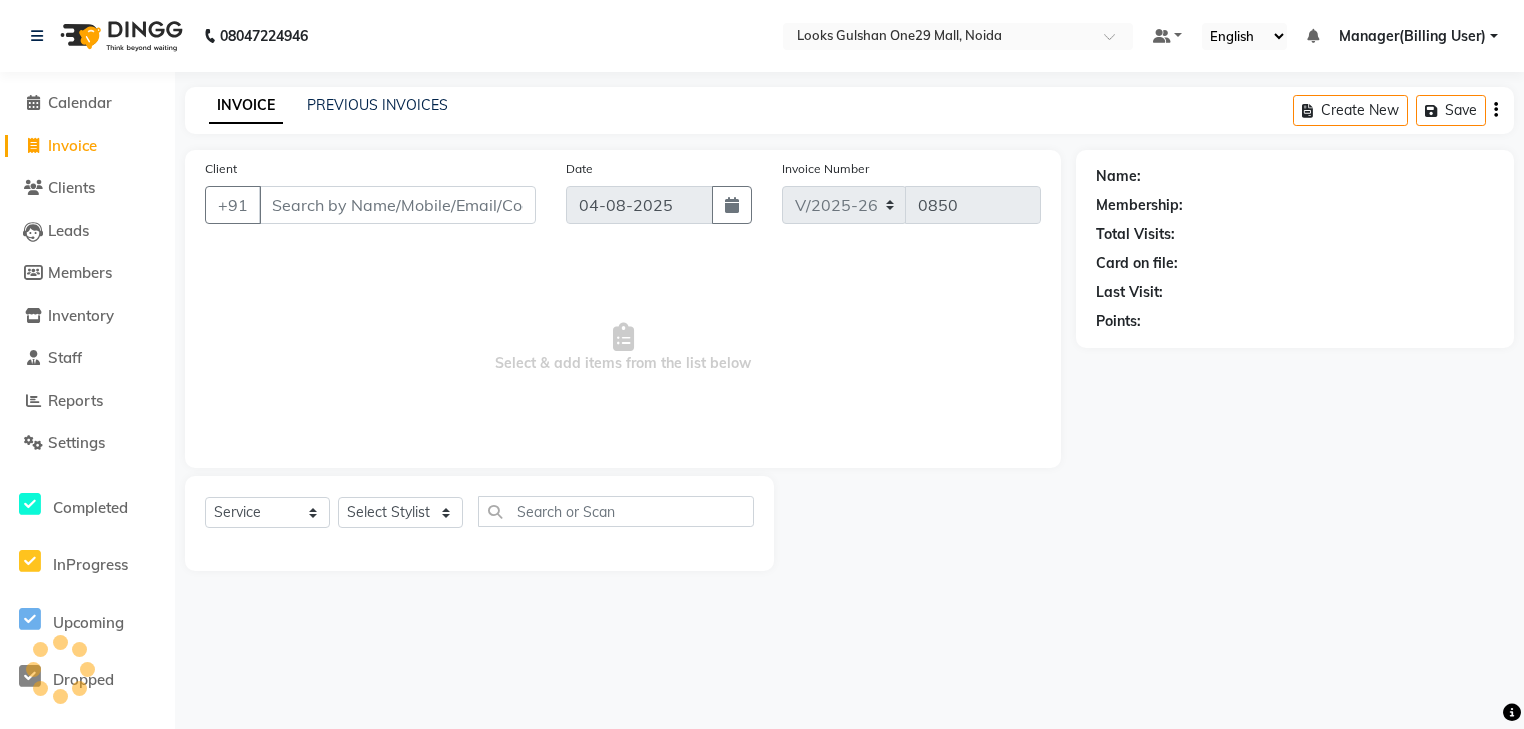select on "80996" 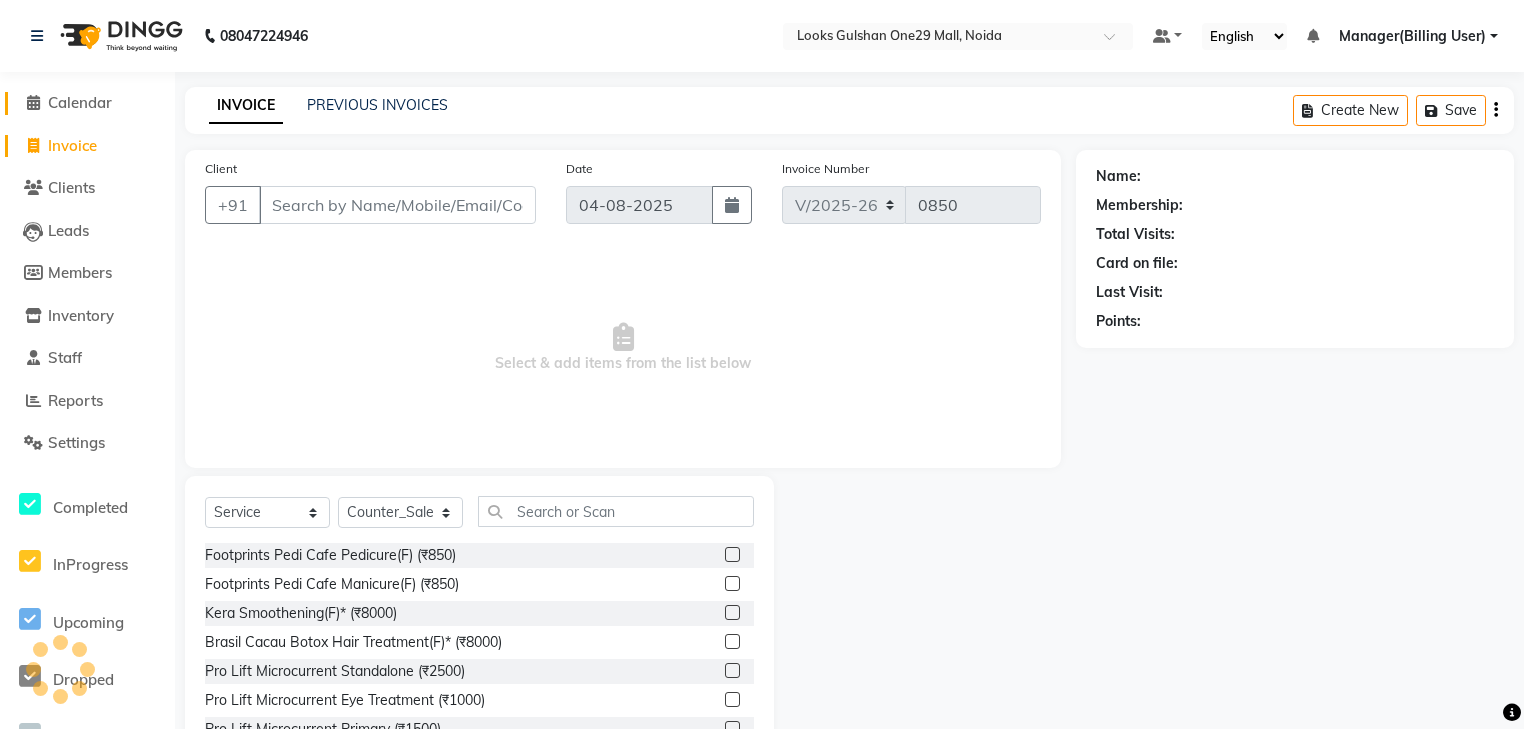 click on "Calendar" 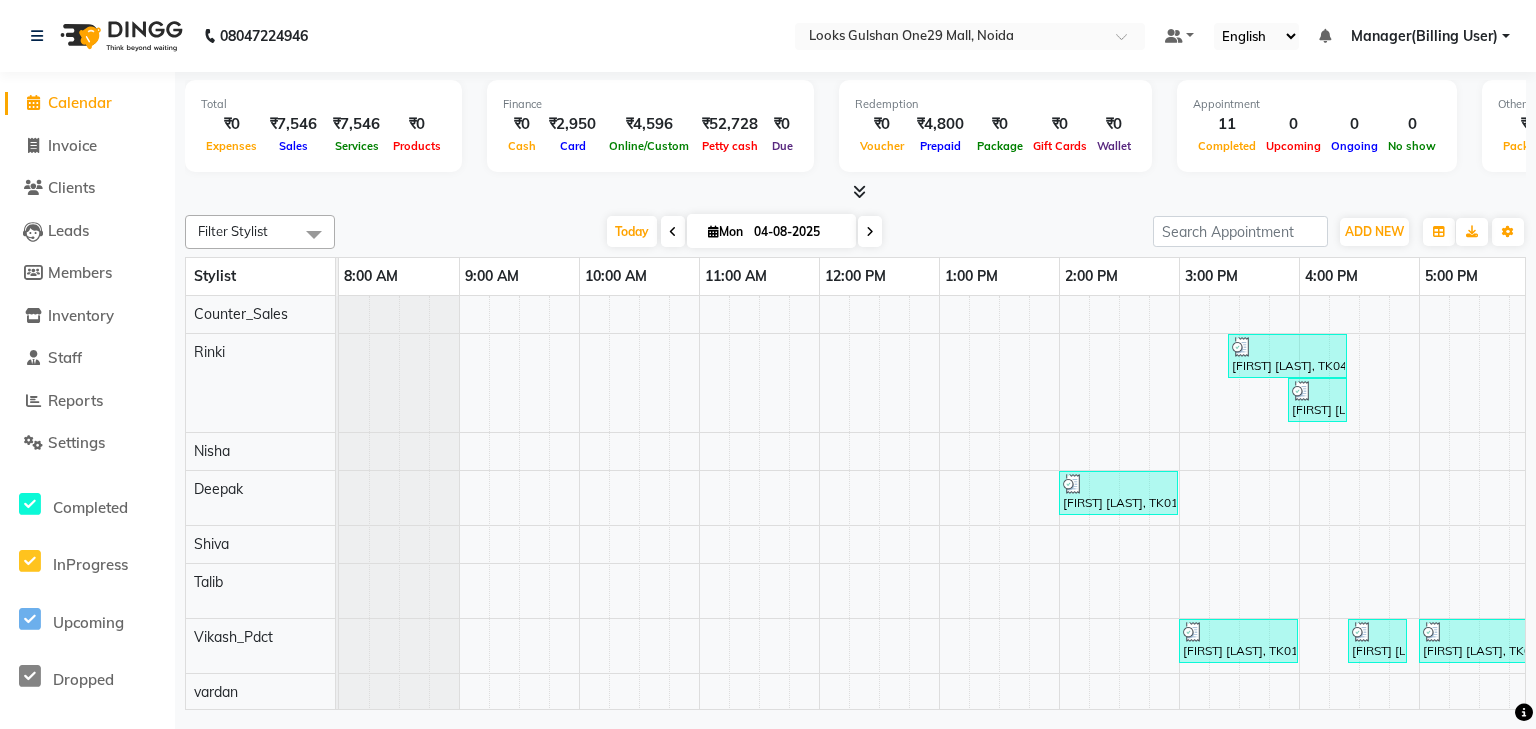 click at bounding box center [855, 192] 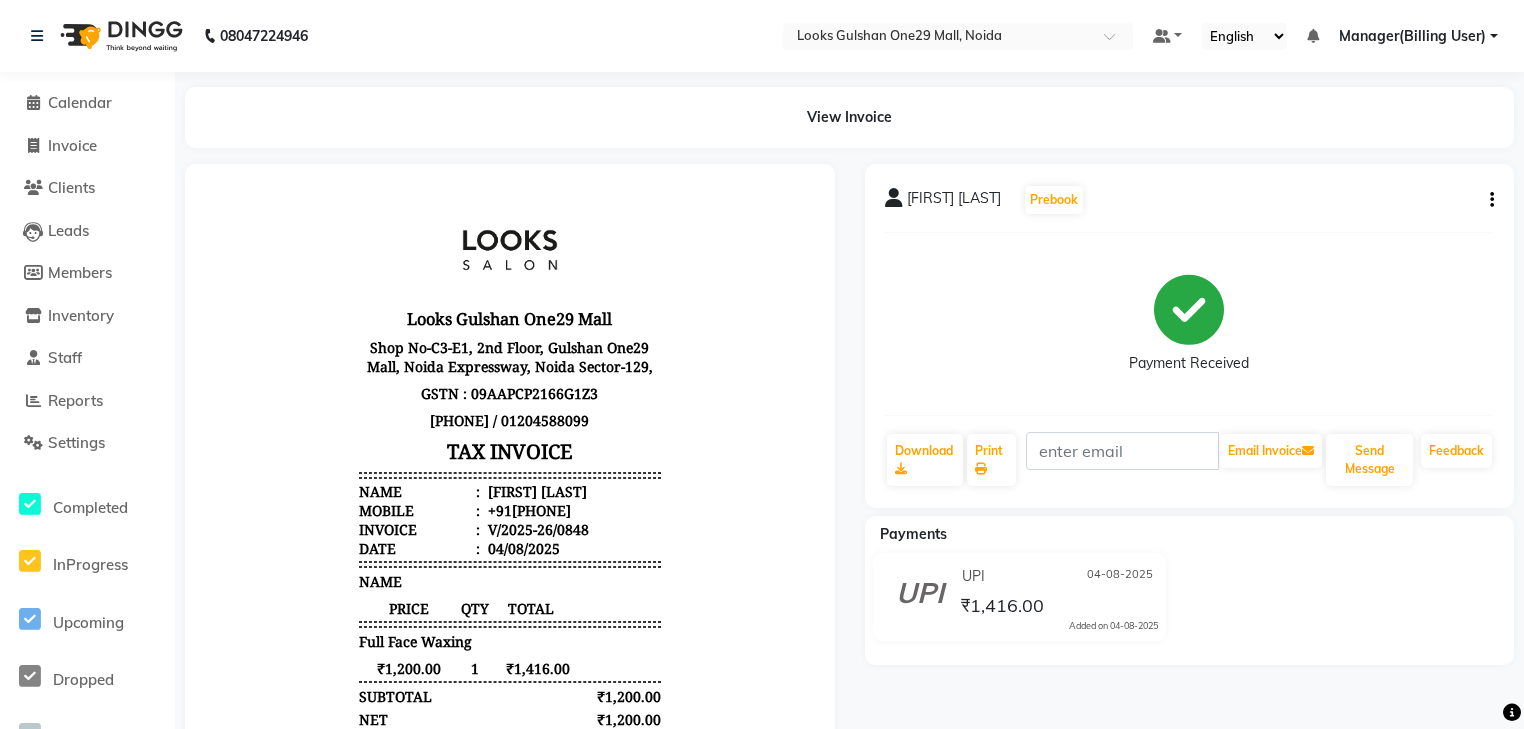 scroll, scrollTop: 0, scrollLeft: 0, axis: both 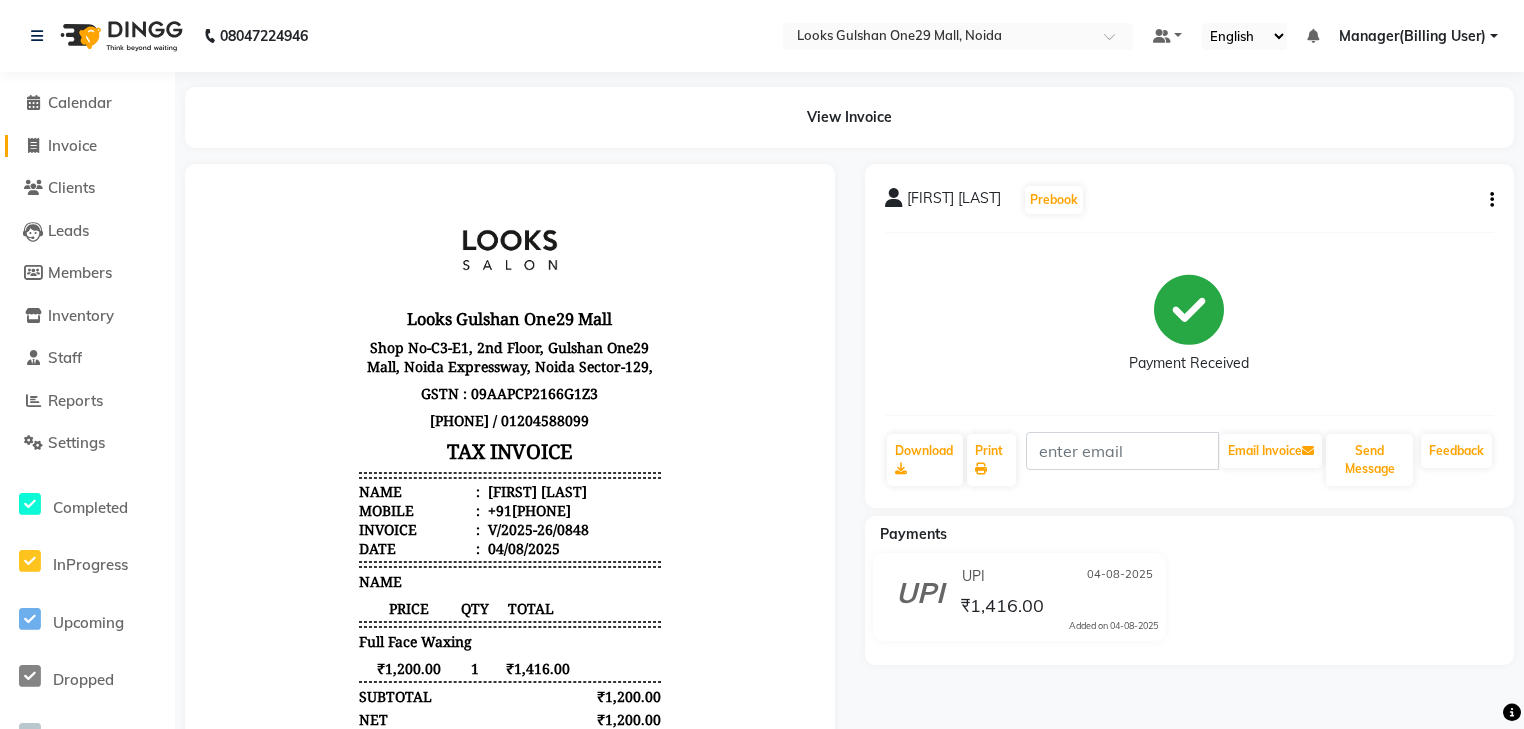 click on "Invoice" 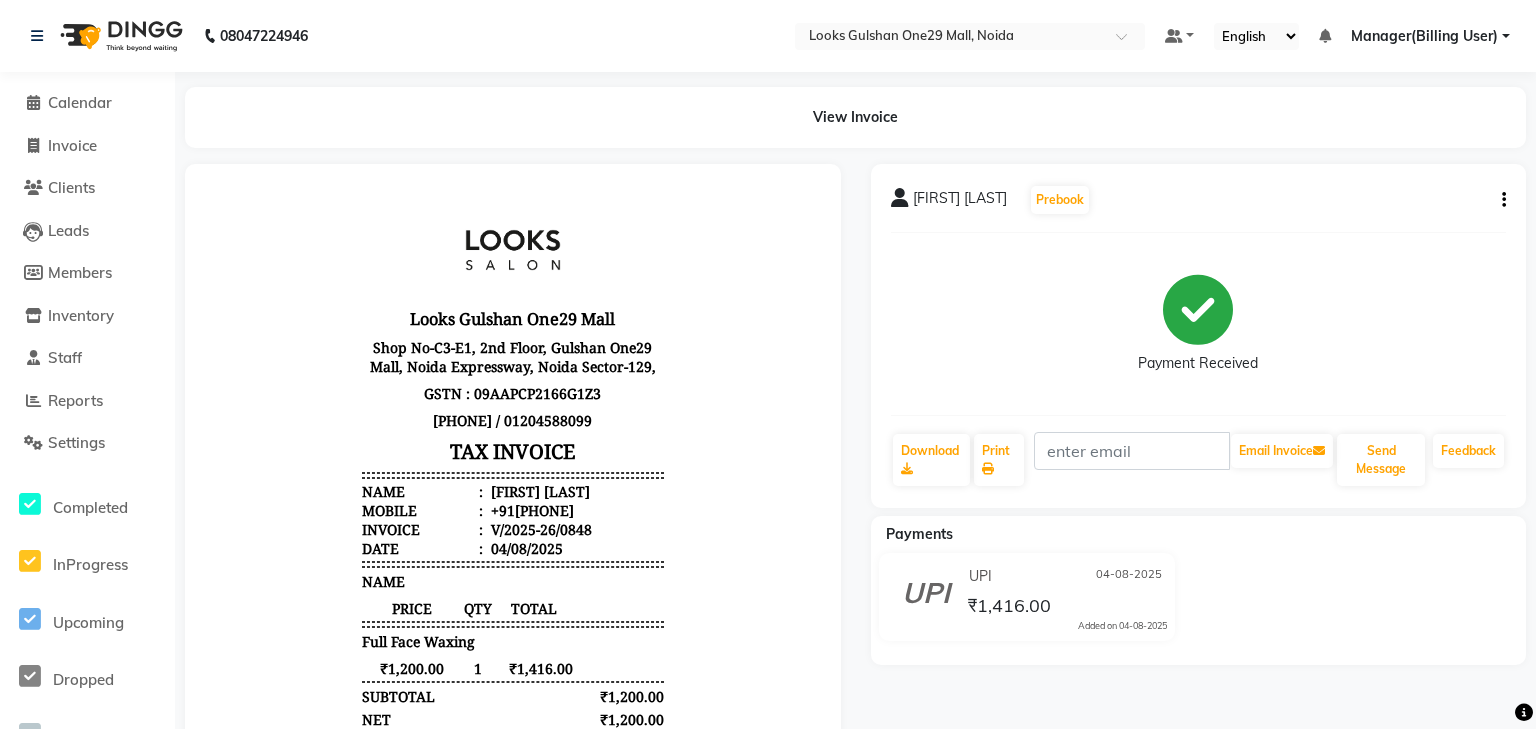 select on "8337" 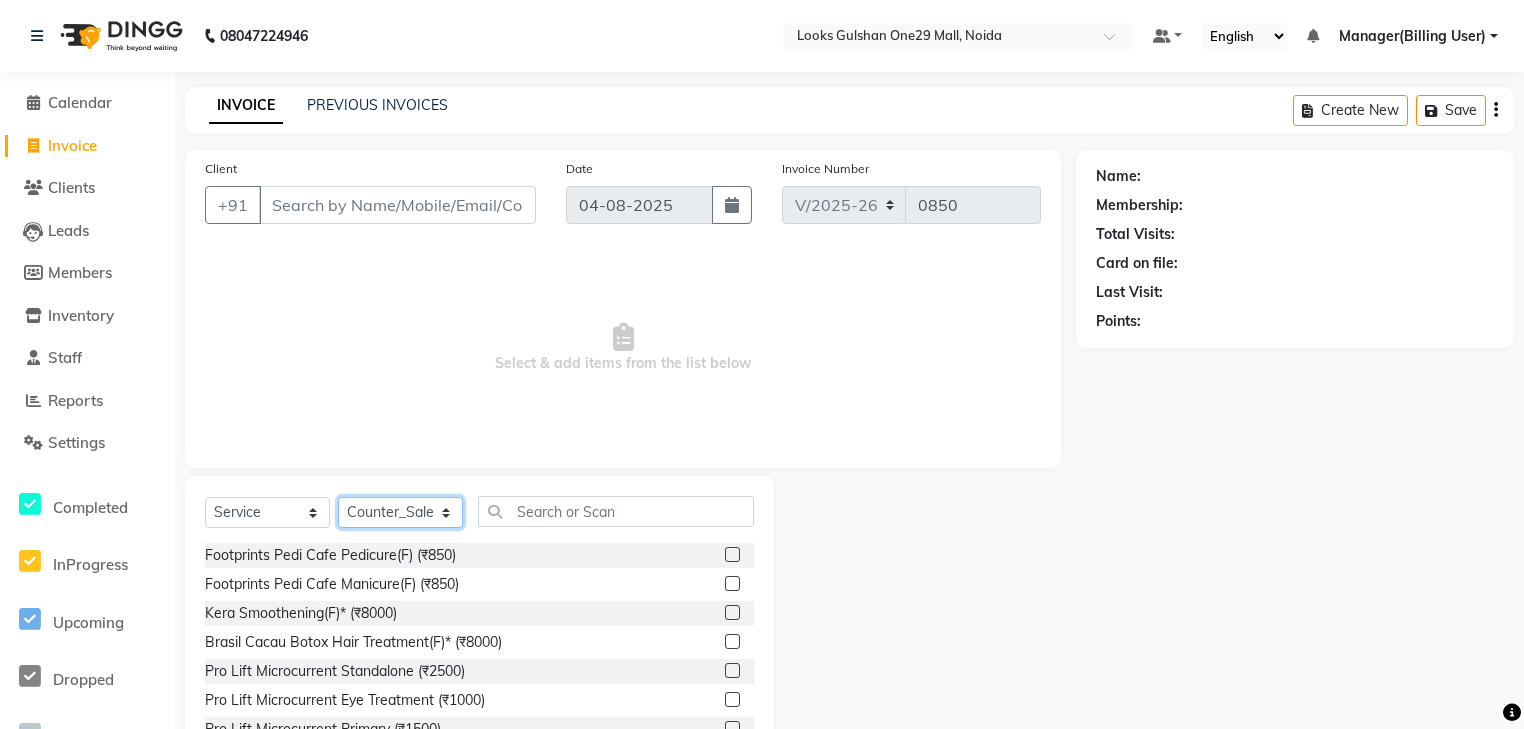 click on "Select Stylist ali Counter_Sales Deepak Eram_nail art Farmaan Manager(Billing User) Mashel Nisha Rinki Ritu Mittal Shiva Shiva(Cherry) Shivam_pdct Talib vardan Vikash_Pdct" 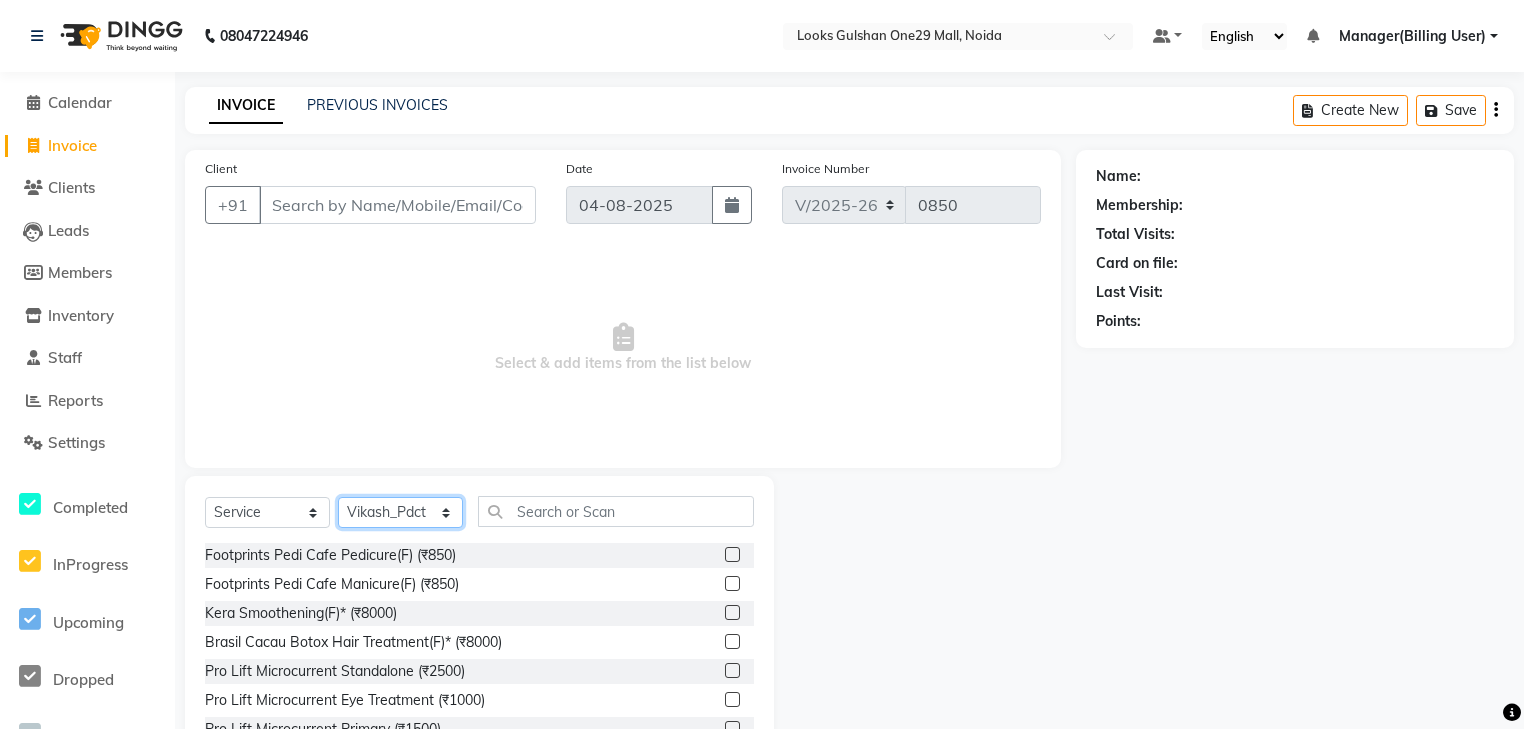 click on "Select Stylist ali Counter_Sales Deepak Eram_nail art Farmaan Manager(Billing User) Mashel Nisha Rinki Ritu Mittal Shiva Shiva(Cherry) Shivam_pdct Talib vardan Vikash_Pdct" 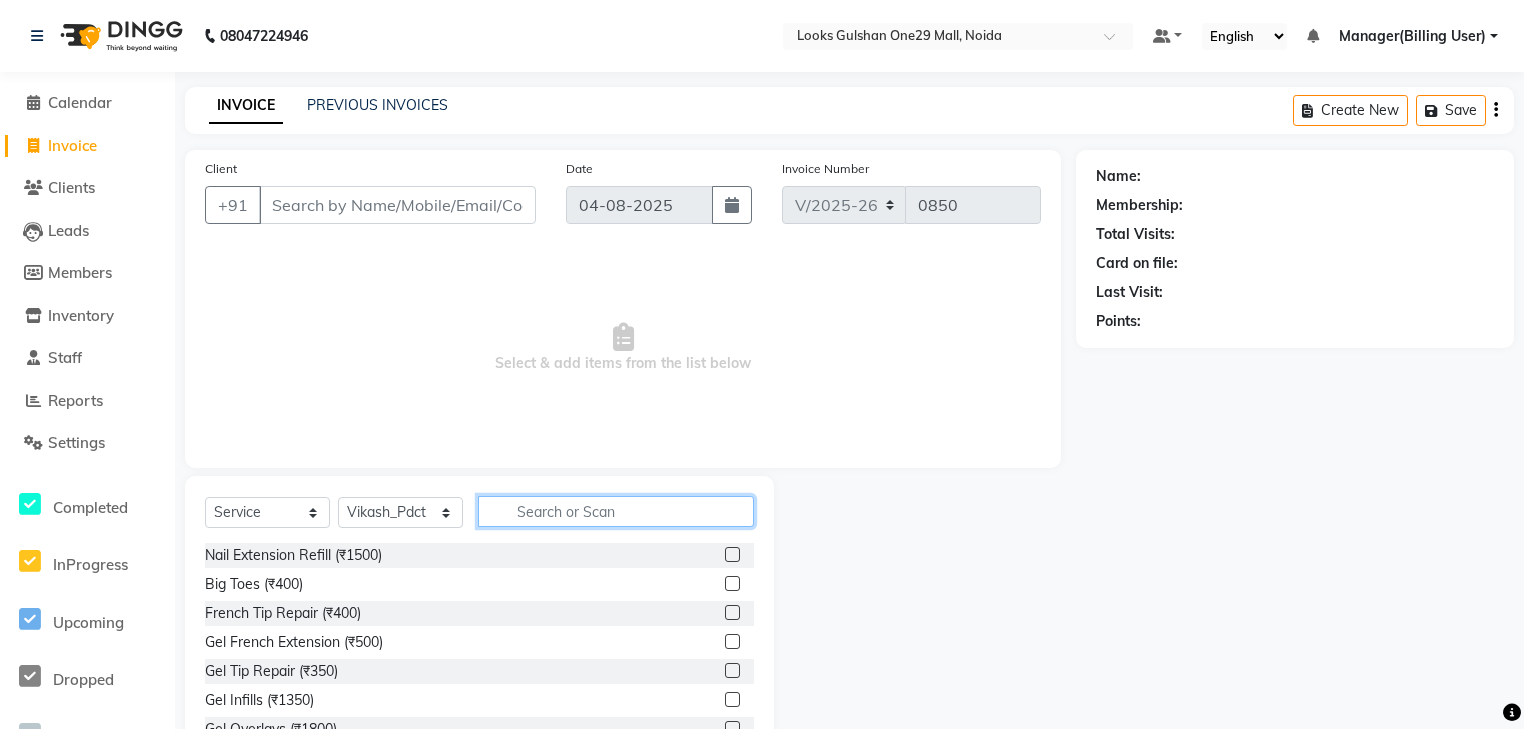 click 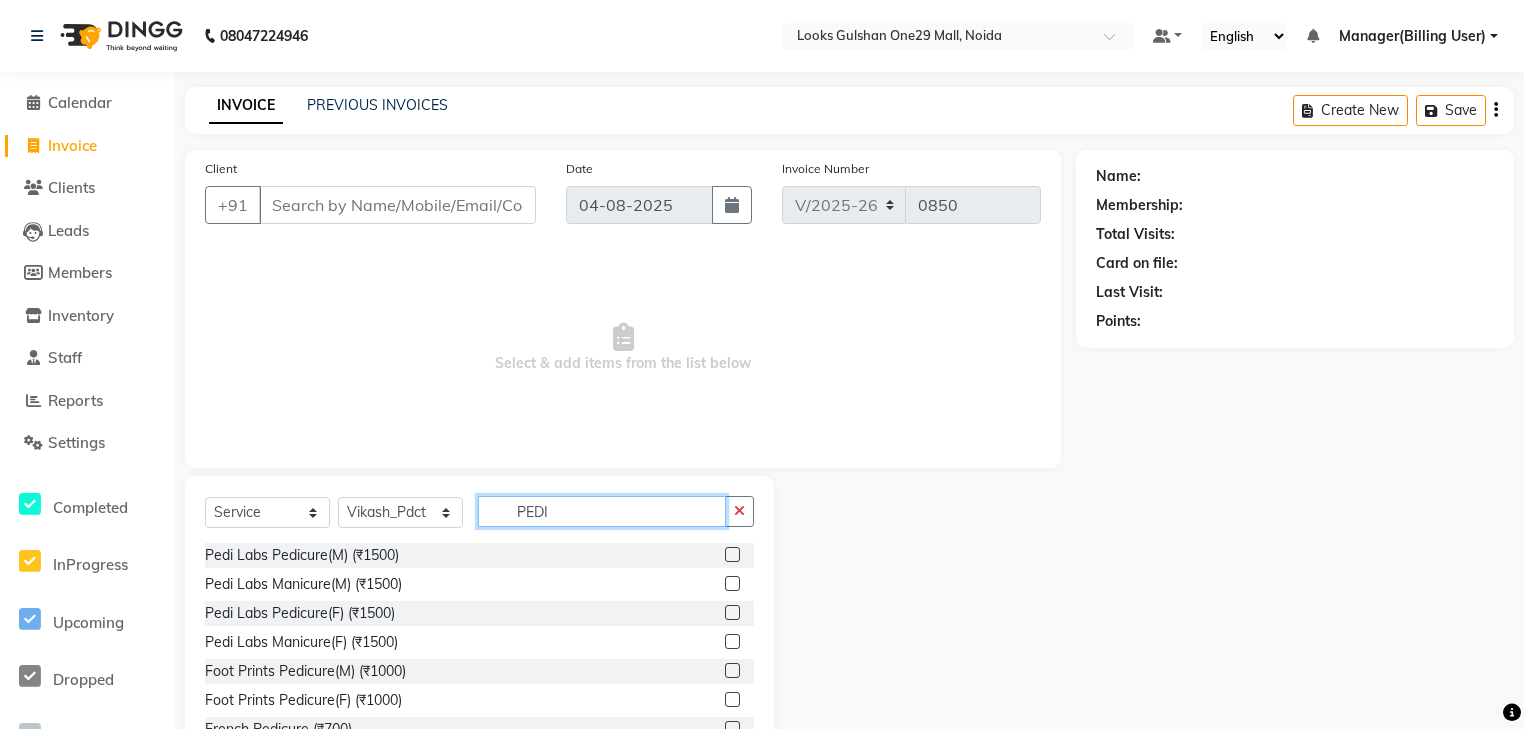 type on "PEDI" 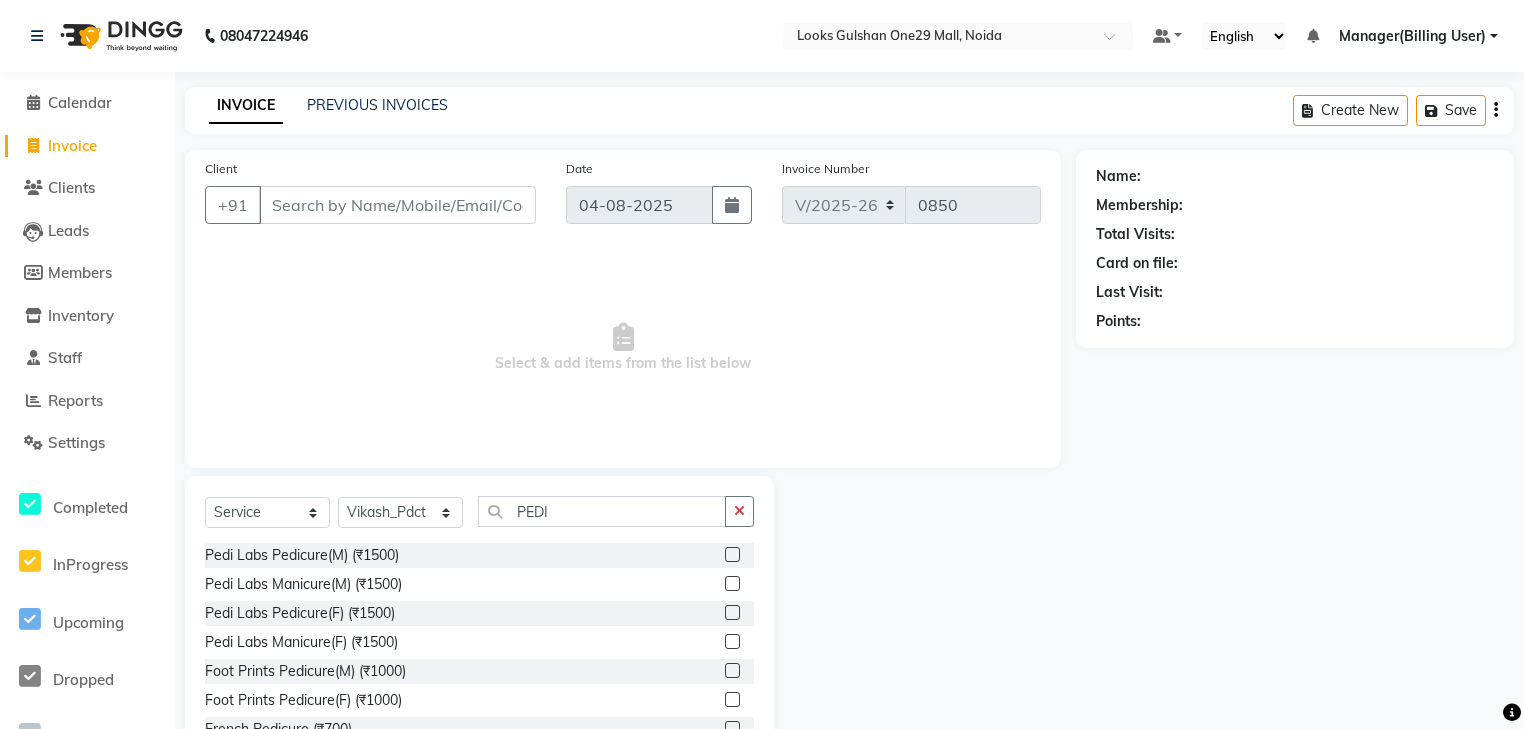 click 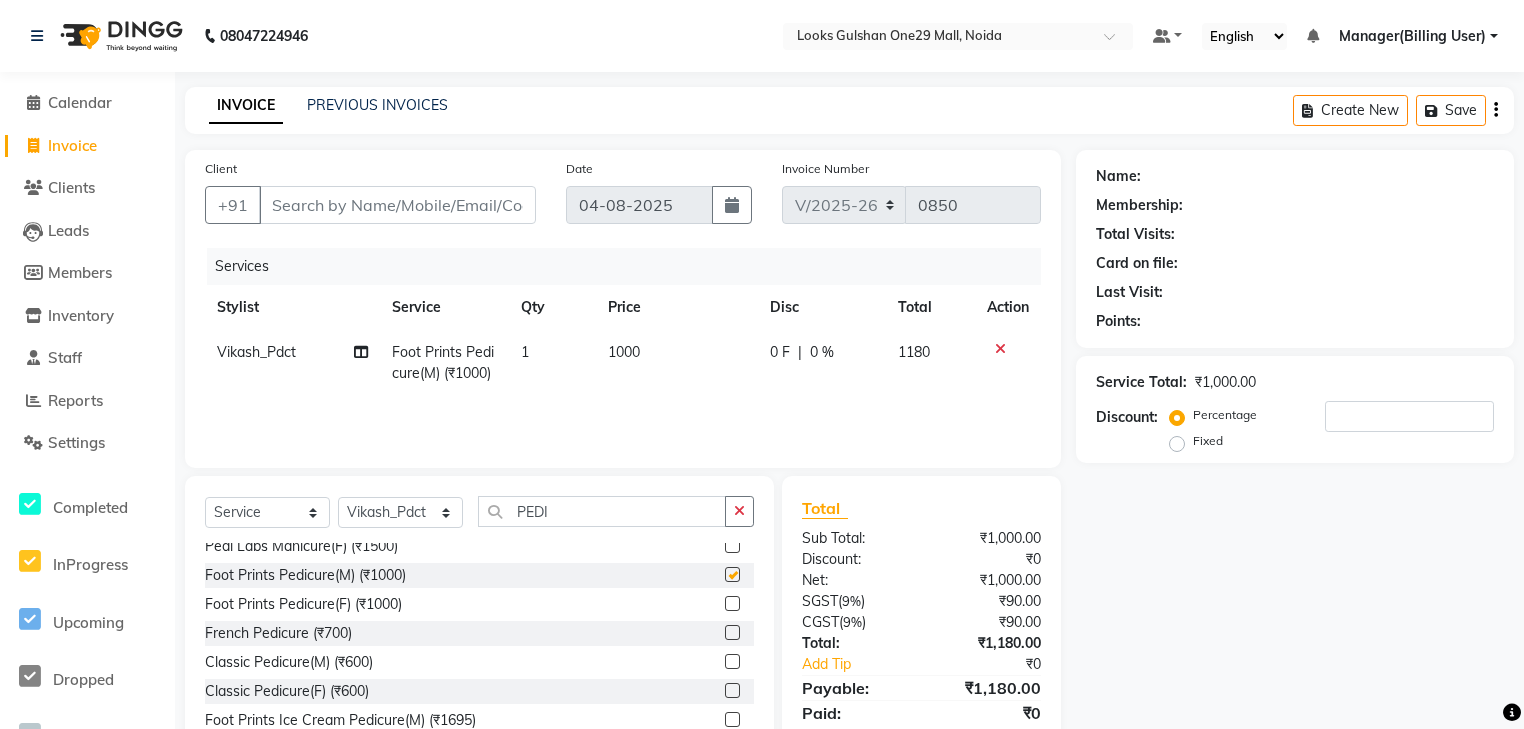 checkbox on "false" 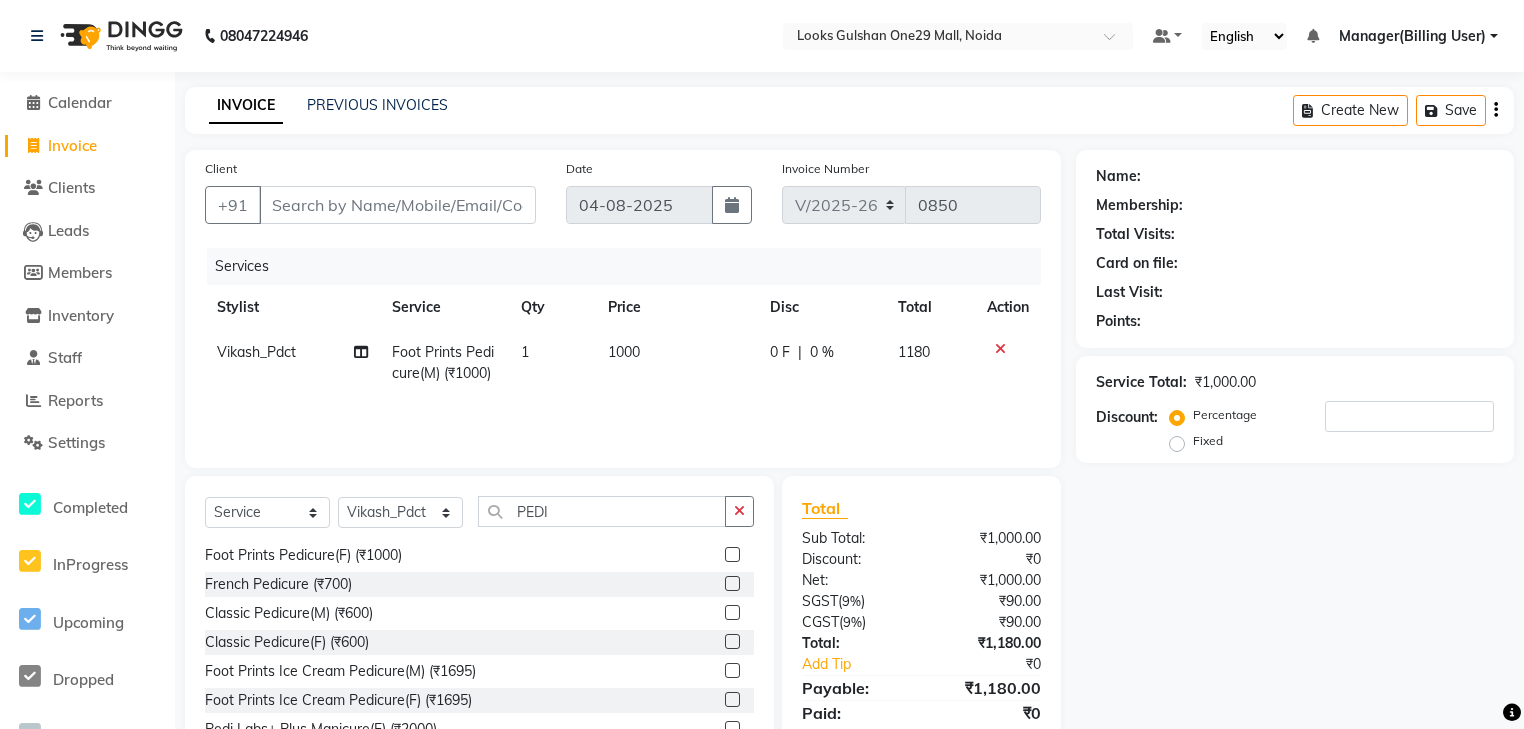scroll, scrollTop: 160, scrollLeft: 0, axis: vertical 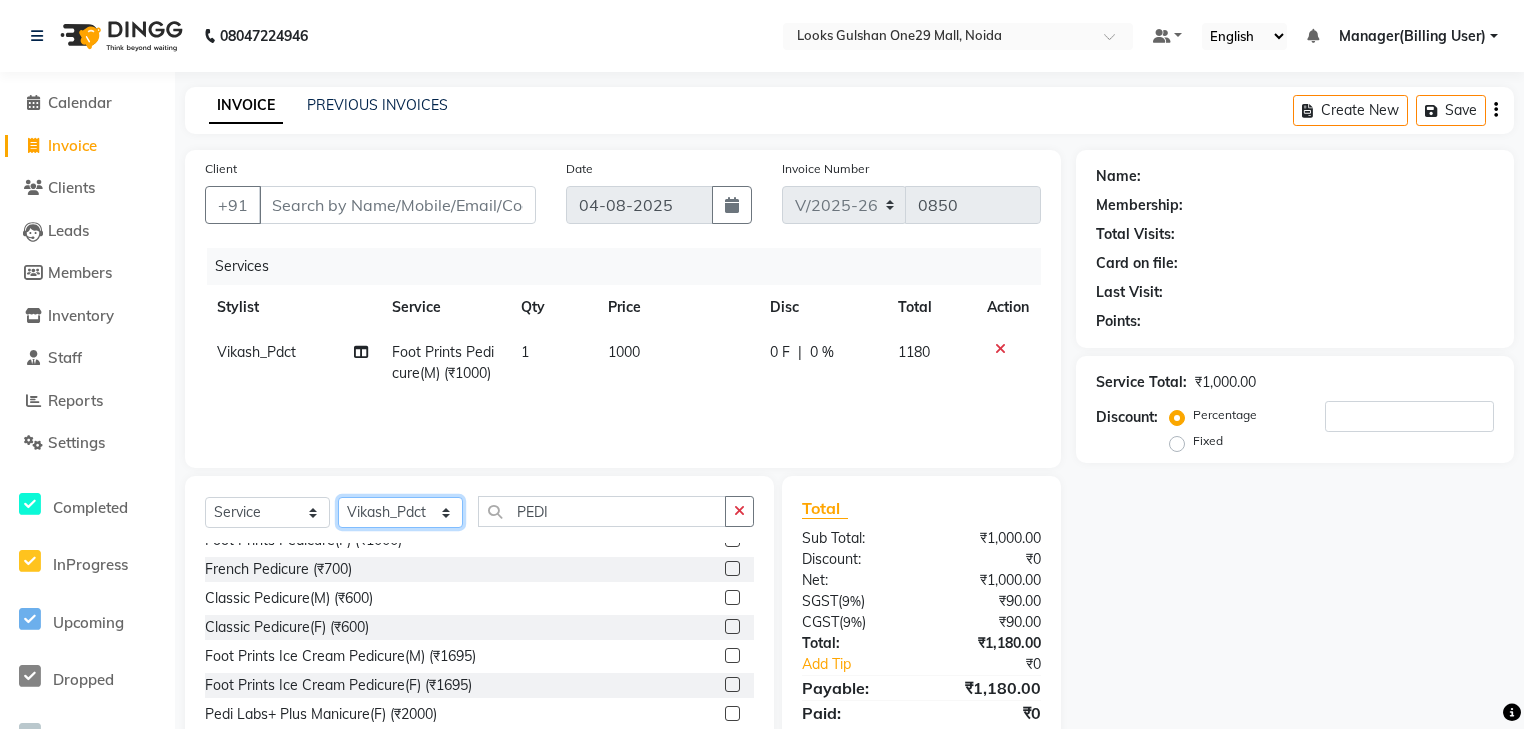 click on "Select Stylist ali Counter_Sales Deepak Eram_nail art Farmaan Manager(Billing User) Mashel Nisha Rinki Ritu Mittal Shiva Shiva(Cherry) Shivam_pdct Talib vardan Vikash_Pdct" 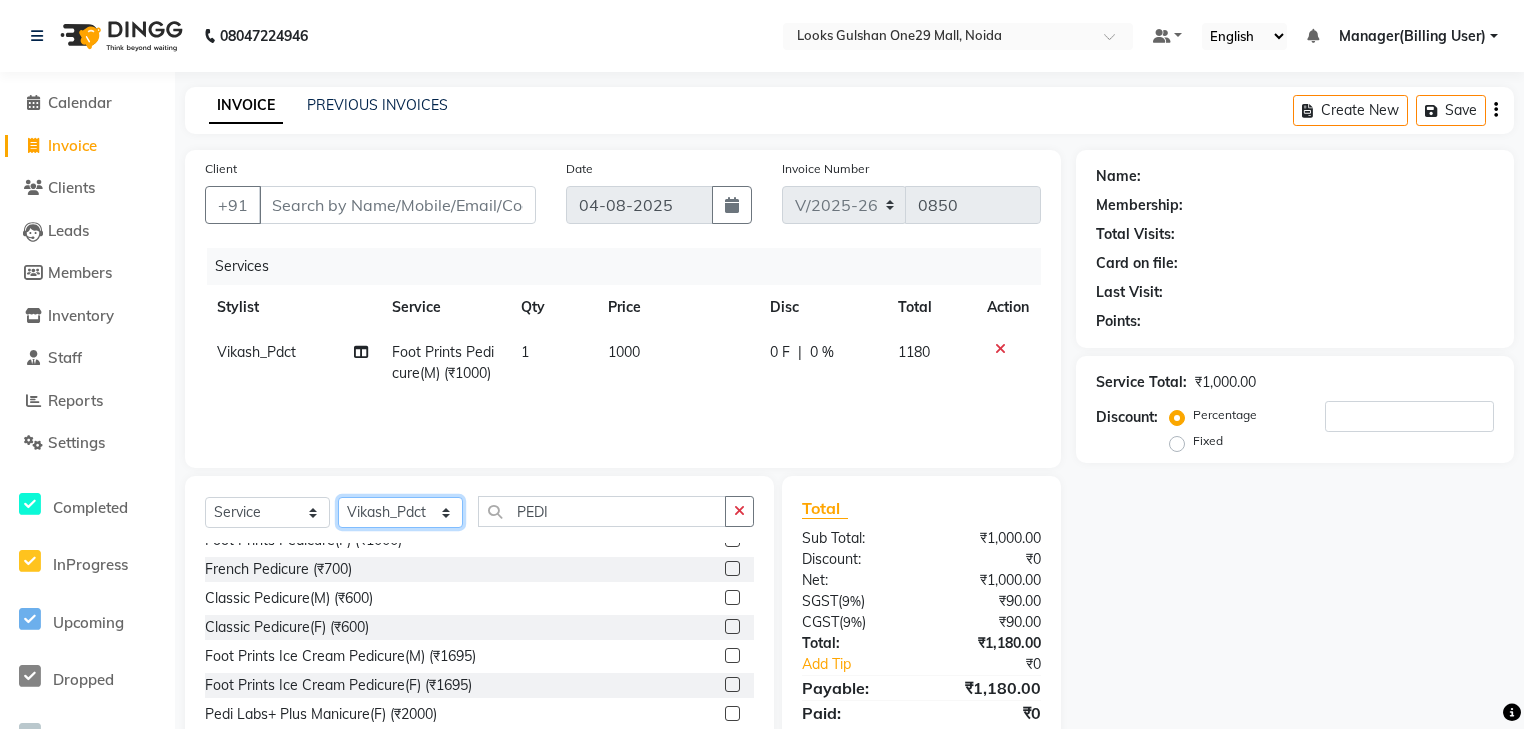 select on "80999" 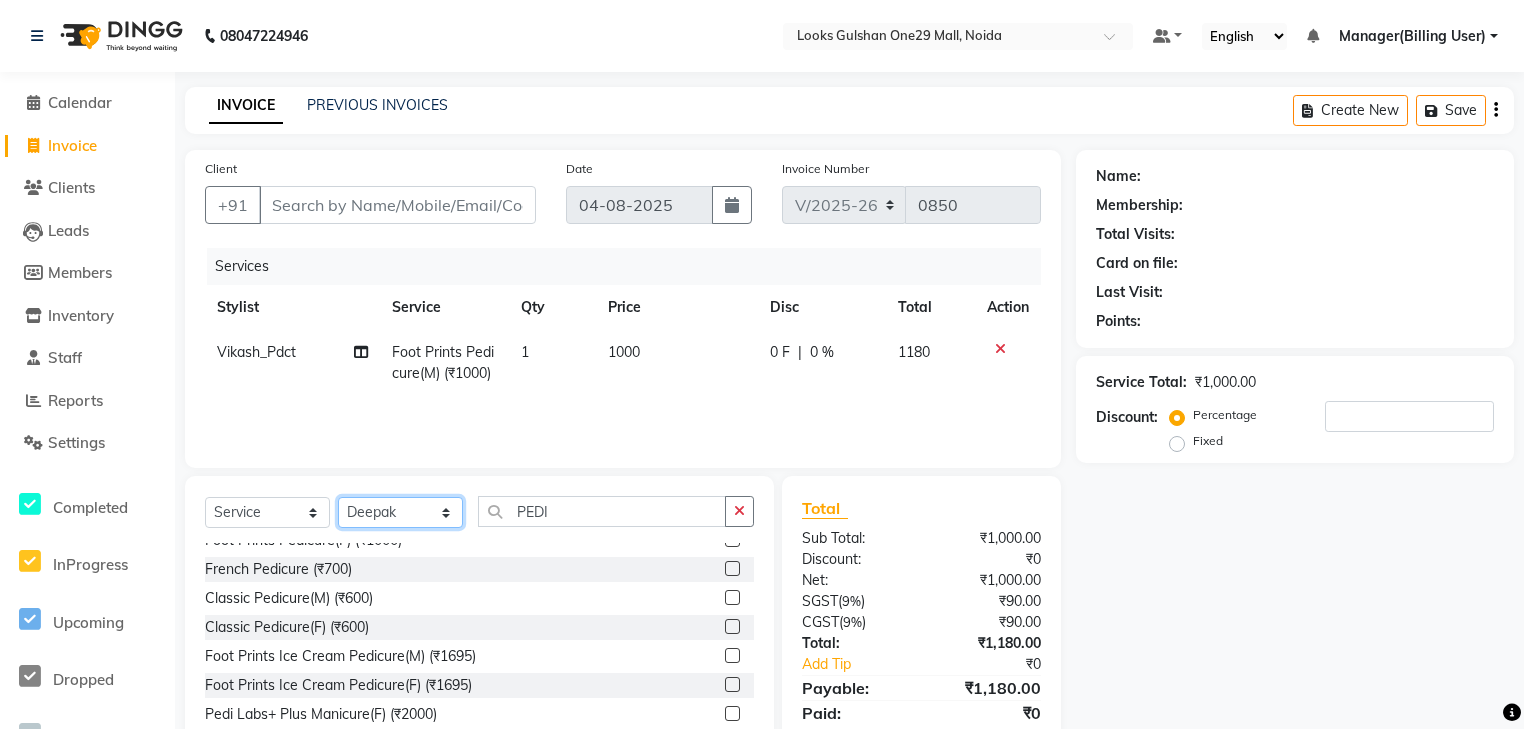 click on "Select Stylist ali Counter_Sales Deepak Eram_nail art Farmaan Manager(Billing User) Mashel Nisha Rinki Ritu Mittal Shiva Shiva(Cherry) Shivam_pdct Talib vardan Vikash_Pdct" 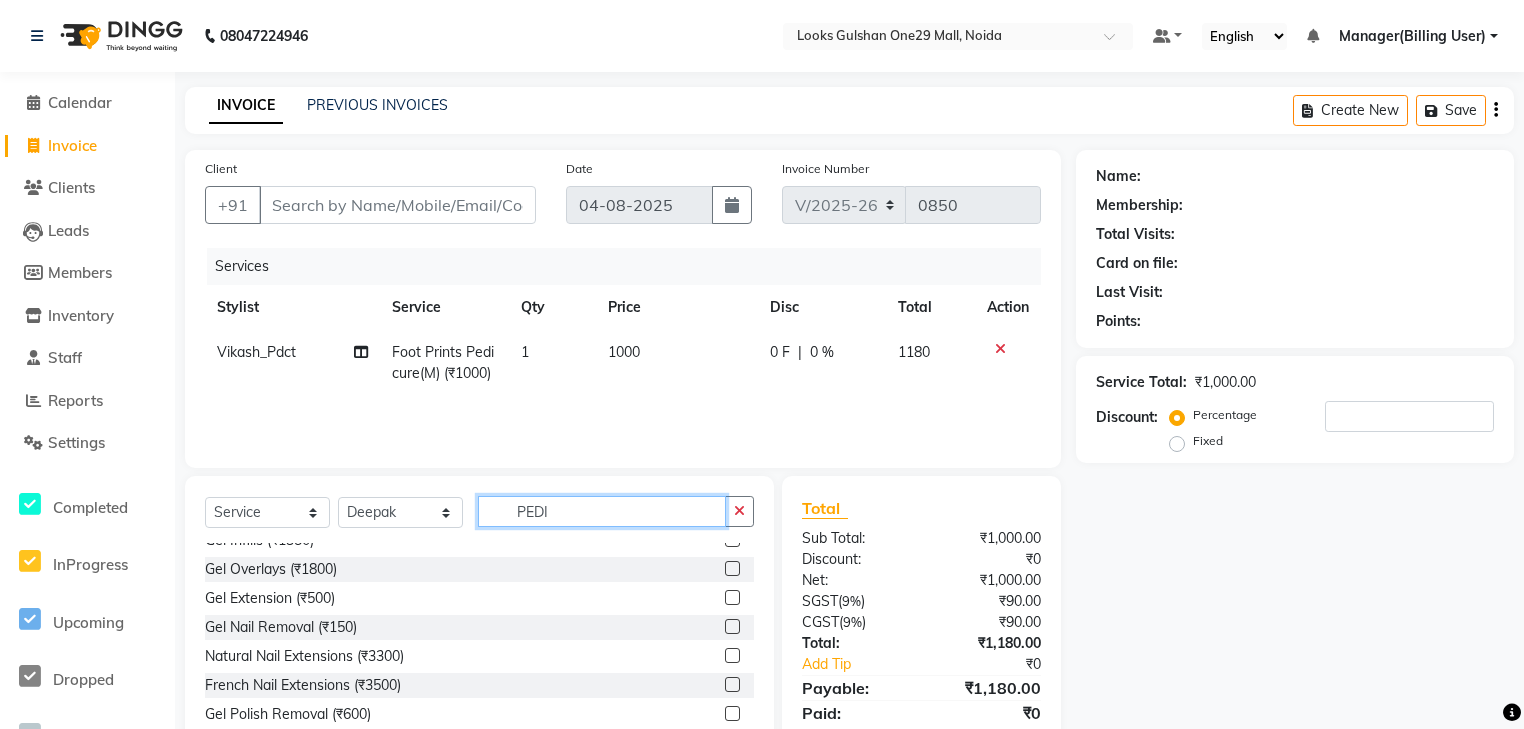 drag, startPoint x: 573, startPoint y: 520, endPoint x: 464, endPoint y: 515, distance: 109.11462 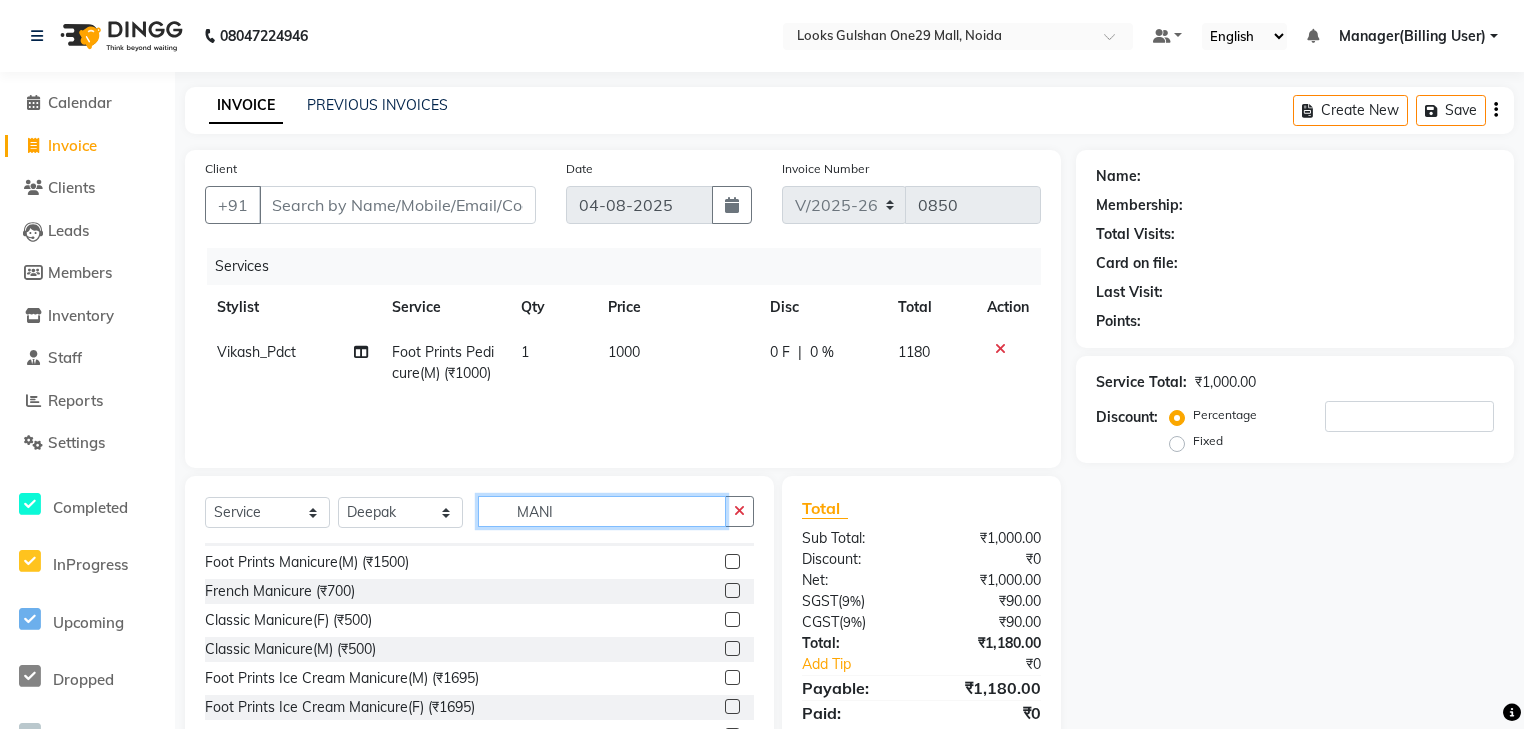 scroll, scrollTop: 0, scrollLeft: 0, axis: both 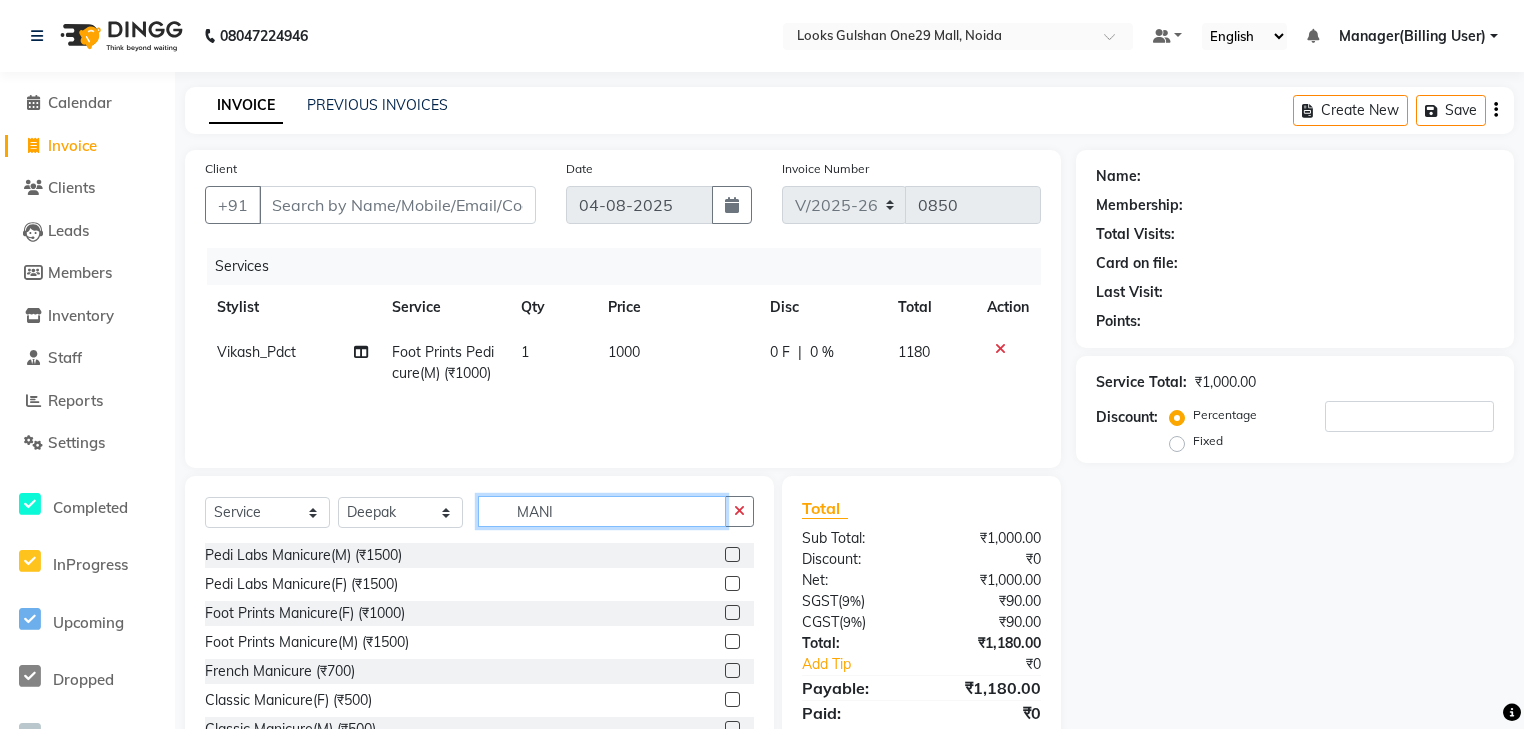 type on "MANI" 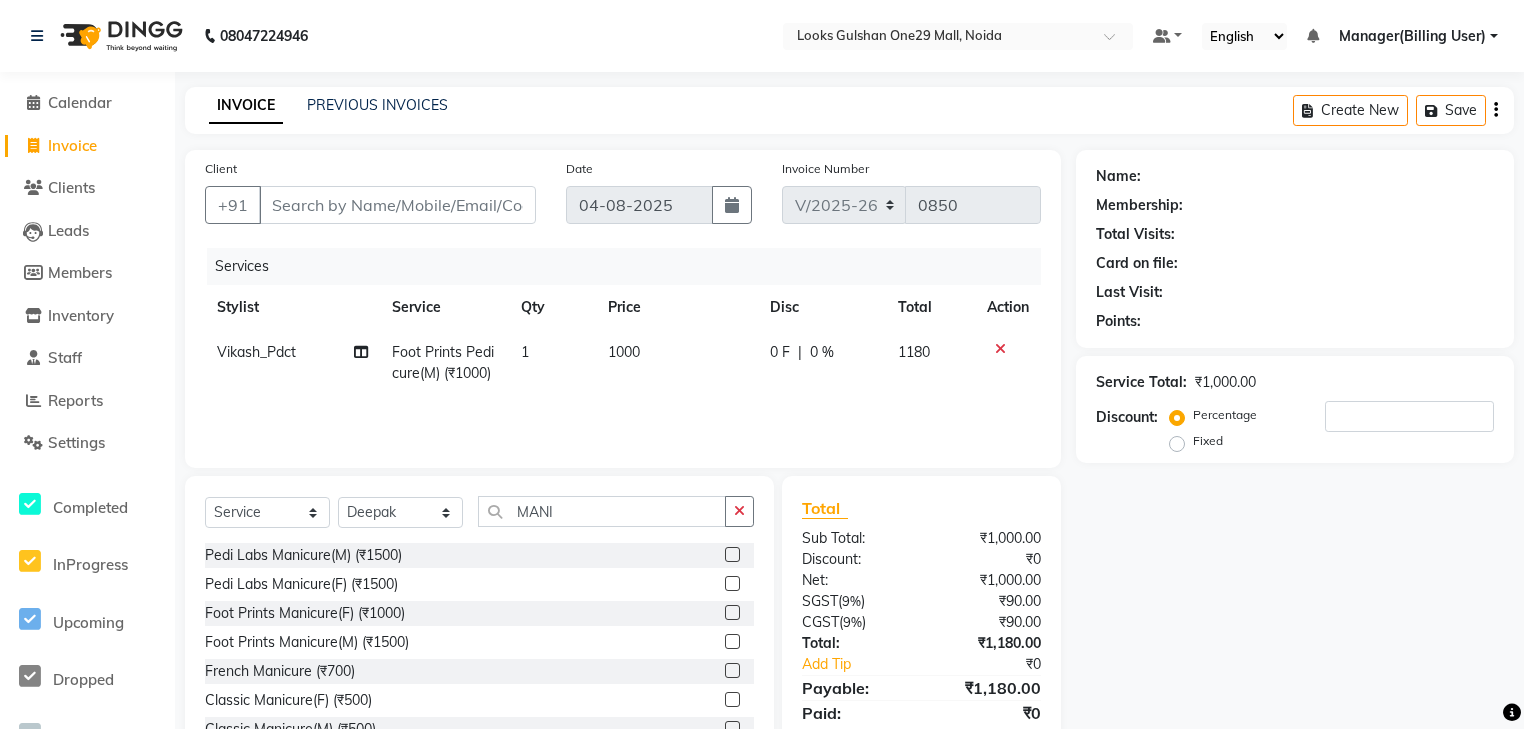 click 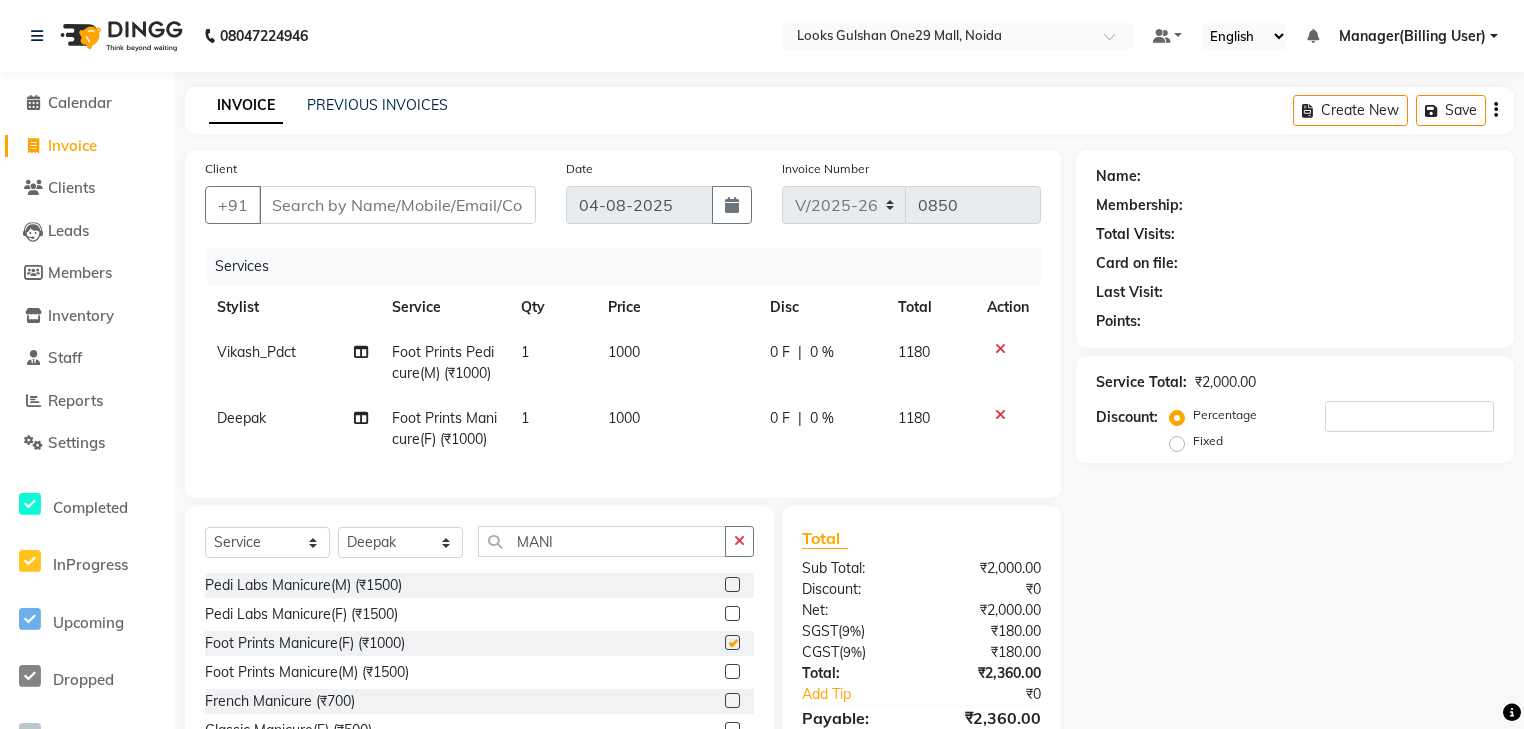 checkbox on "false" 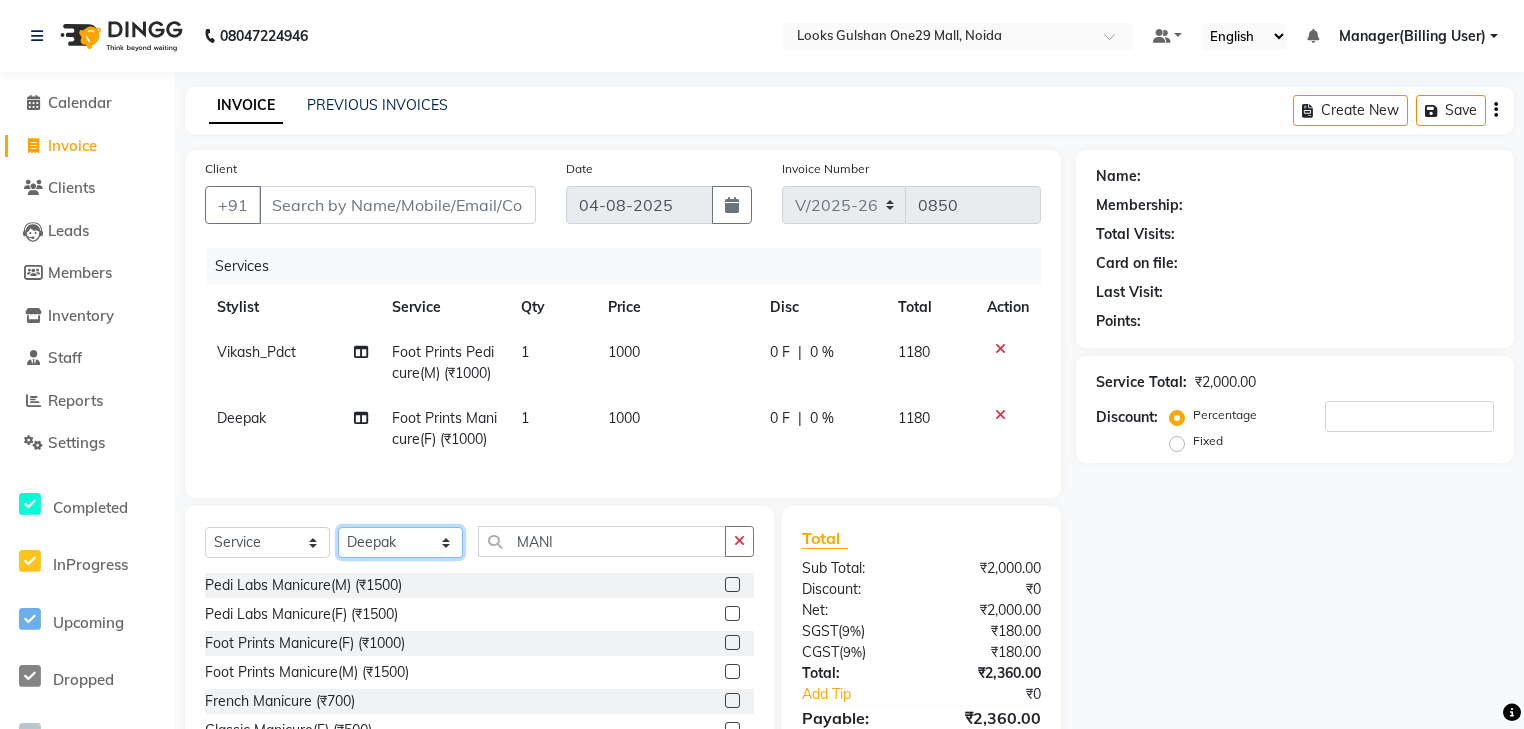 click on "Select Stylist ali Counter_Sales Deepak Eram_nail art Farmaan Manager(Billing User) Mashel Nisha Rinki Ritu Mittal Shiva Shiva(Cherry) Shivam_pdct Talib vardan Vikash_Pdct" 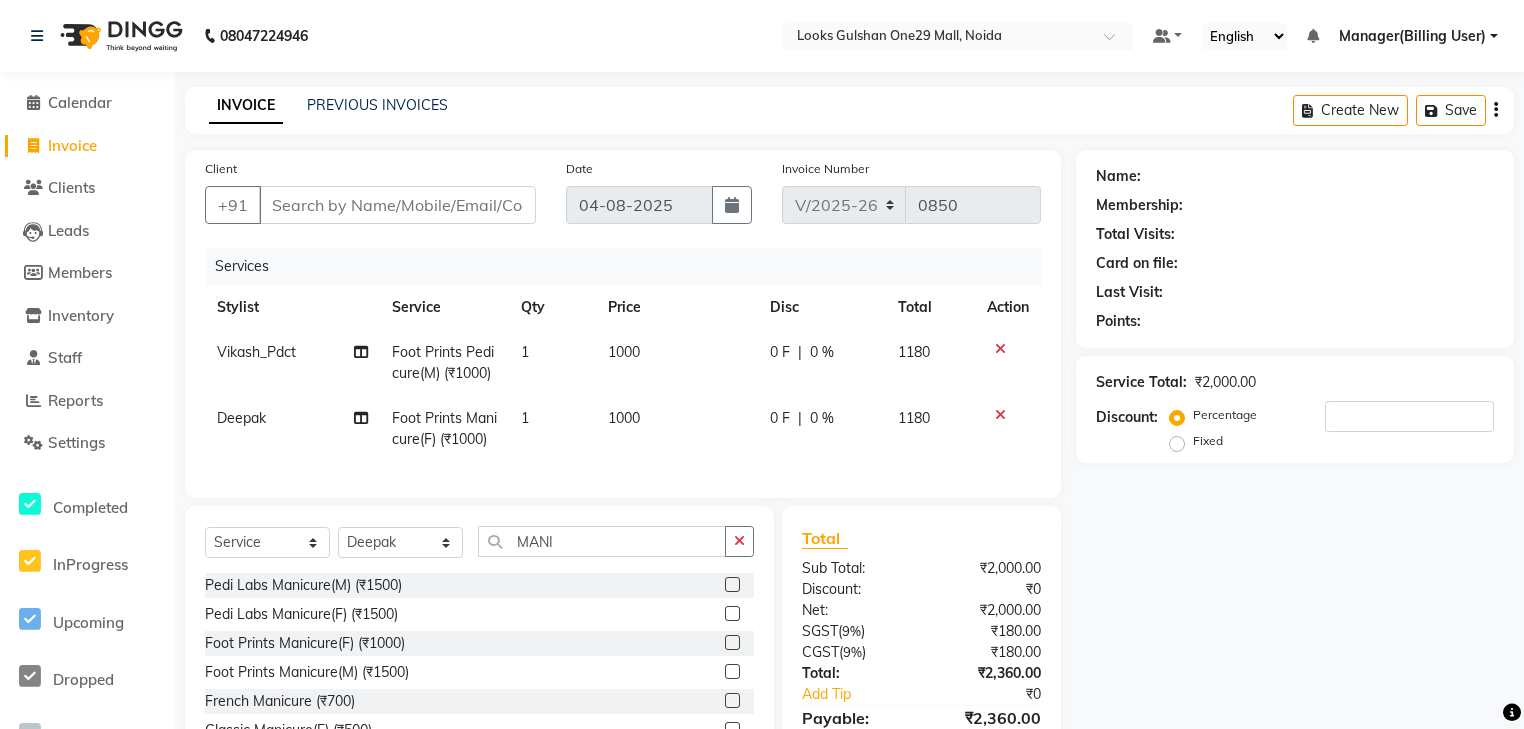 click on "1000" 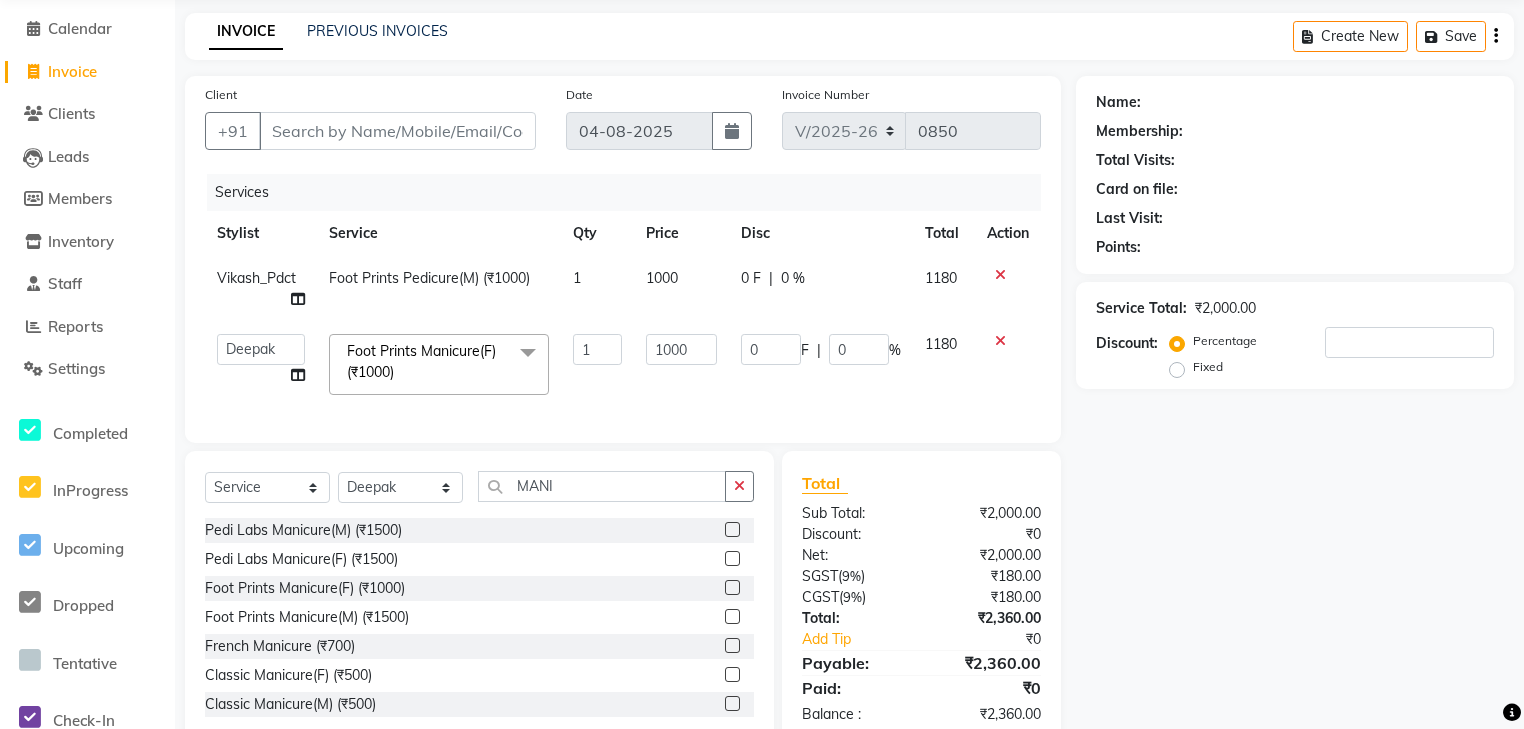 scroll, scrollTop: 133, scrollLeft: 0, axis: vertical 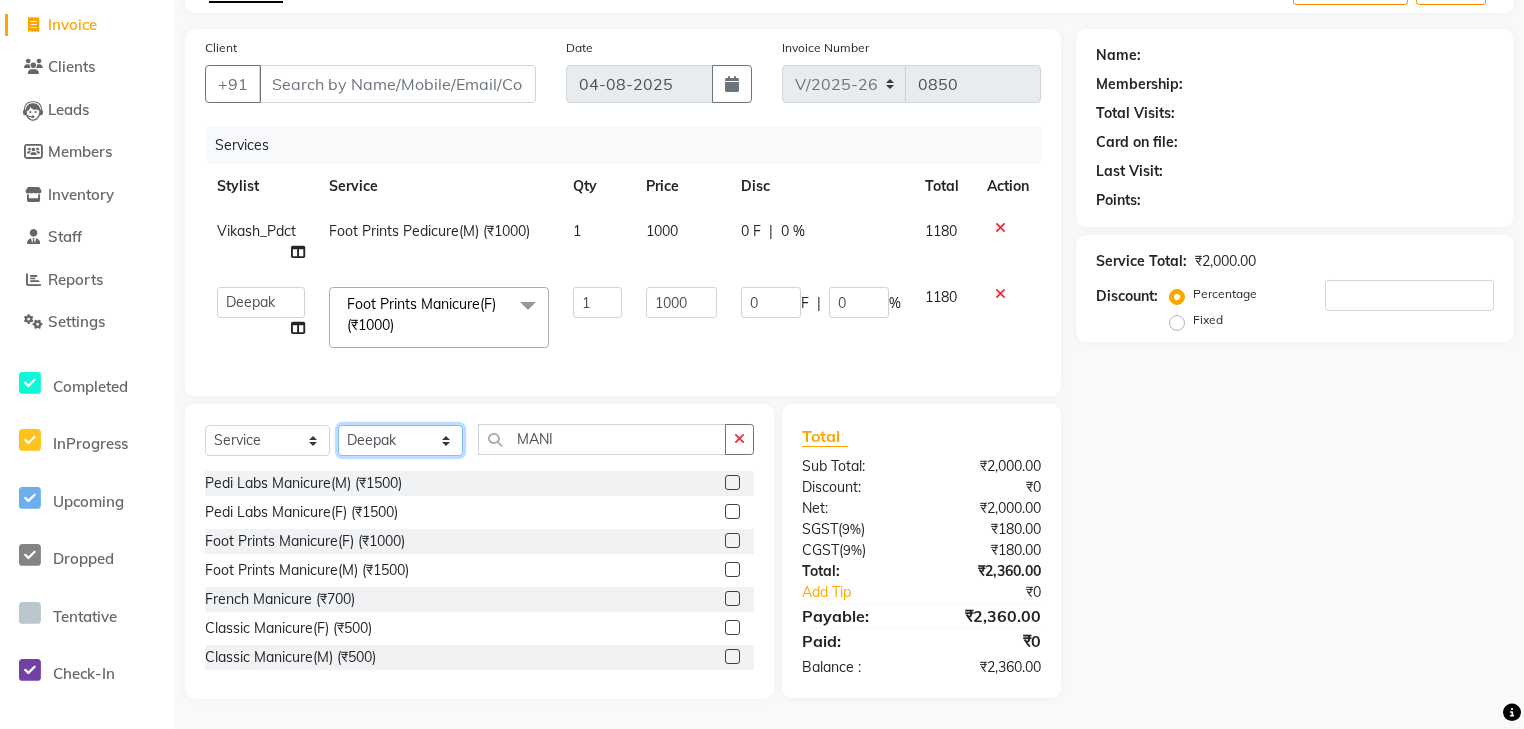 click on "Select Stylist ali Counter_Sales Deepak Eram_nail art Farmaan Manager(Billing User) Mashel Nisha Rinki Ritu Mittal Shiva Shiva(Cherry) Shivam_pdct Talib vardan Vikash_Pdct" 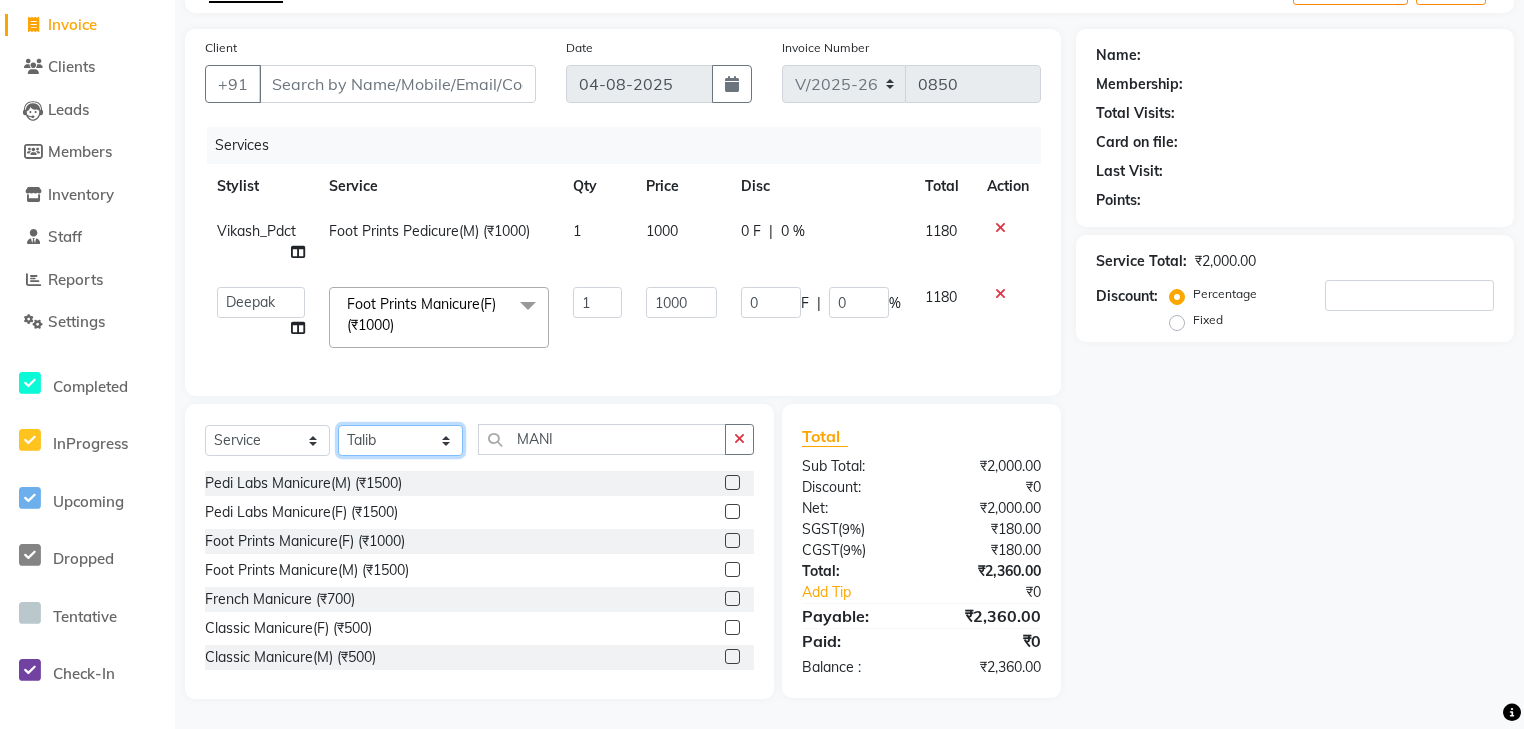 click on "Select Stylist ali Counter_Sales Deepak Eram_nail art Farmaan Manager(Billing User) Mashel Nisha Rinki Ritu Mittal Shiva Shiva(Cherry) Shivam_pdct Talib vardan Vikash_Pdct" 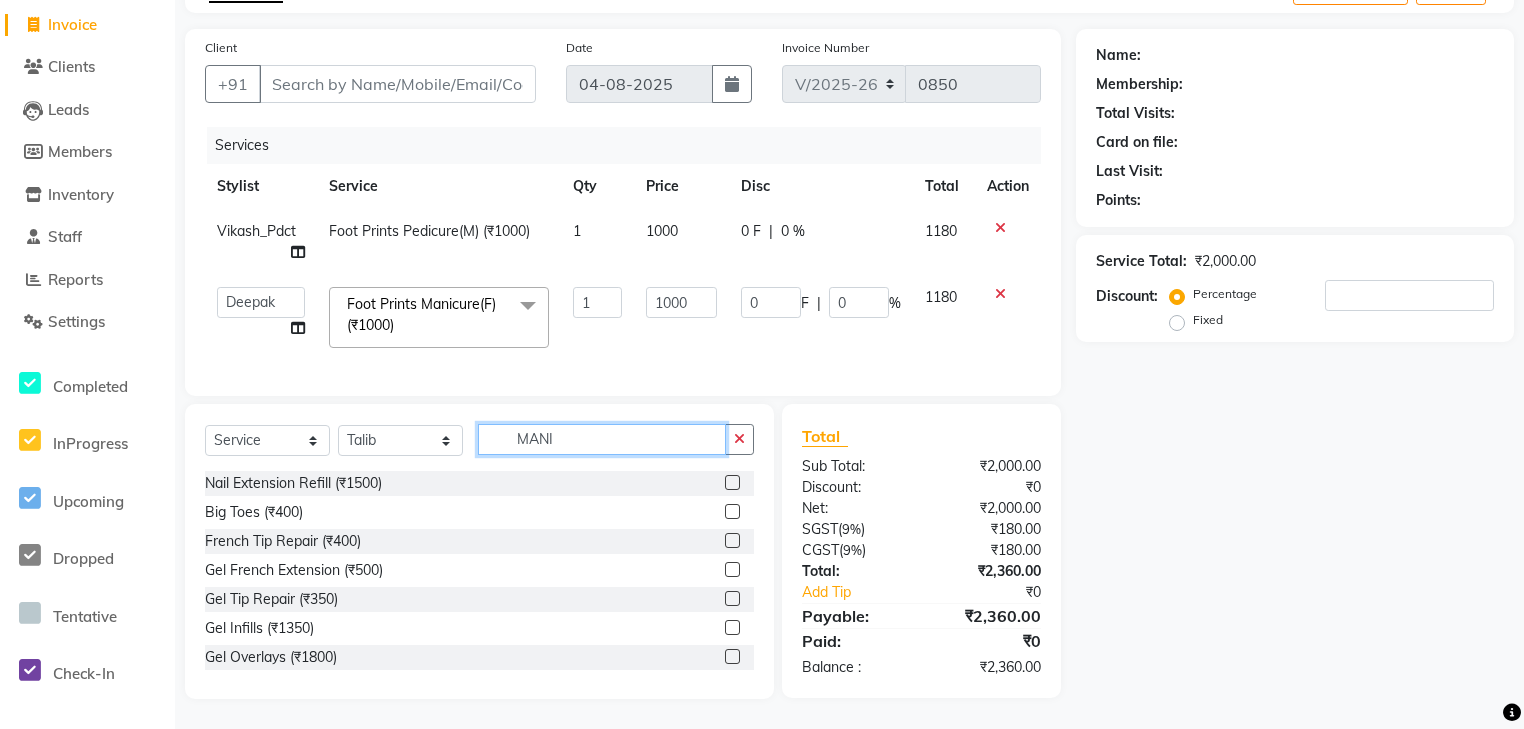 click on "MANI" 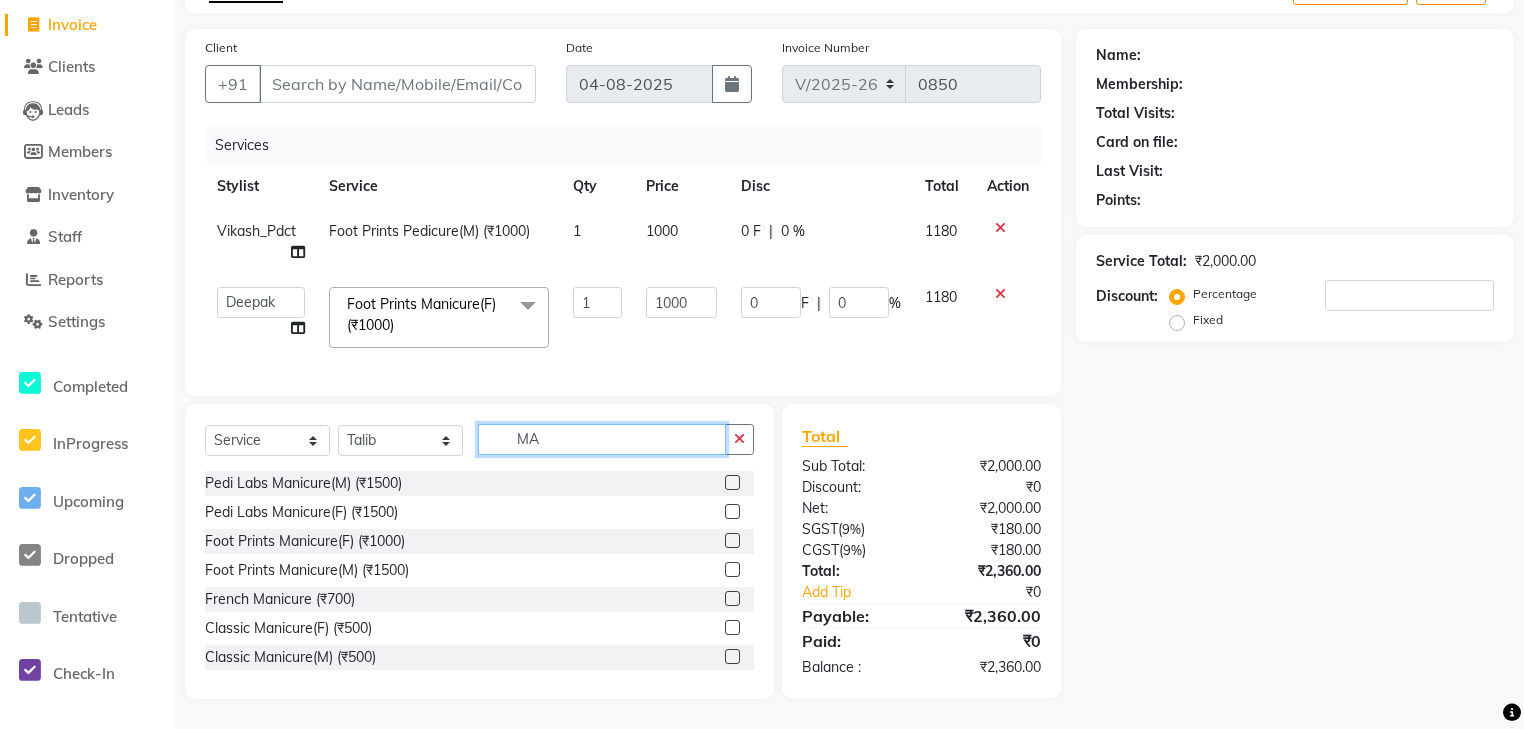 type on "M" 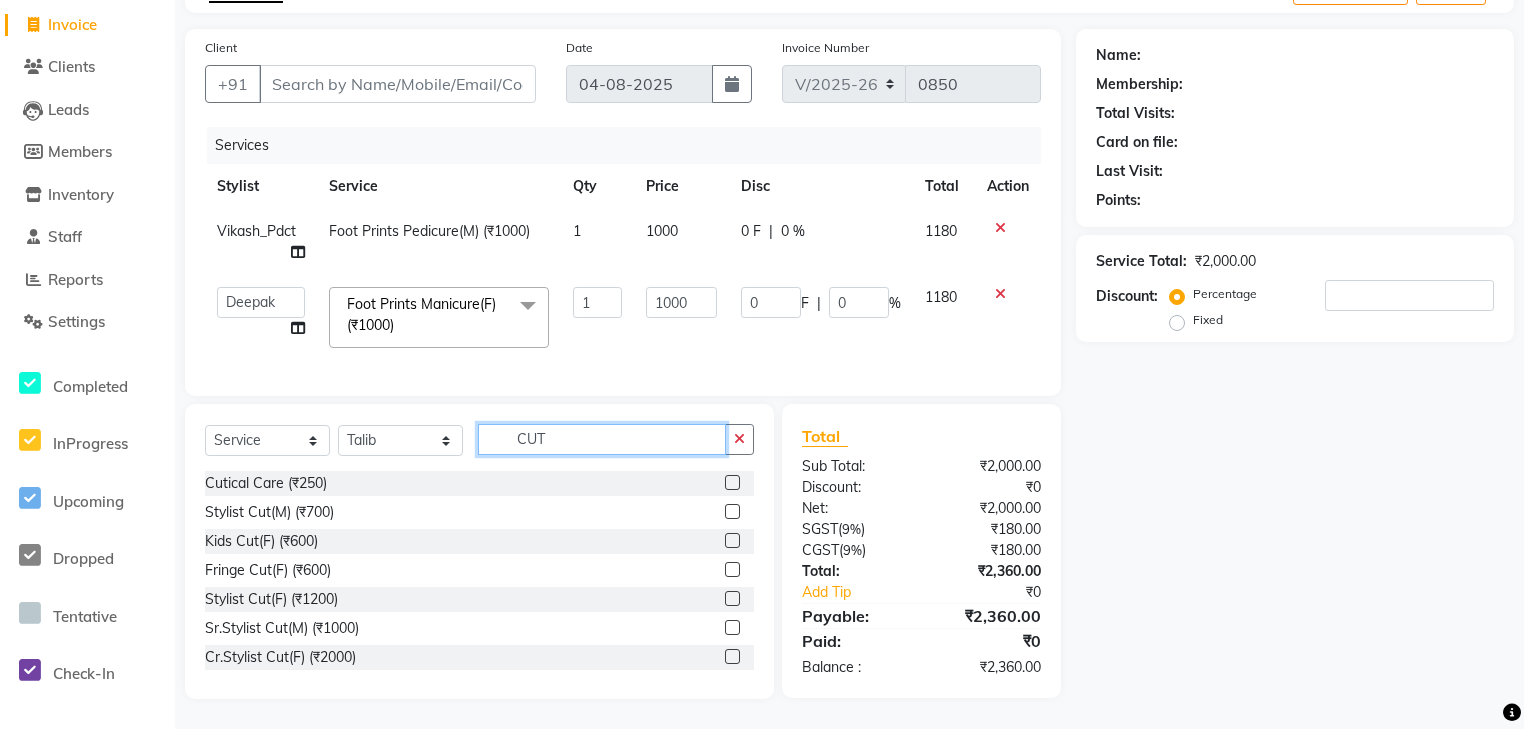 type on "CUT" 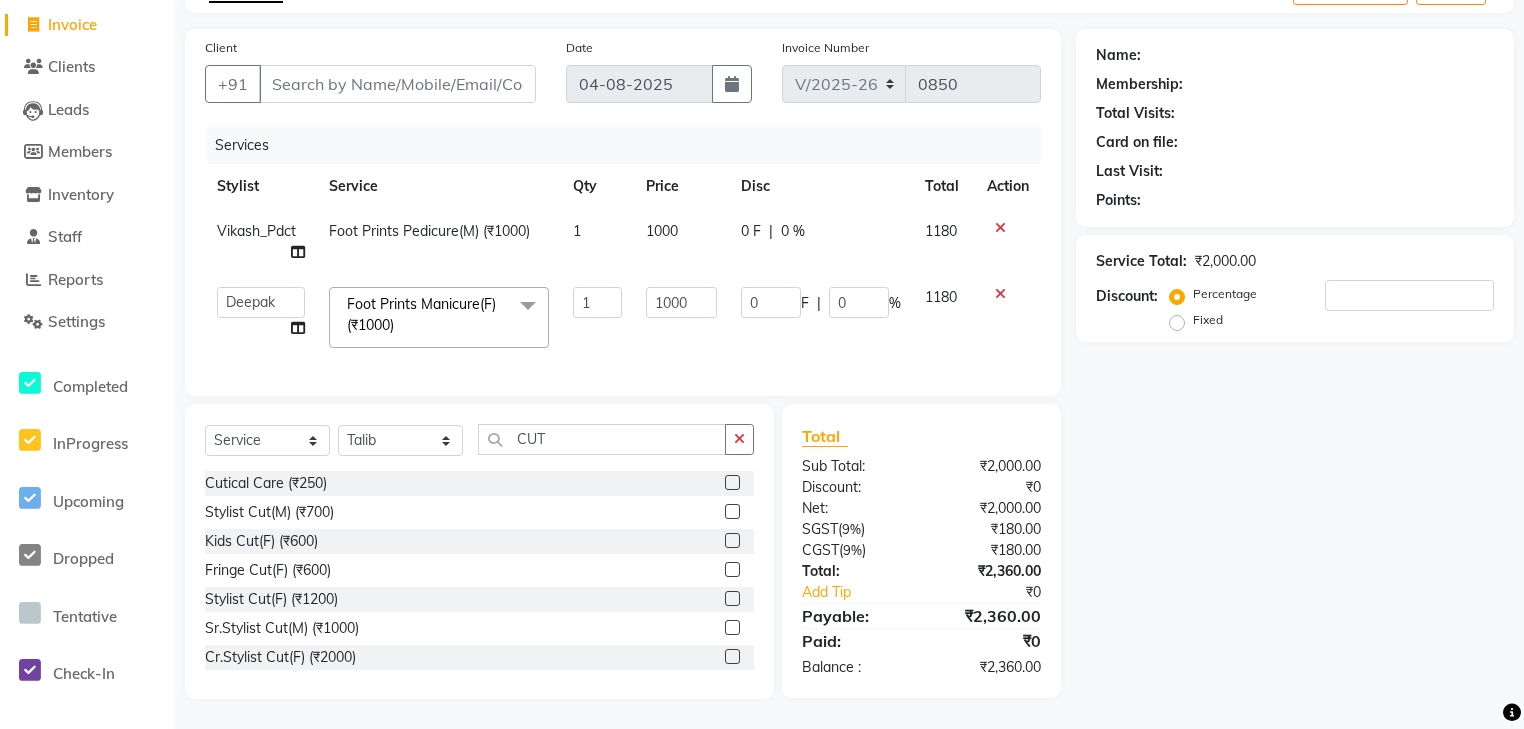 click 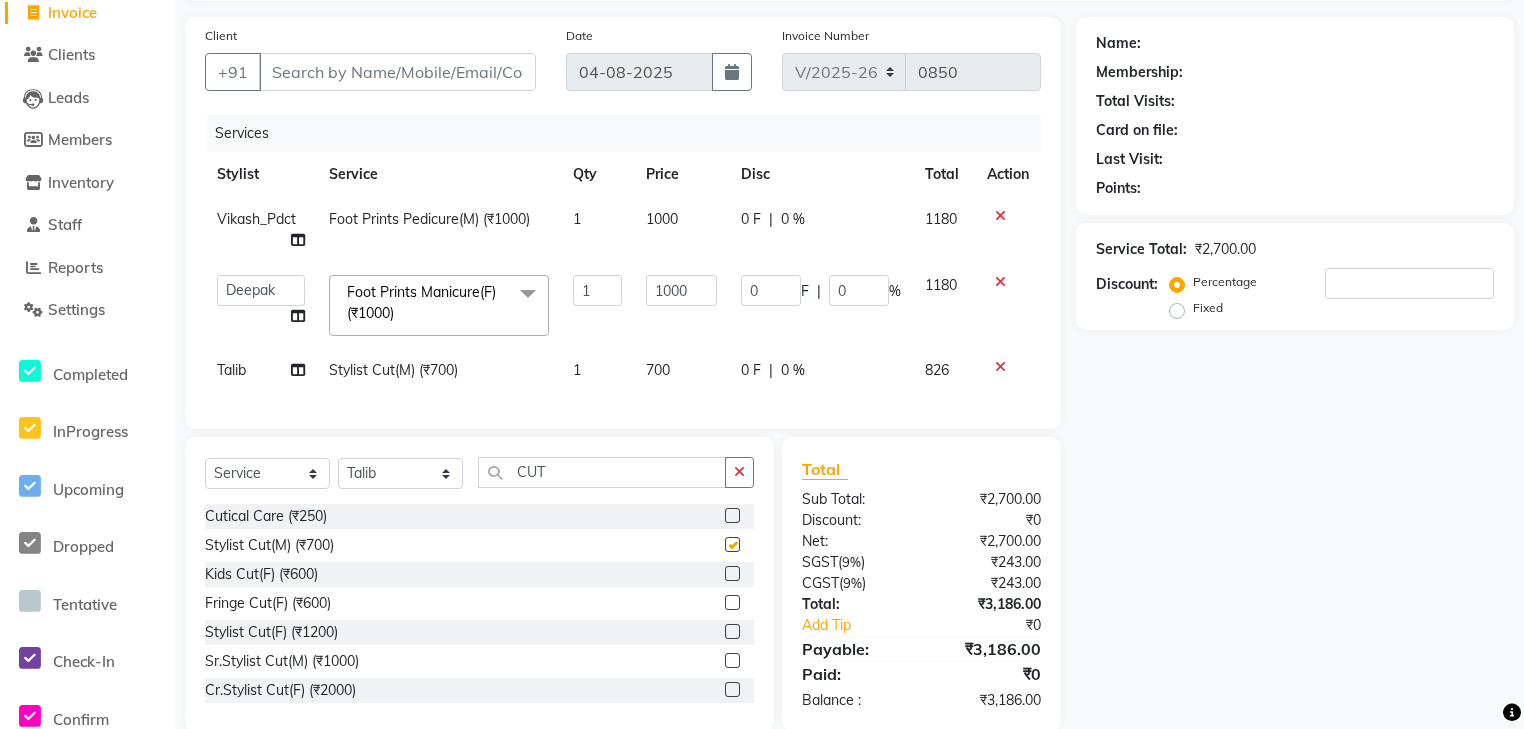 checkbox on "false" 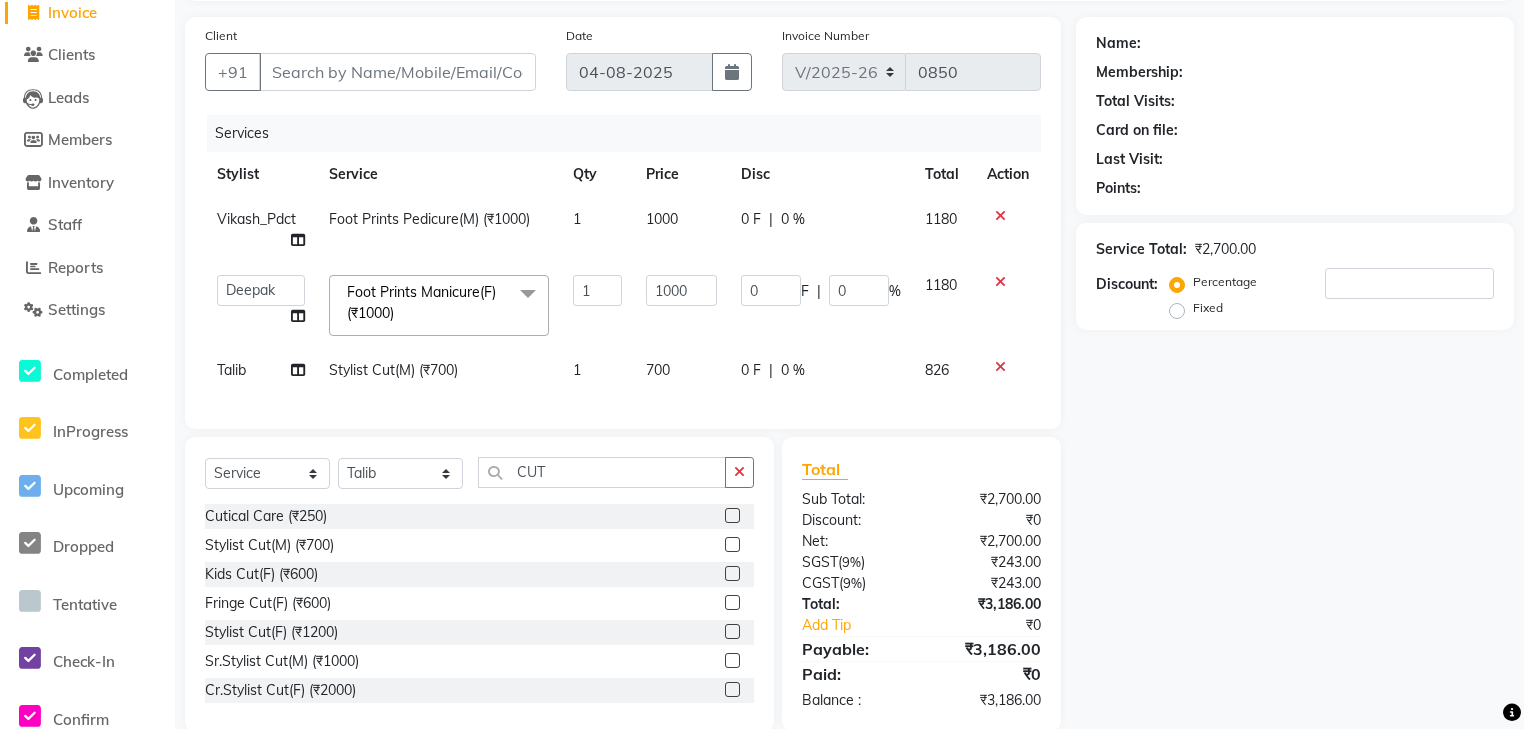 click on "700" 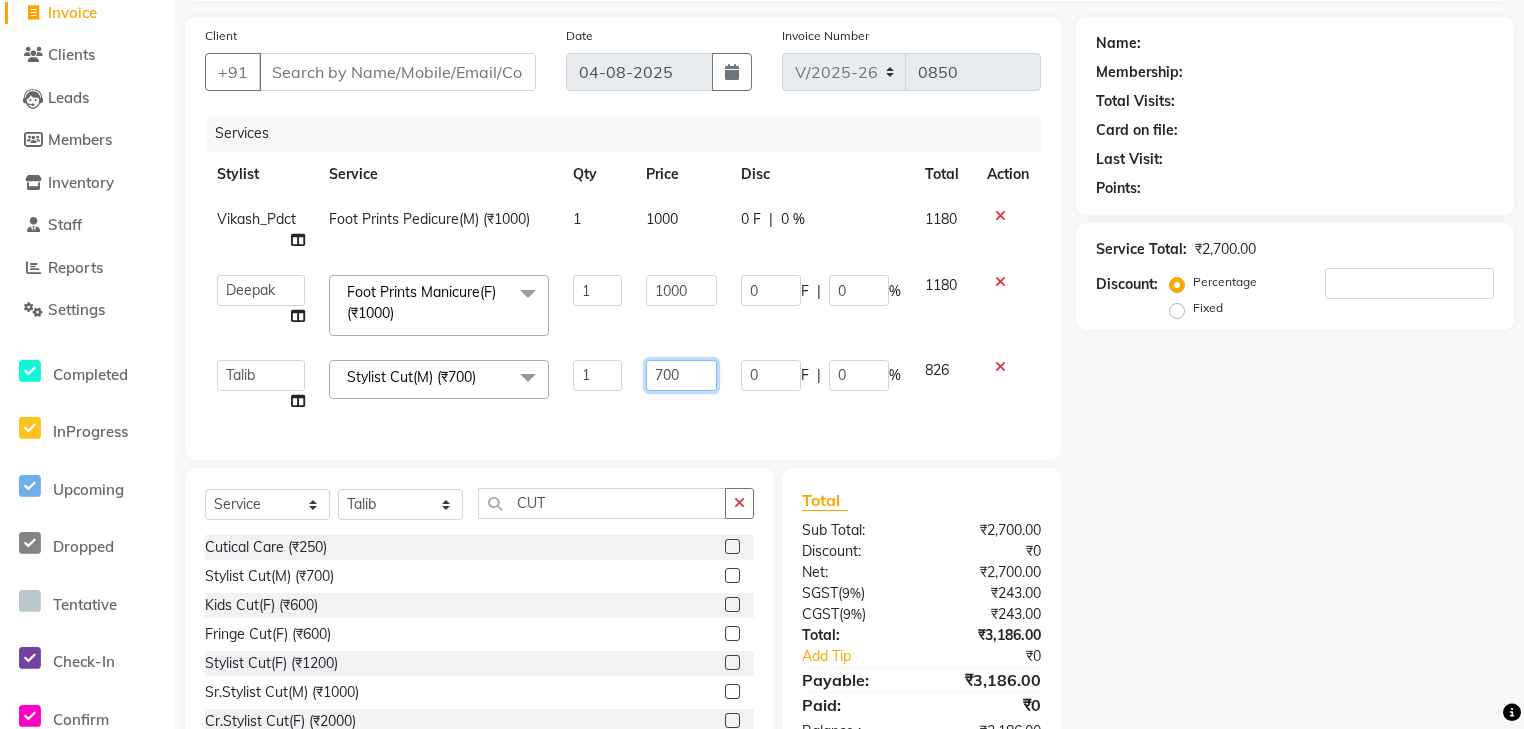 click on "700" 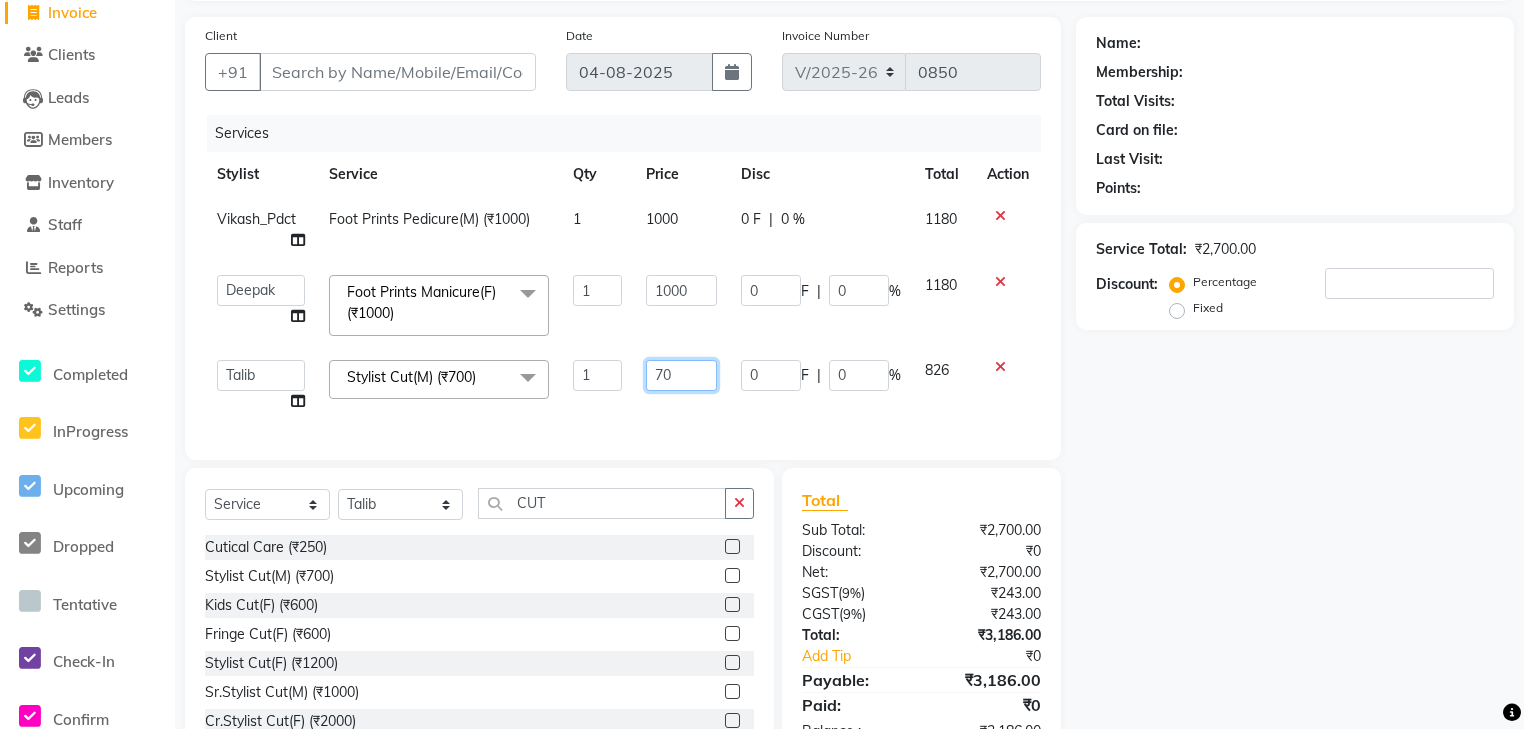 type on "7" 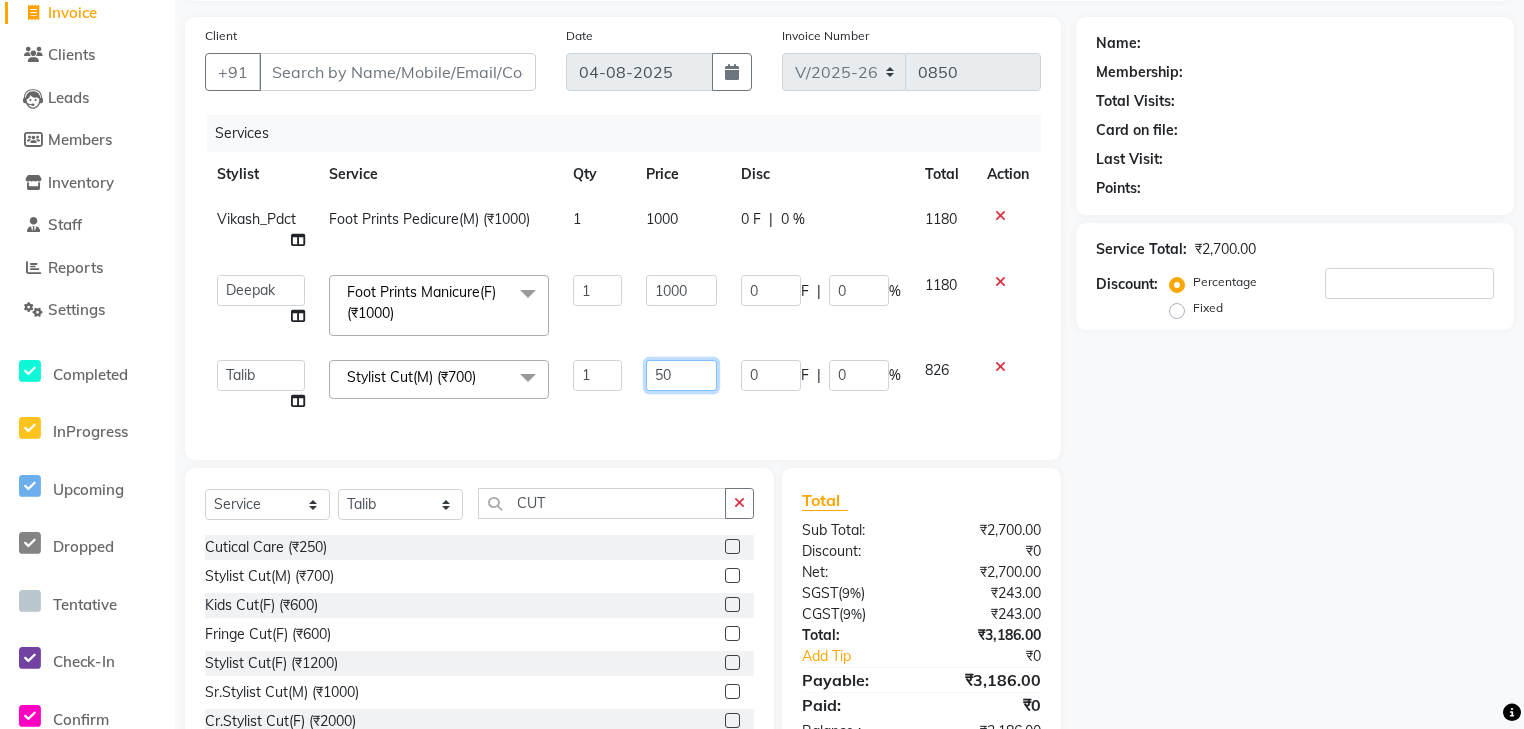 type on "500" 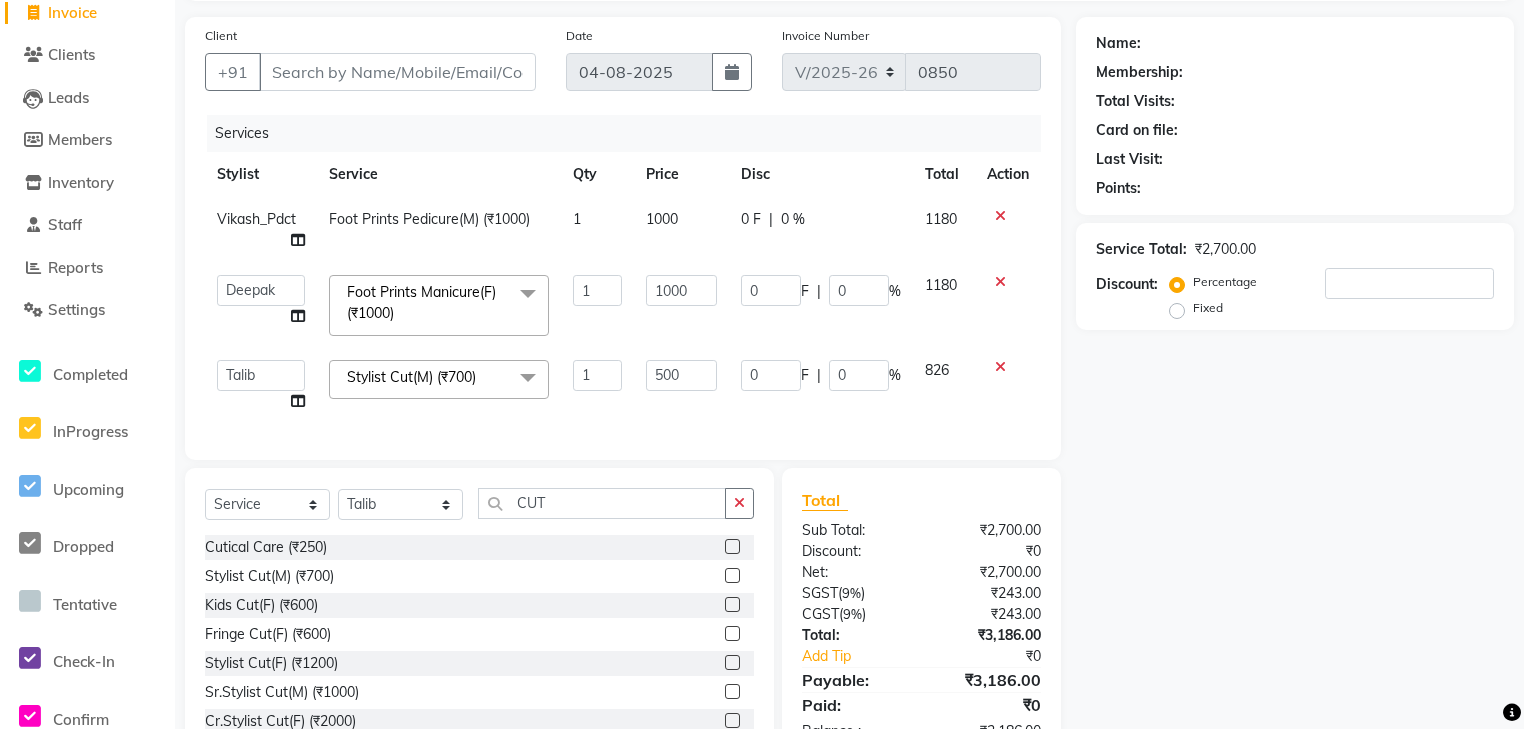 click on "Client +91 [PHONE] searching... Date 04-08-2025 Invoice Number V/2025 V/2025-26 0850 Services Stylist Service Qty Price Disc Total Action Vikash_Pdct Foot Prints Pedicure(M) (₹1000) 1 1000 0 F | 0 % 1180 ali Counter_Sales Deepak Eram_nail art Farmaan Manager(Billing User) Mashel Nisha Rinki Ritu Mittal Shiva Shiva(Cherry) Shivam_pdct Talib vardan Vikash_Pdct Foot Prints Manicure(F) (₹1000) x Nail Extension Refill (₹1500) Big Toes (₹400) French Tip Repair (₹400) Gel French Extension (₹500) Gel Tip Repair (₹350) Gel Infills (₹1350) Gel Overlays (₹1800) Gel Extension (₹500) Gel Nail Removal (₹150) Natural Nail Extensions (₹3300) French Nail Extensions (₹3500) Gel Polish Removal (₹600) Extension Removal (₹1000) Nail Art Recruiter (₹500) French Ombre Gel Polish (₹2500) Nail Art Nedle (₹600) Cutical Care (₹250) Nail Art Brush (₹500) French Gel Polish (₹2000) French Glitter Gel Polish (₹2500) Nail Art Per Finger(F)* (₹400) 1" 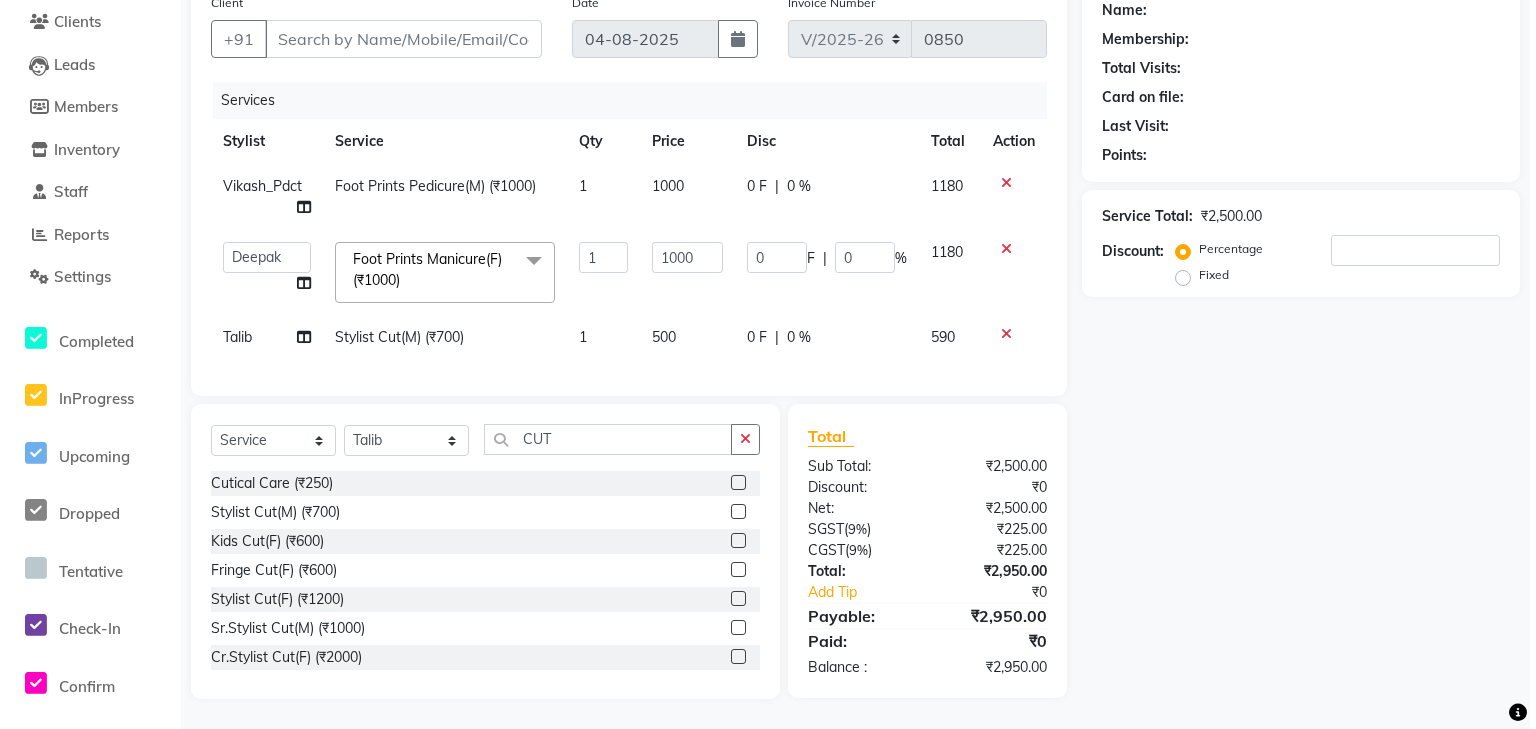 scroll, scrollTop: 0, scrollLeft: 0, axis: both 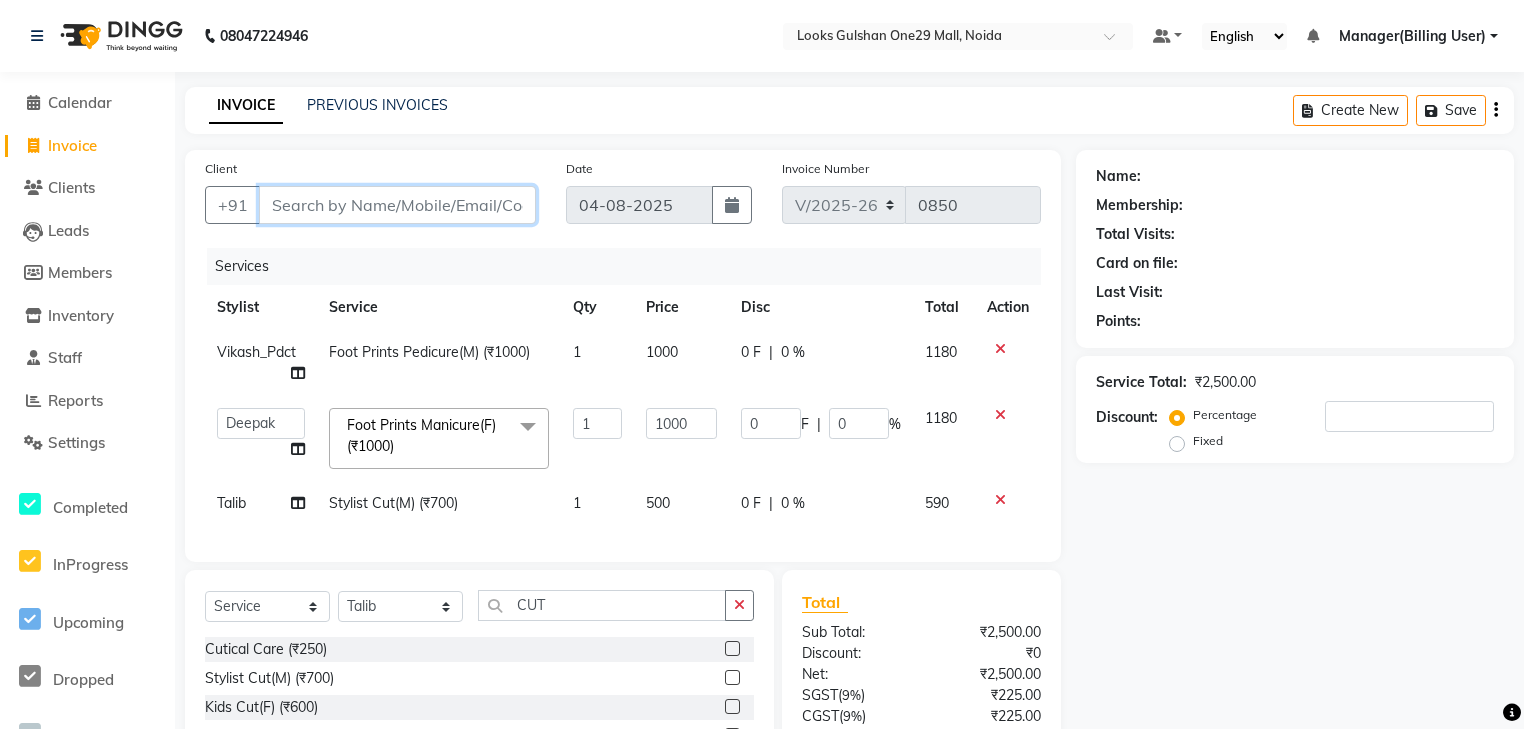 click on "Client" at bounding box center [397, 205] 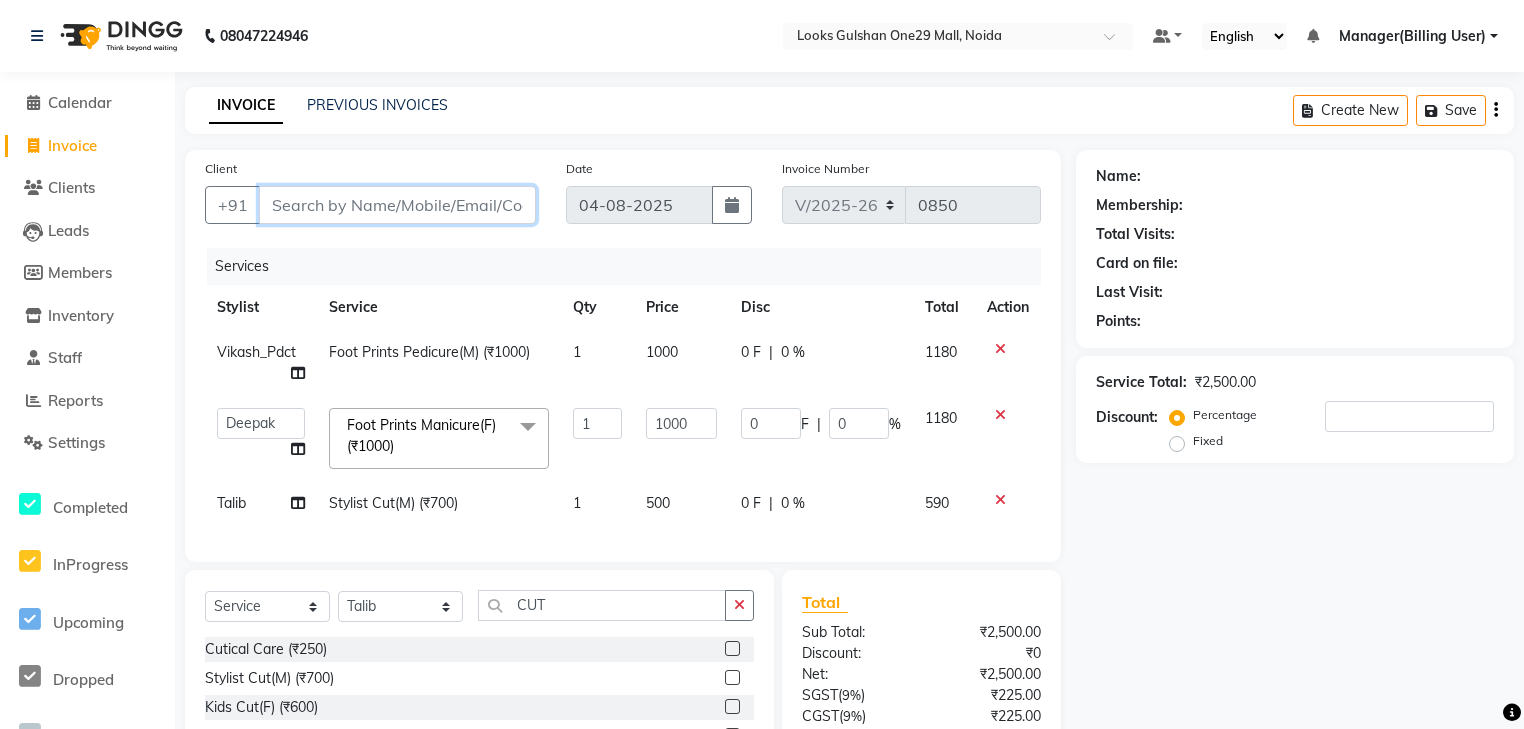 type on "9" 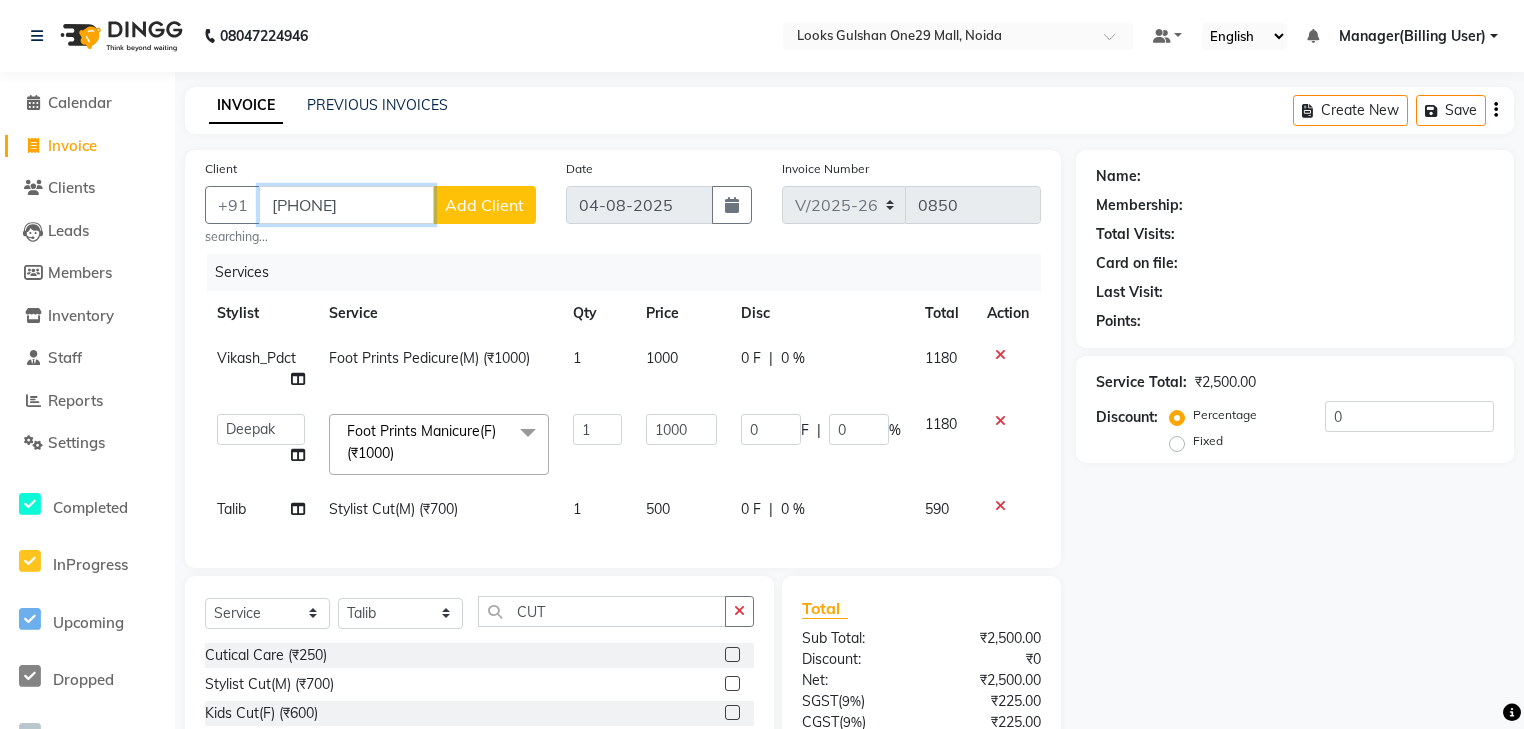 type on "[PHONE]" 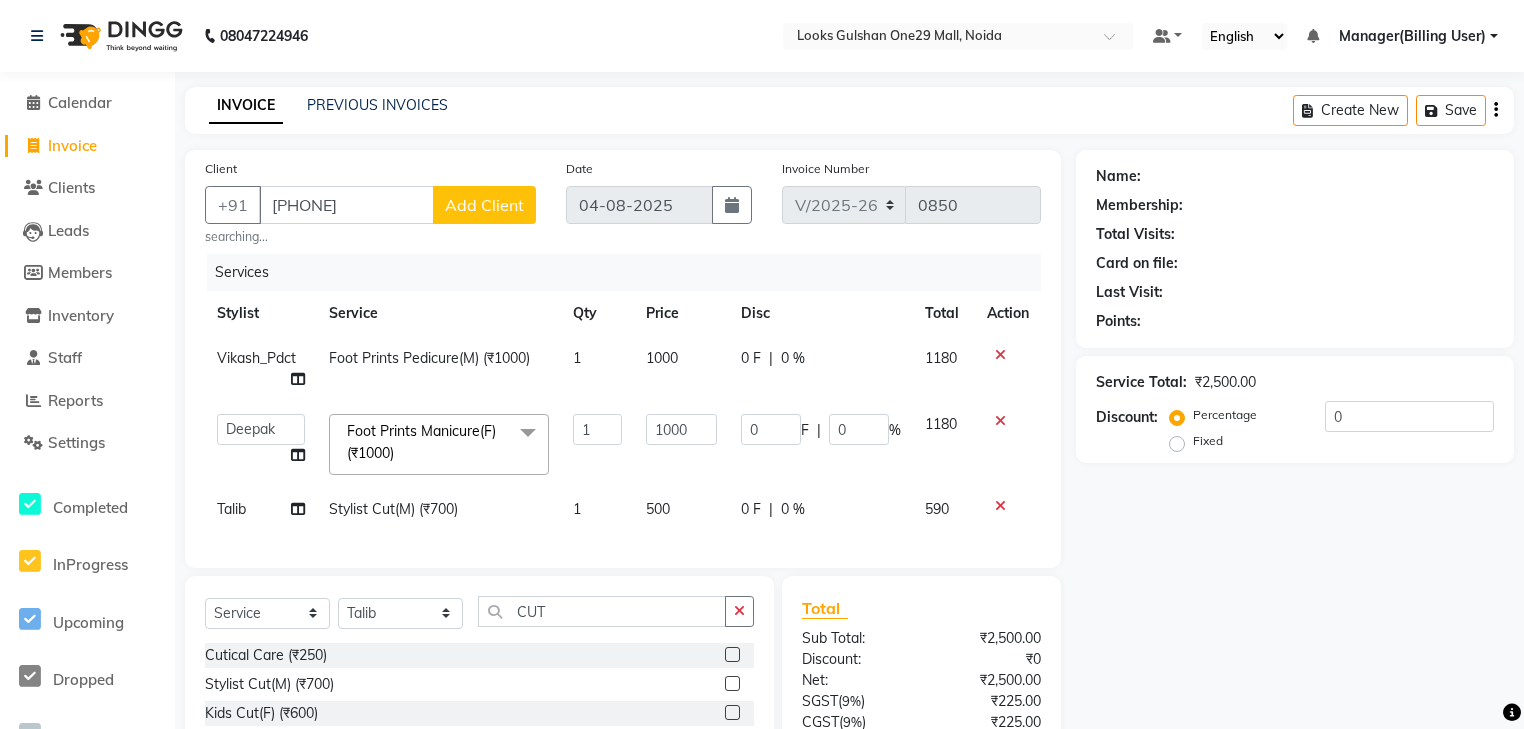 click on "Add Client" 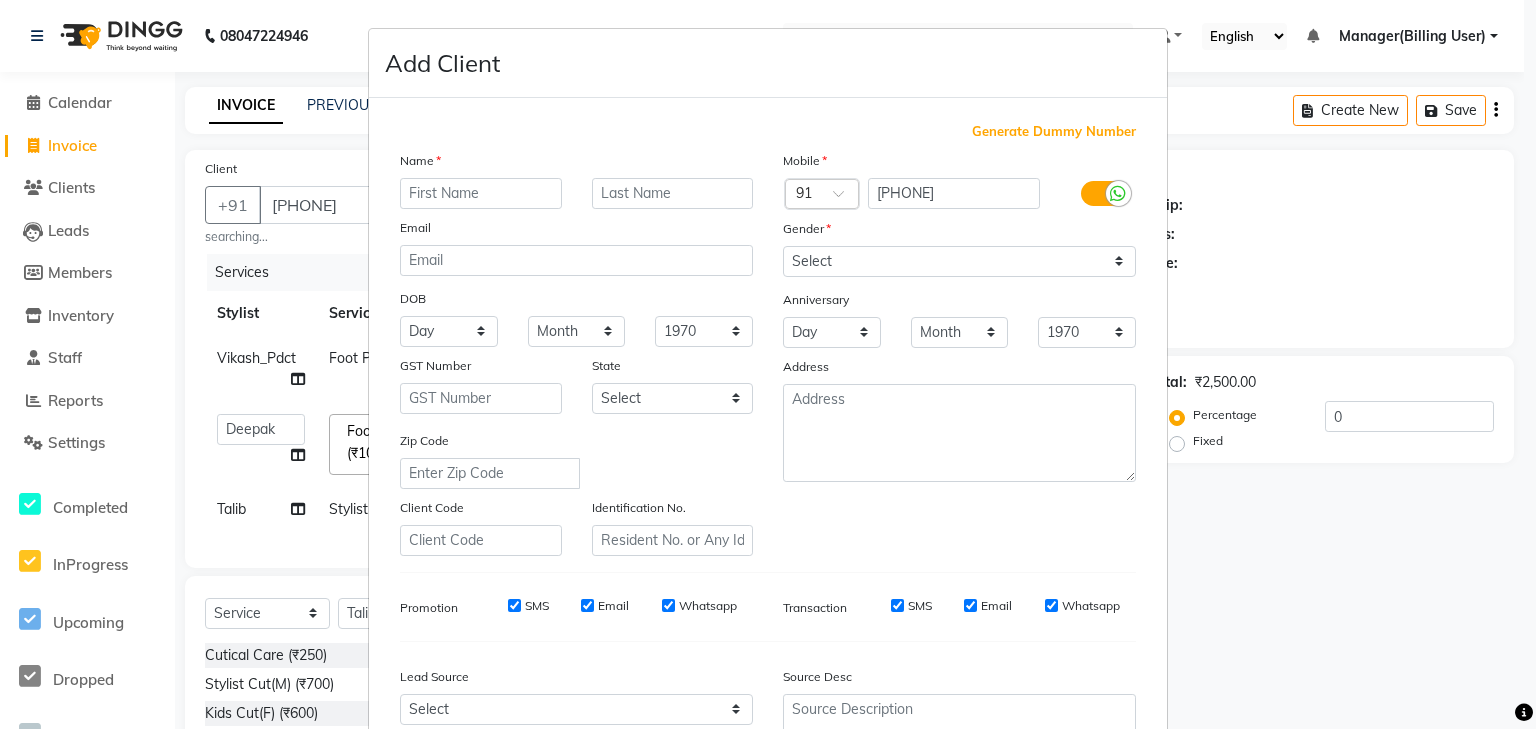 click at bounding box center (481, 193) 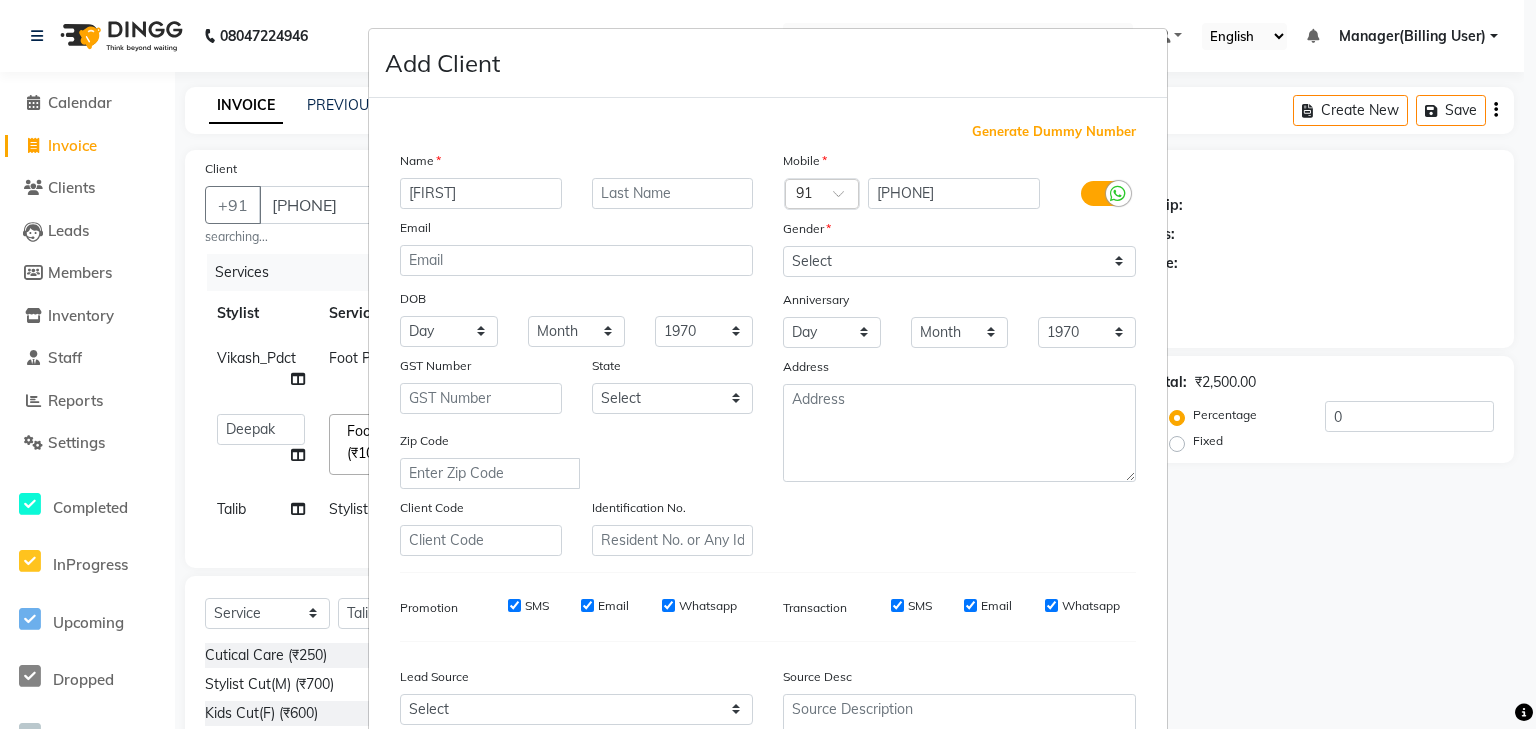 type on "[FIRST]" 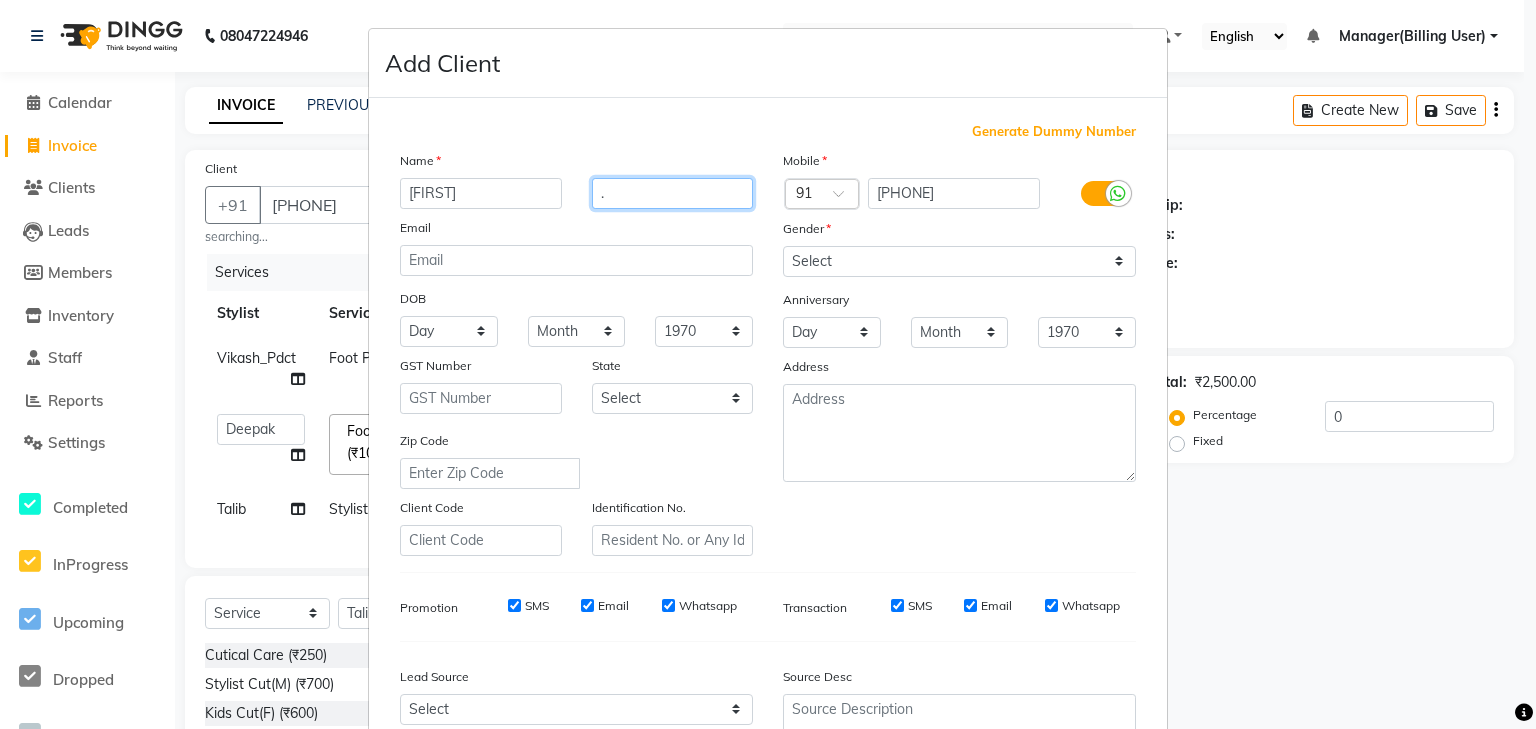 type on "." 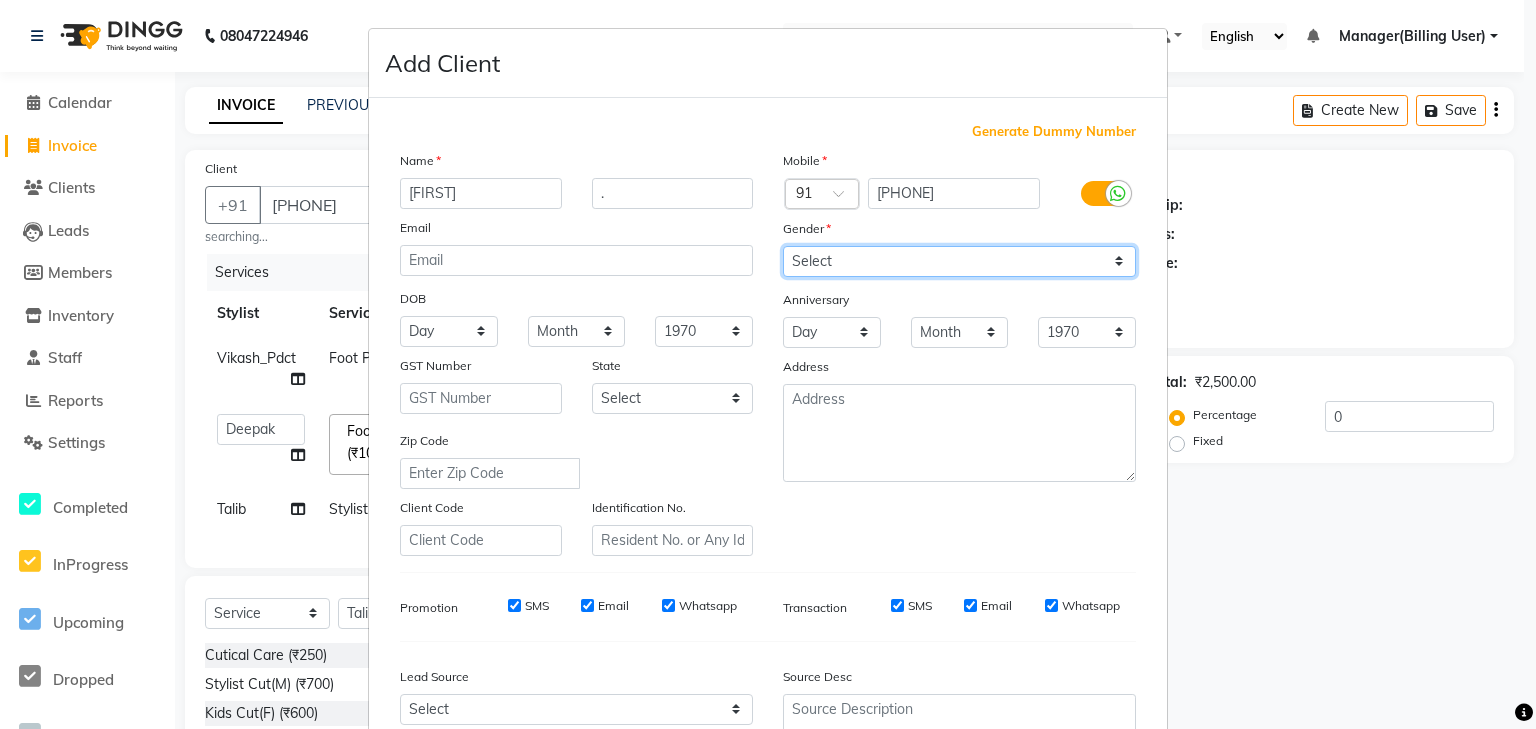 drag, startPoint x: 793, startPoint y: 260, endPoint x: 797, endPoint y: 274, distance: 14.56022 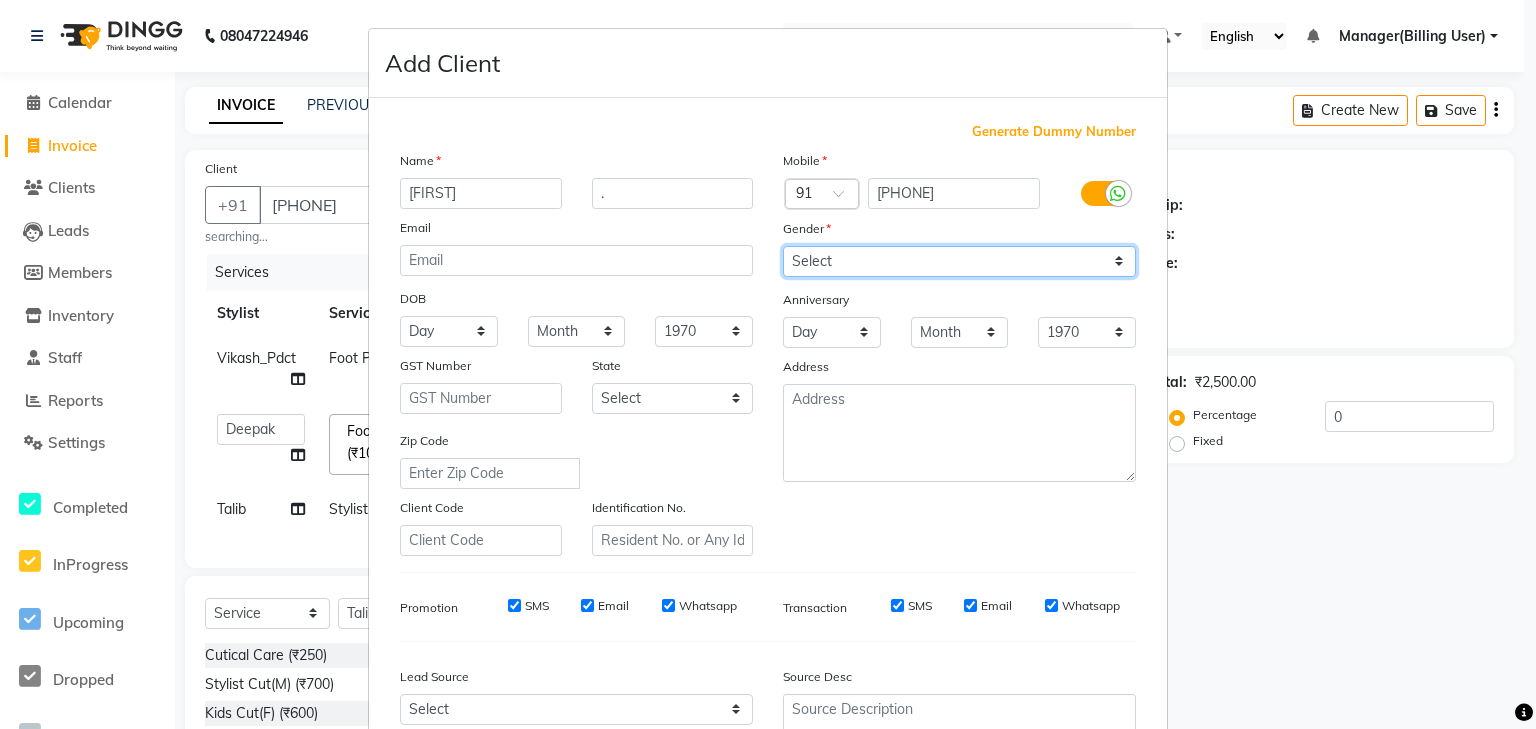select on "male" 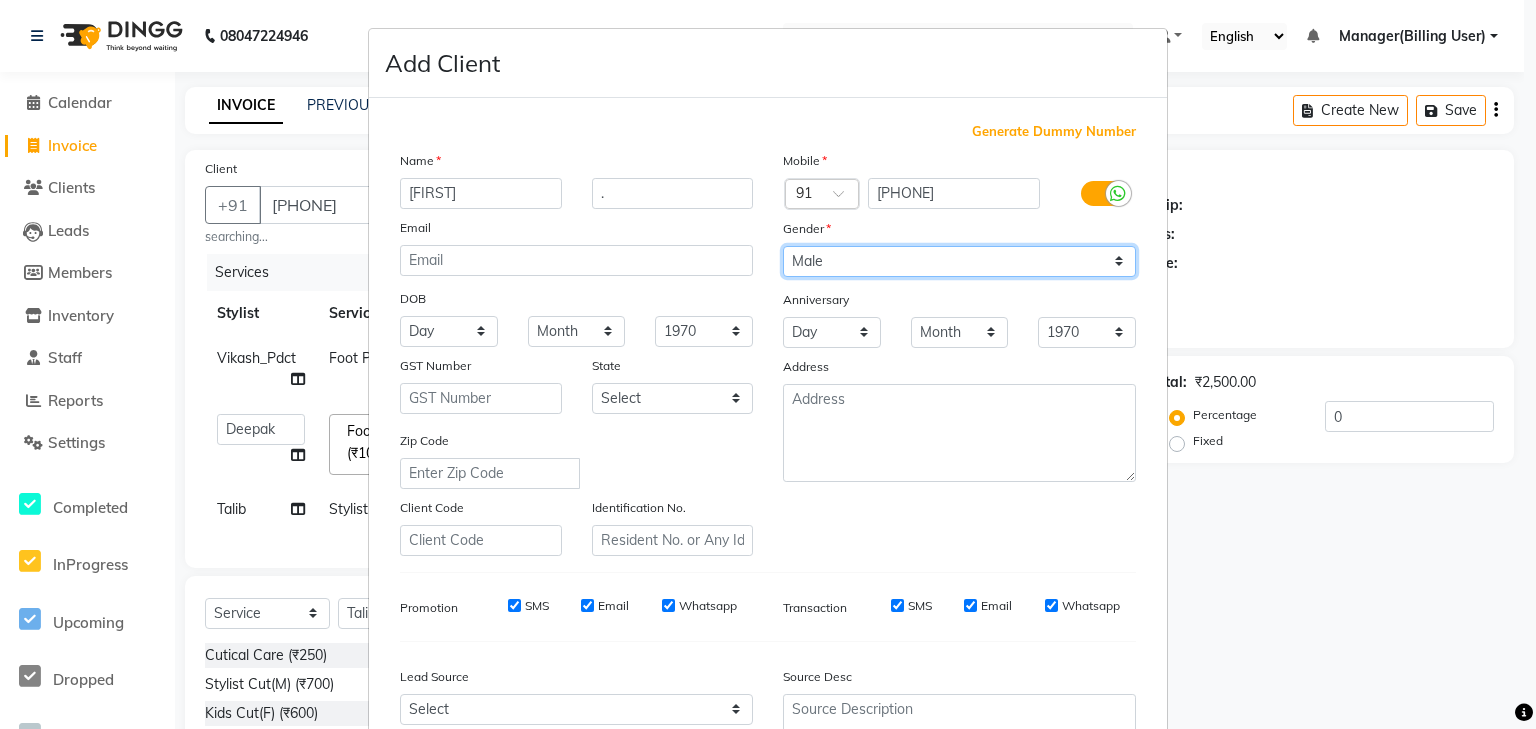 click on "Select Male Female Other Prefer Not To Say" at bounding box center (959, 261) 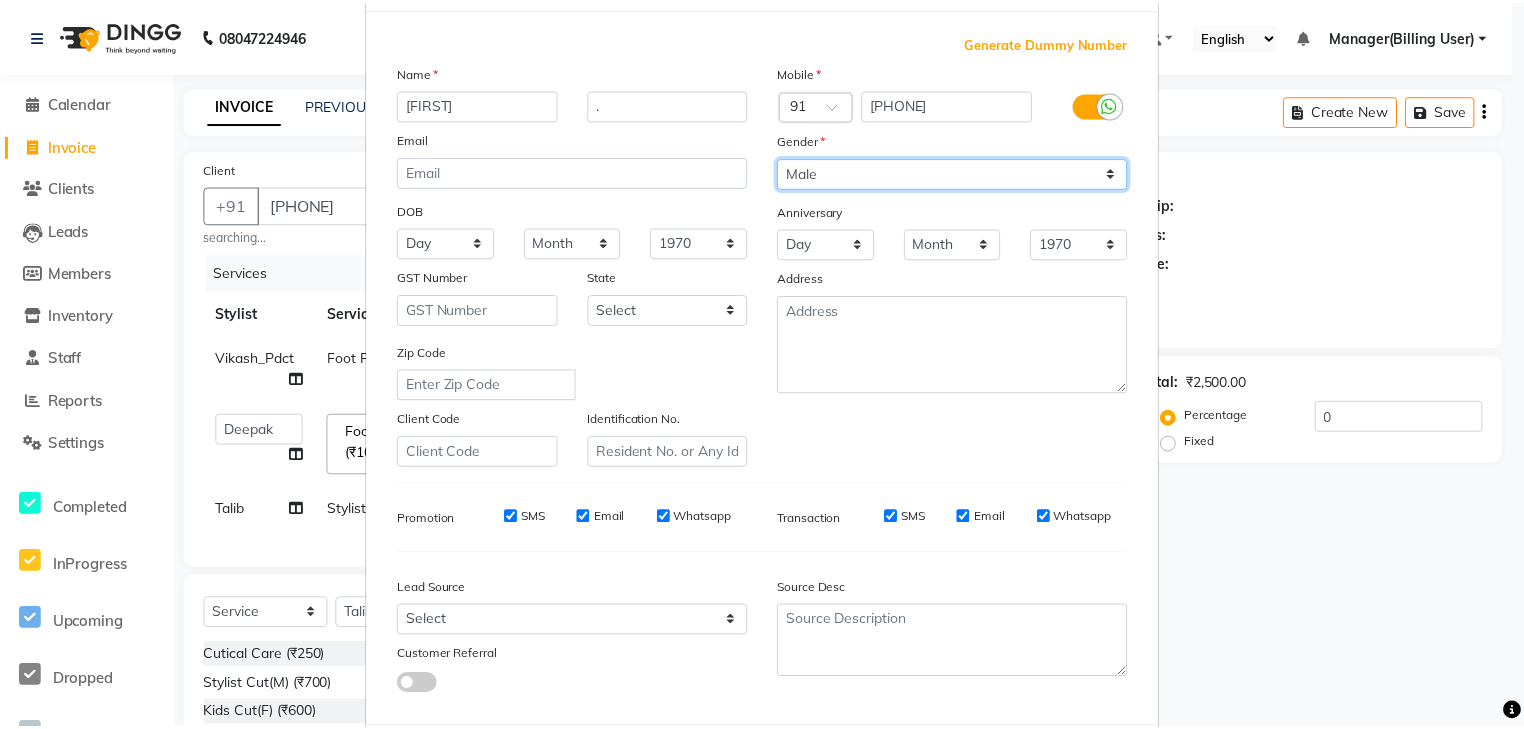 scroll, scrollTop: 204, scrollLeft: 0, axis: vertical 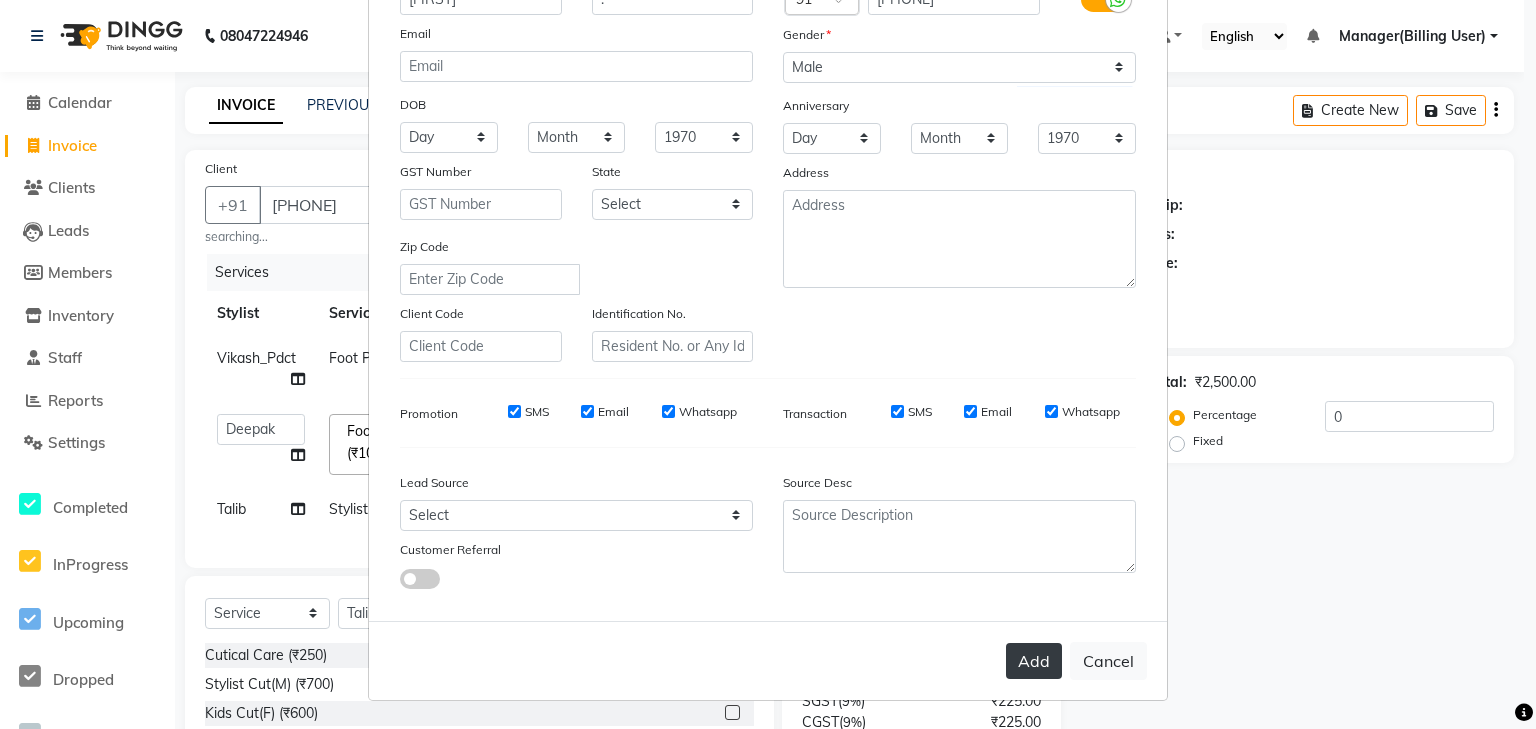 click on "Add" at bounding box center [1034, 661] 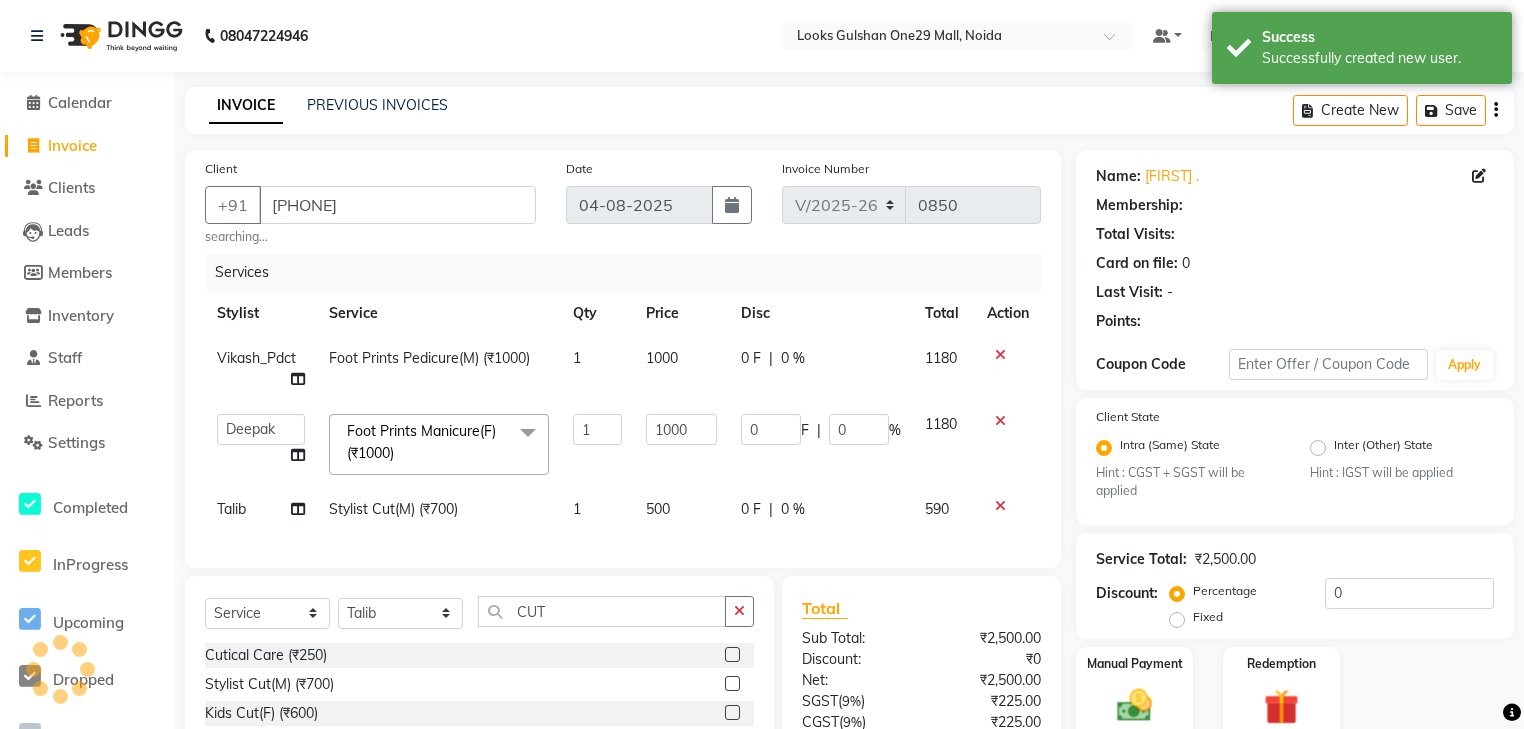 select on "1: Object" 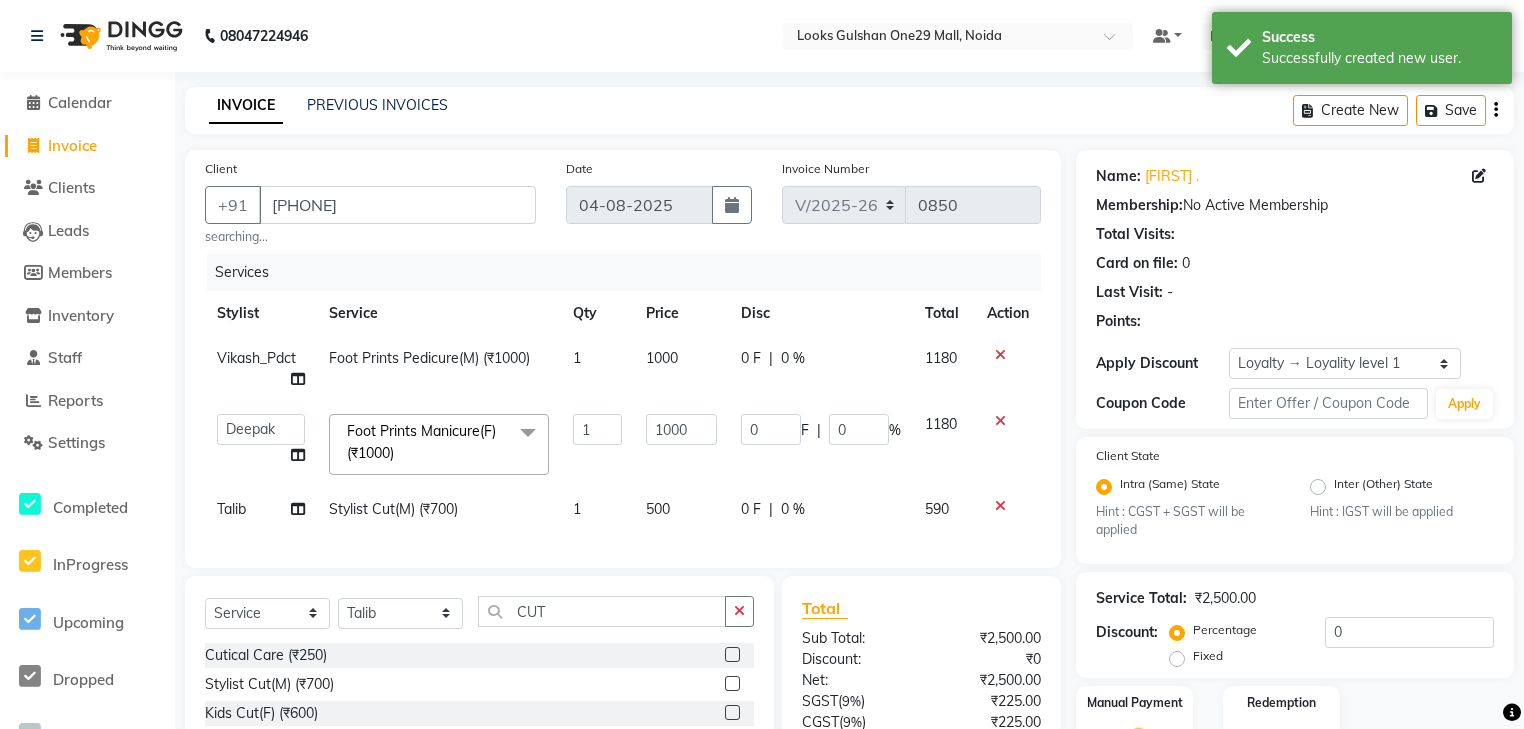 scroll, scrollTop: 184, scrollLeft: 0, axis: vertical 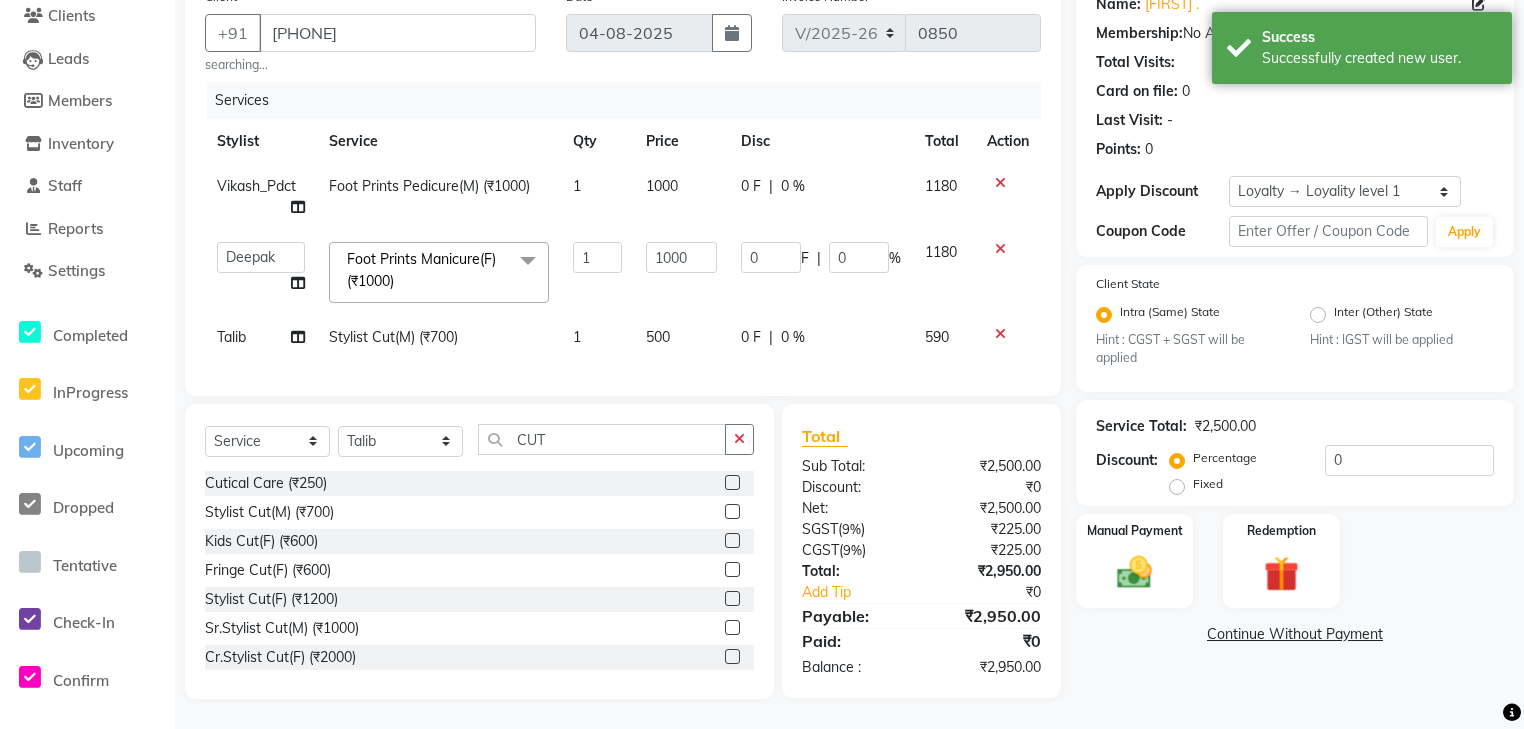 click on "Client +91 [PHONE] searching... Date 04-08-2025 Invoice Number V/2025 V/2025-26 0850 Services Stylist Service Qty Price Disc Total Action Vikash_Pdct Foot Prints Pedicure(M) (₹1000) 1 1000 0 F | 0 % 1180 ali Counter_Sales Deepak Eram_nail art Farmaan Manager(Billing User) Mashel Nisha Rinki Ritu Mittal Shiva Shiva(Cherry) Shivam_pdct Talib vardan Vikash_Pdct Foot Prints Manicure(F) (₹1000) x Nail Extension Refill (₹1500) Big Toes (₹400) French Tip Repair (₹400) Gel French Extension (₹500) Gel Tip Repair (₹350) Gel Infills (₹1350) Gel Overlays (₹1800) Gel Extension (₹500) Gel Nail Removal (₹150) Natural Nail Extensions (₹3300) French Nail Extensions (₹3500) Gel Polish Removal (₹600) Extension Removal (₹1000) Nail Art Recruiter (₹500) French Ombre Gel Polish (₹2500) Nail Art Nedle (₹600) Cutical Care (₹250) Nail Art Brush (₹500) French Gel Polish (₹2000) French Glitter Gel Polish (₹2500) Gel Polish Touchup (₹1200) Nail Art Per Finger(F)* (₹400) 1" 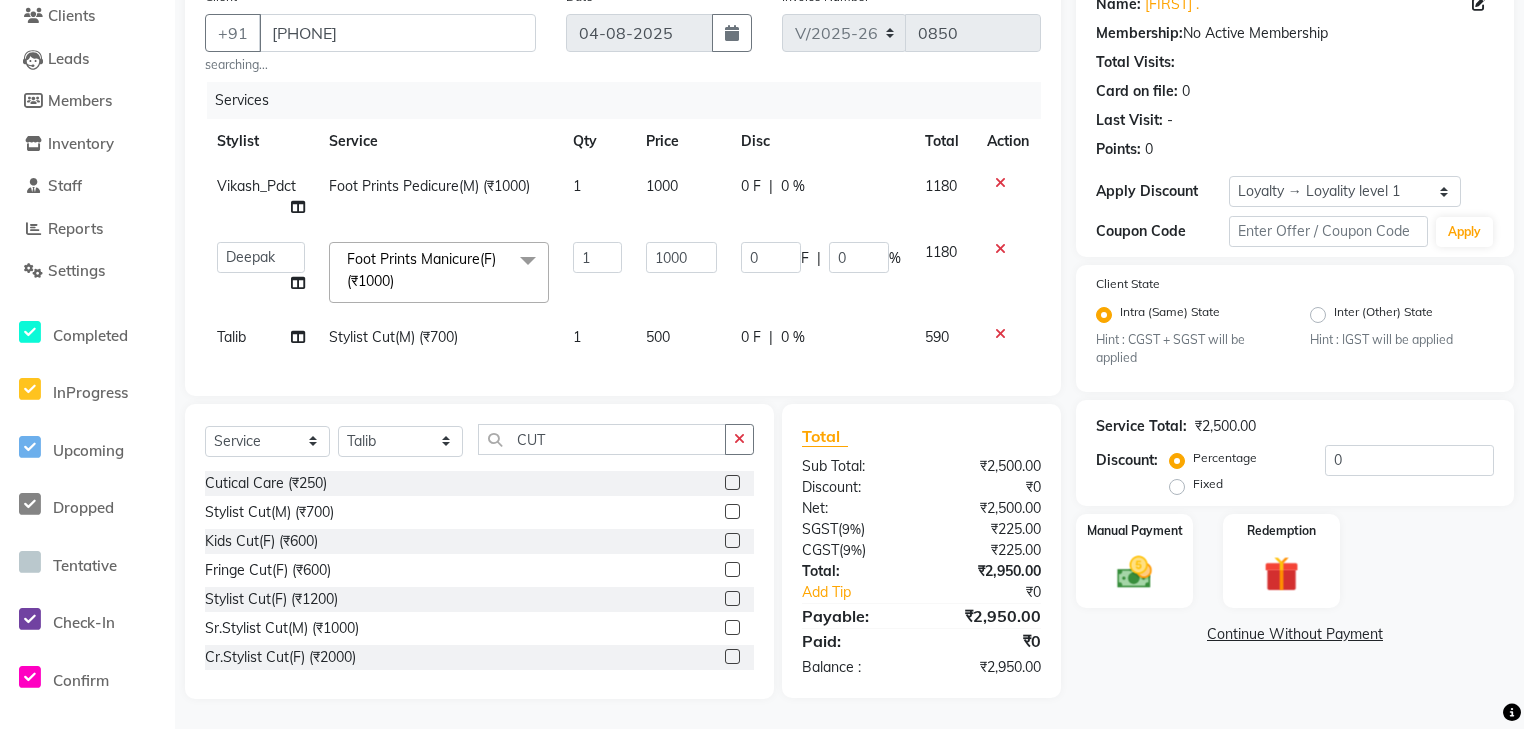 click on "Client +91 [PHONE] searching... Date 04-08-2025 Invoice Number V/2025 V/2025-26 0850 Services Stylist Service Qty Price Disc Total Action Vikash_Pdct Foot Prints Pedicure(M) (₹1000) 1 1000 0 F | 0 % 1180 ali Counter_Sales Deepak Eram_nail art Farmaan Manager(Billing User) Mashel Nisha Rinki Ritu Mittal Shiva Shiva(Cherry) Shivam_pdct Talib vardan Vikash_Pdct Foot Prints Manicure(F) (₹1000) x Nail Extension Refill (₹1500) Big Toes (₹400) French Tip Repair (₹400) Gel French Extension (₹500) Gel Tip Repair (₹350) Gel Infills (₹1350) Gel Overlays (₹1800) Gel Extension (₹500) Gel Nail Removal (₹150) Natural Nail Extensions (₹3300) French Nail Extensions (₹3500) Gel Polish Removal (₹600) Extension Removal (₹1000) Nail Art Recruiter (₹500) French Ombre Gel Polish (₹2500) Nail Art Nedle (₹600) Cutical Care (₹250) Nail Art Brush (₹500) French Gel Polish (₹2000) French Glitter Gel Polish (₹2500) Gel Polish Touchup (₹1200) Nail Art Per Finger(F)* (₹400) 1" 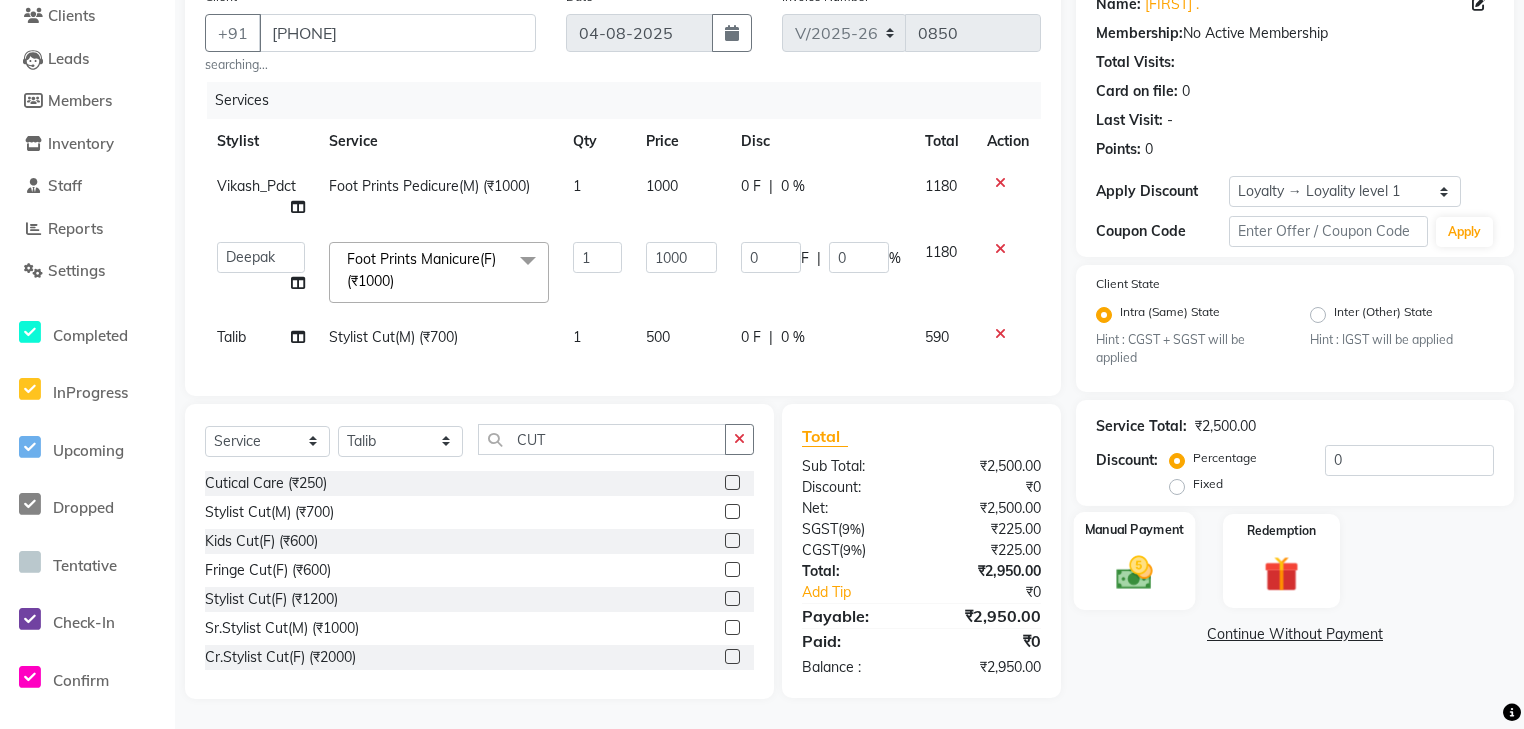 click on "Manual Payment" 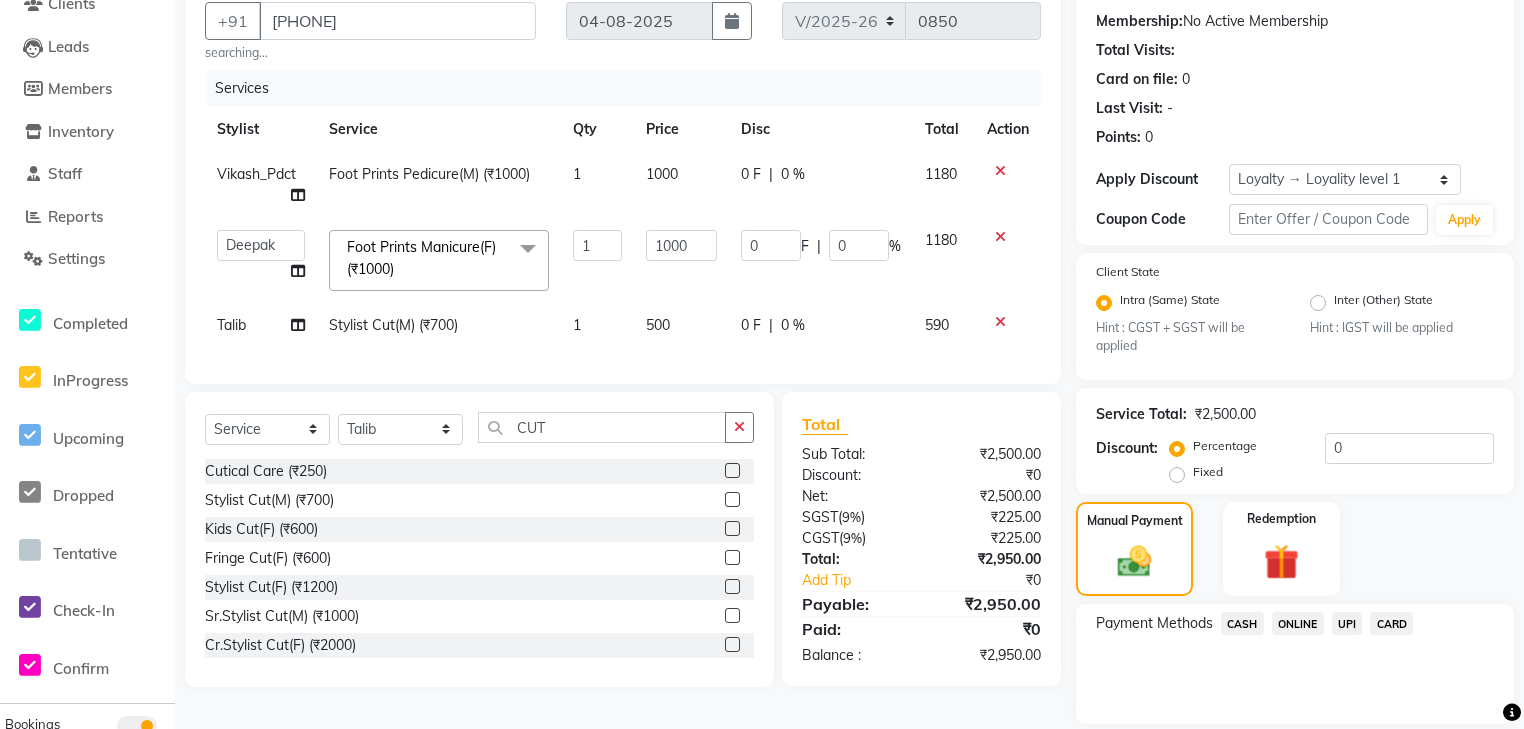 scroll, scrollTop: 253, scrollLeft: 0, axis: vertical 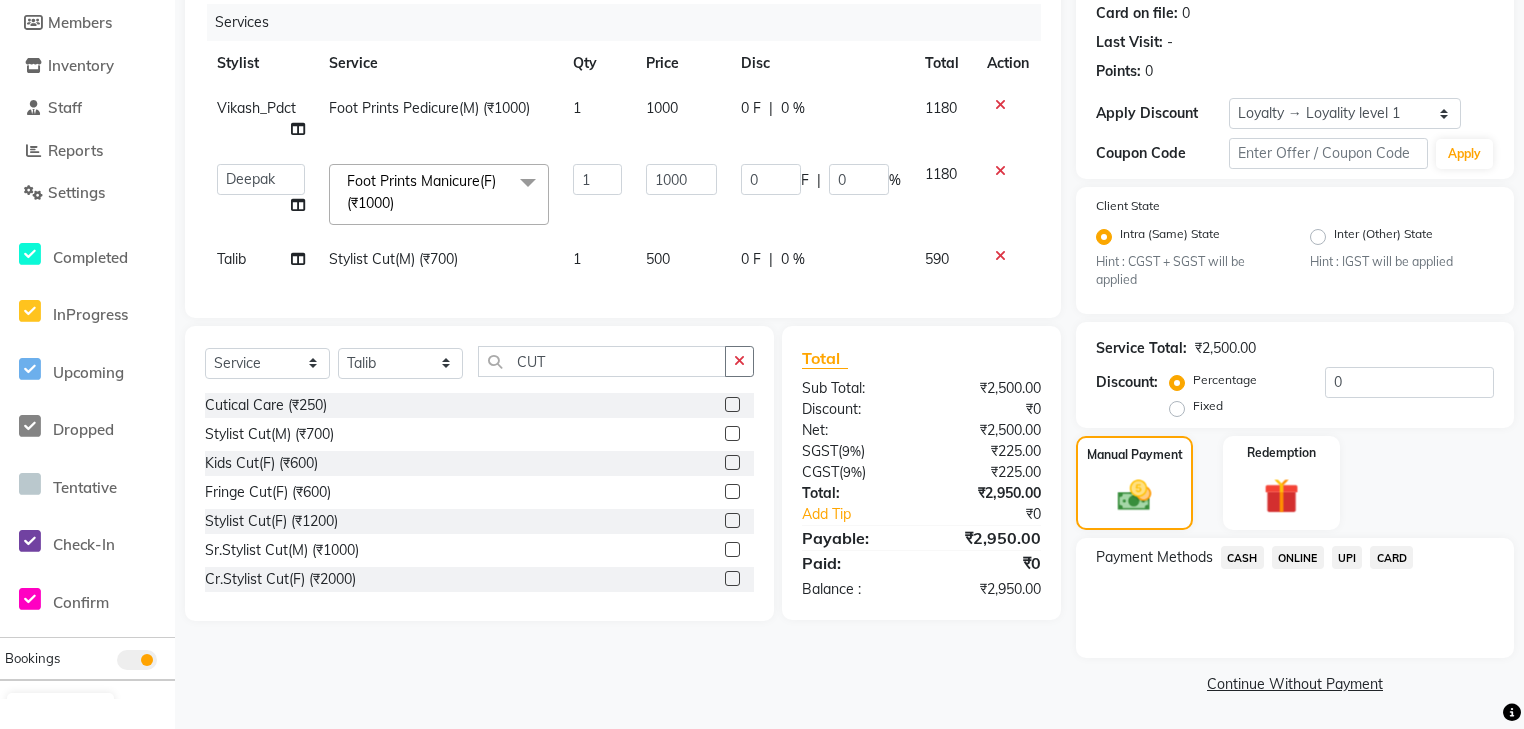 click on "CARD" 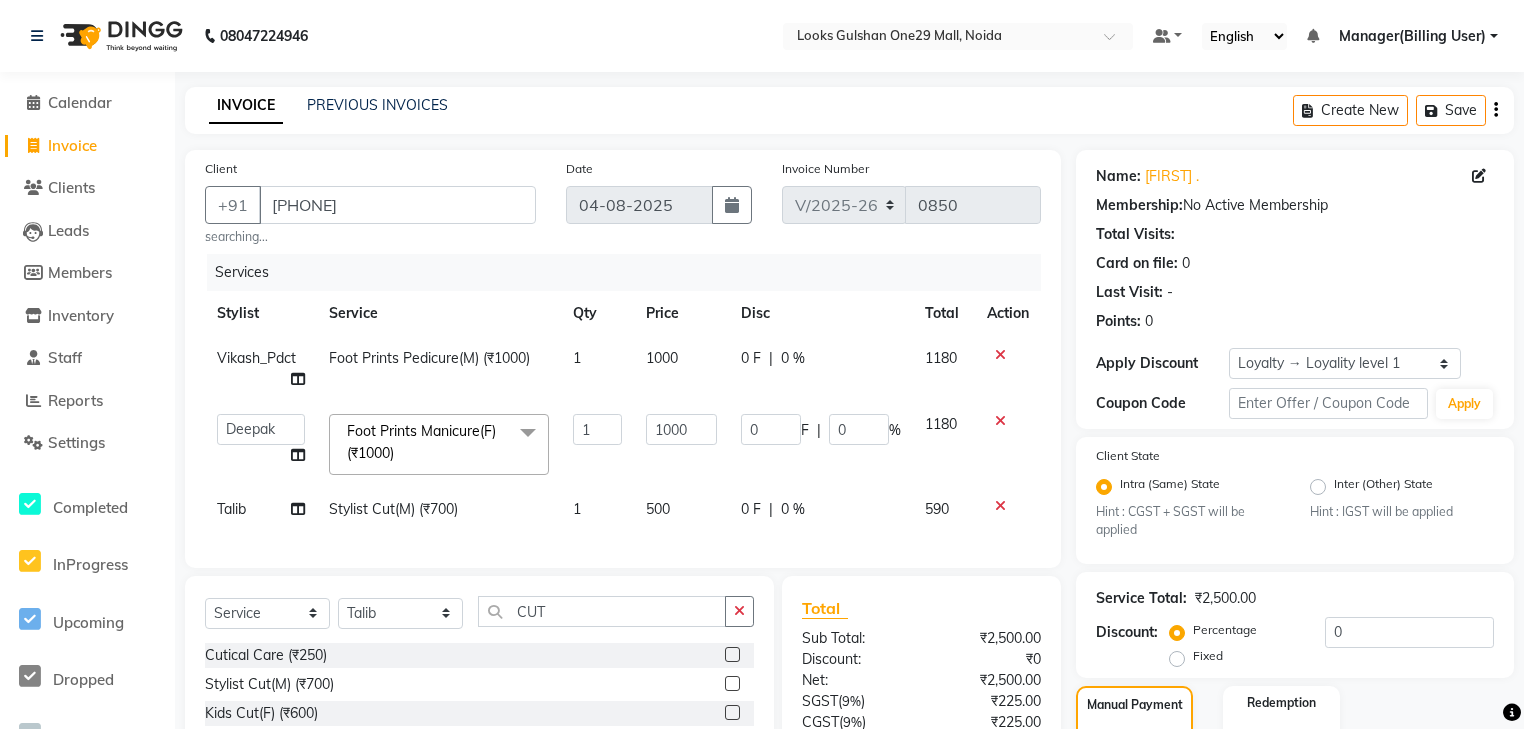 scroll, scrollTop: 284, scrollLeft: 0, axis: vertical 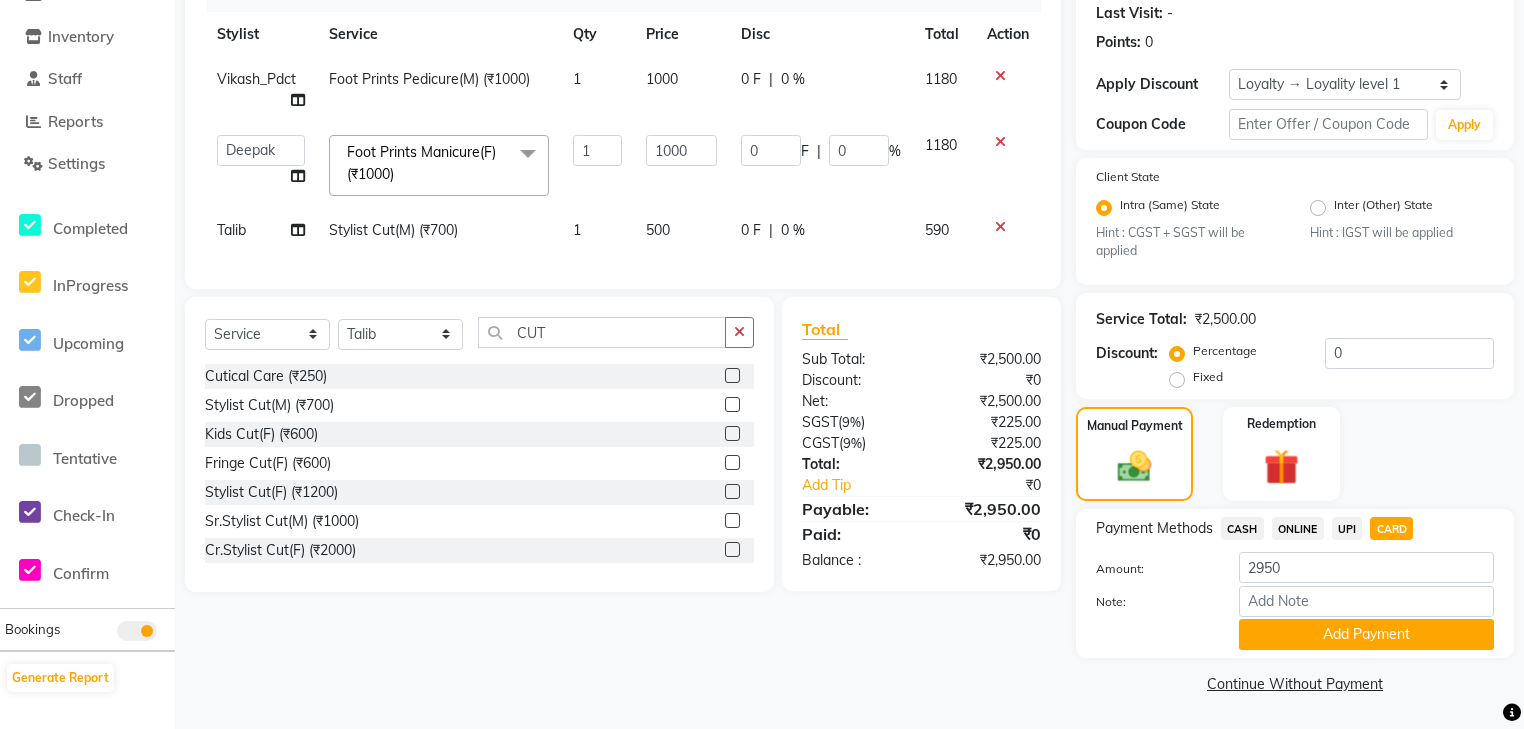 click on "CARD" 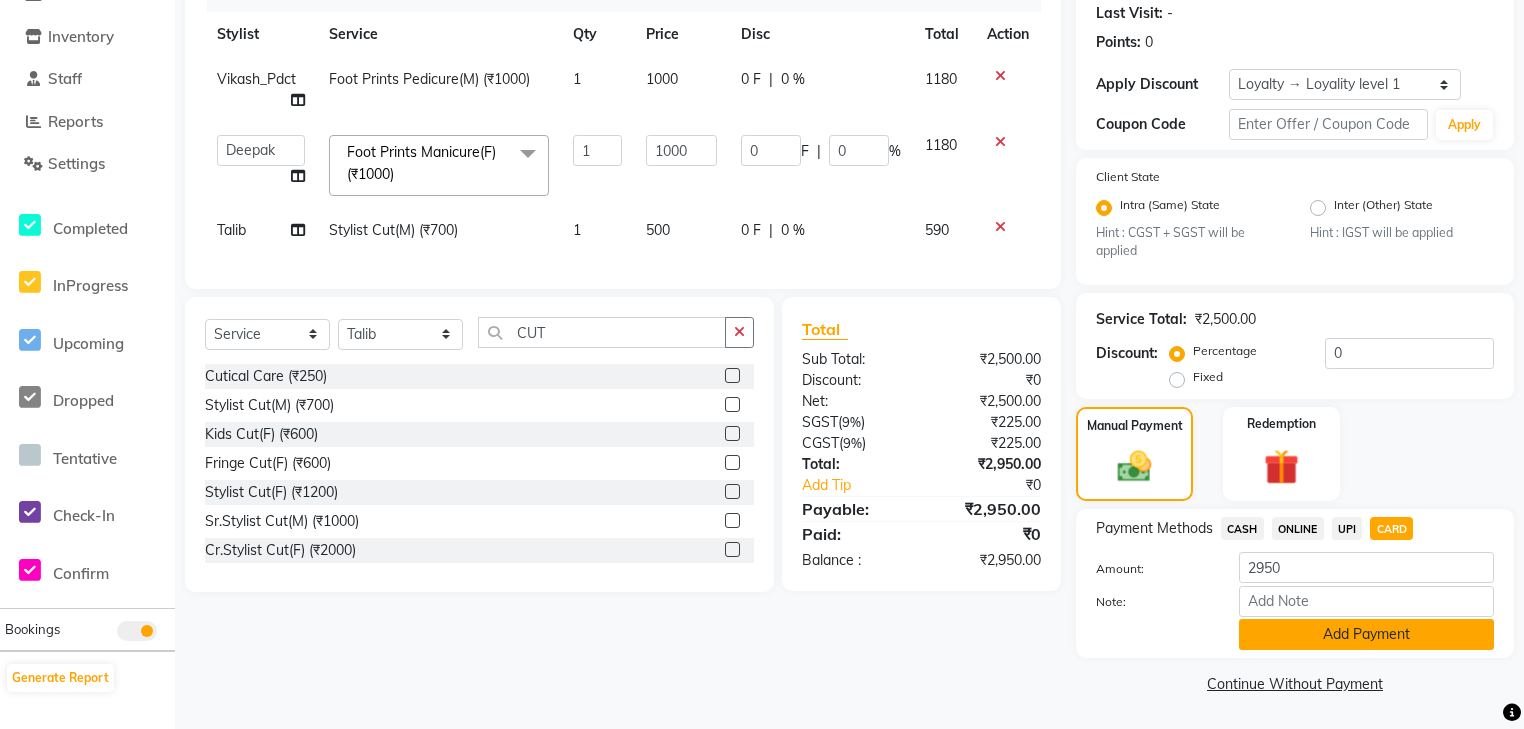 click on "Add Payment" 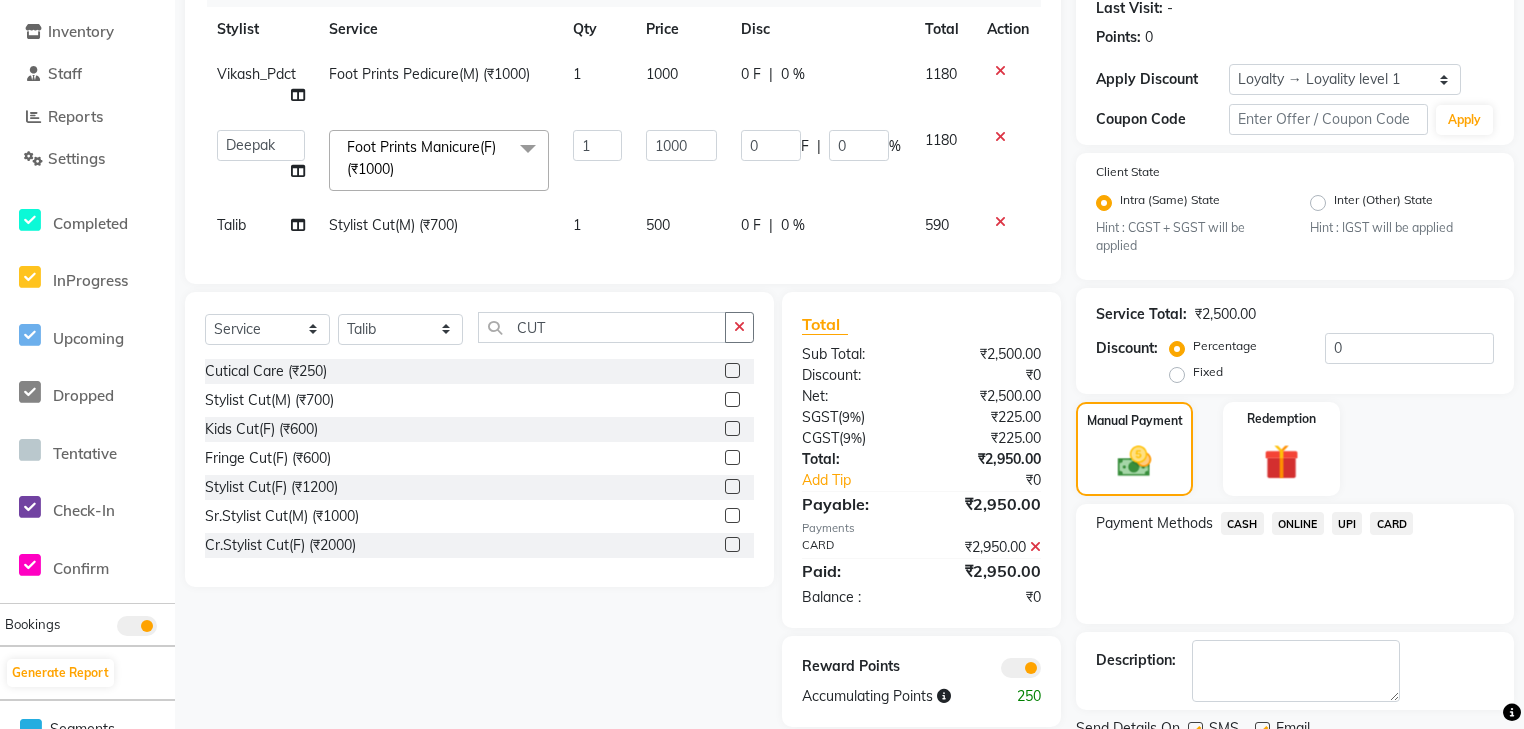scroll, scrollTop: 365, scrollLeft: 0, axis: vertical 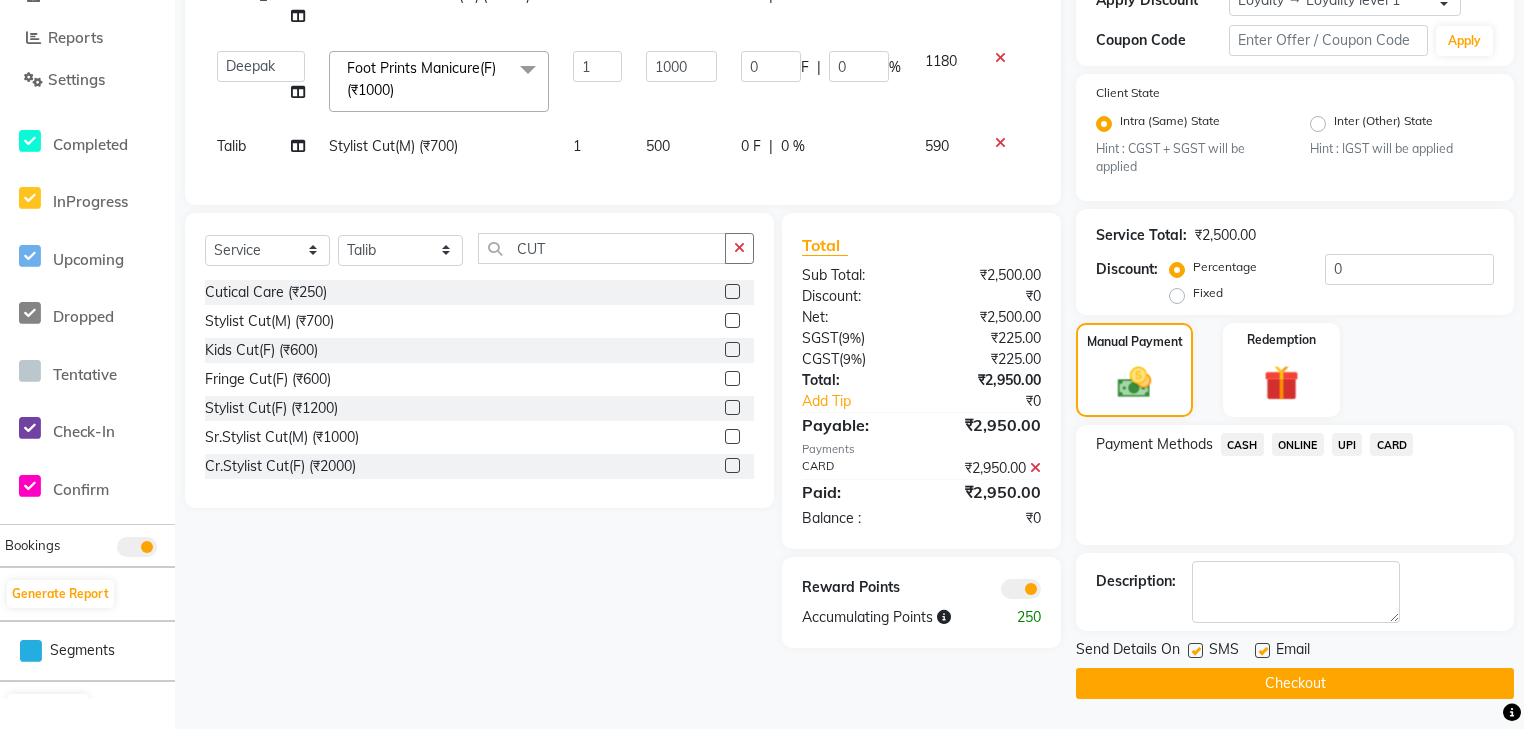 click 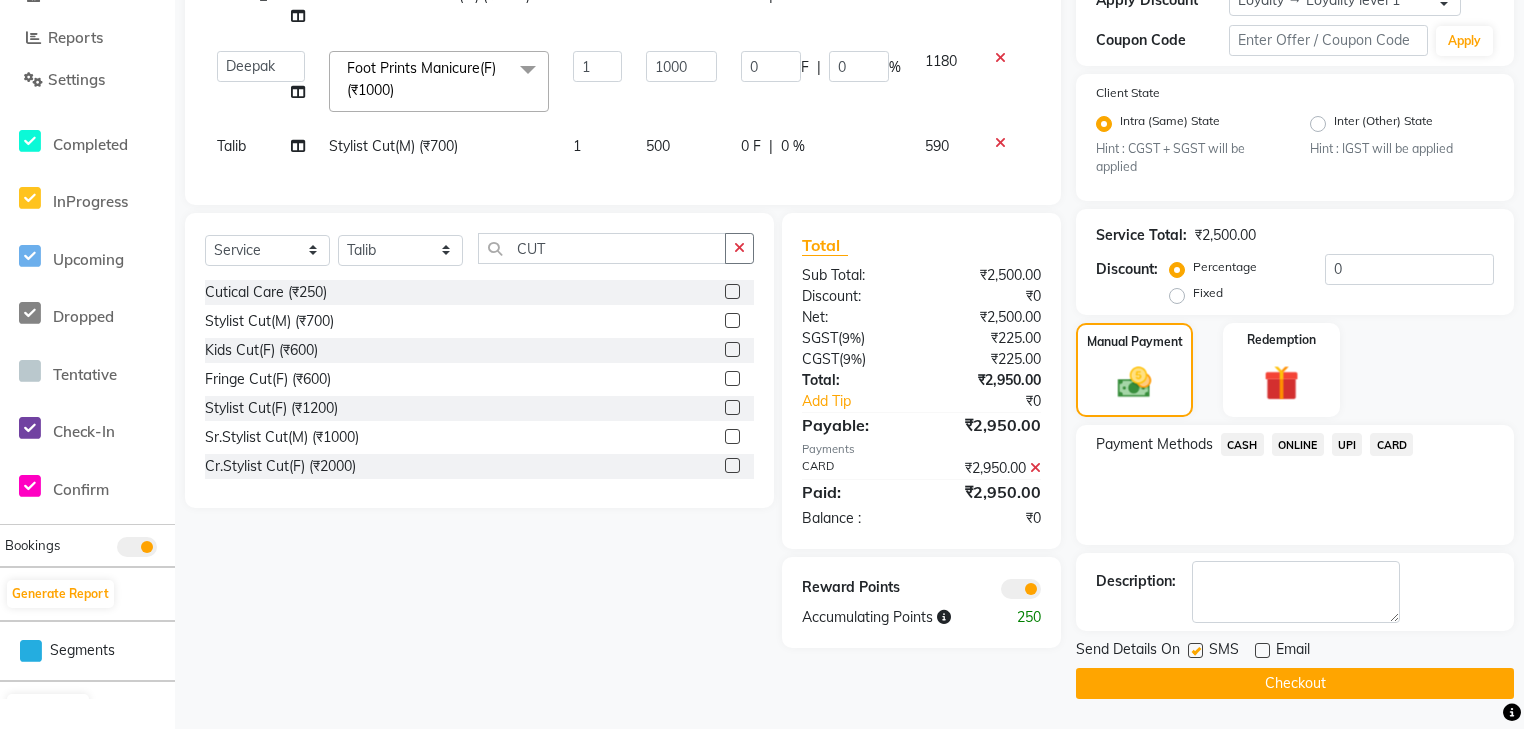 click on "Checkout" 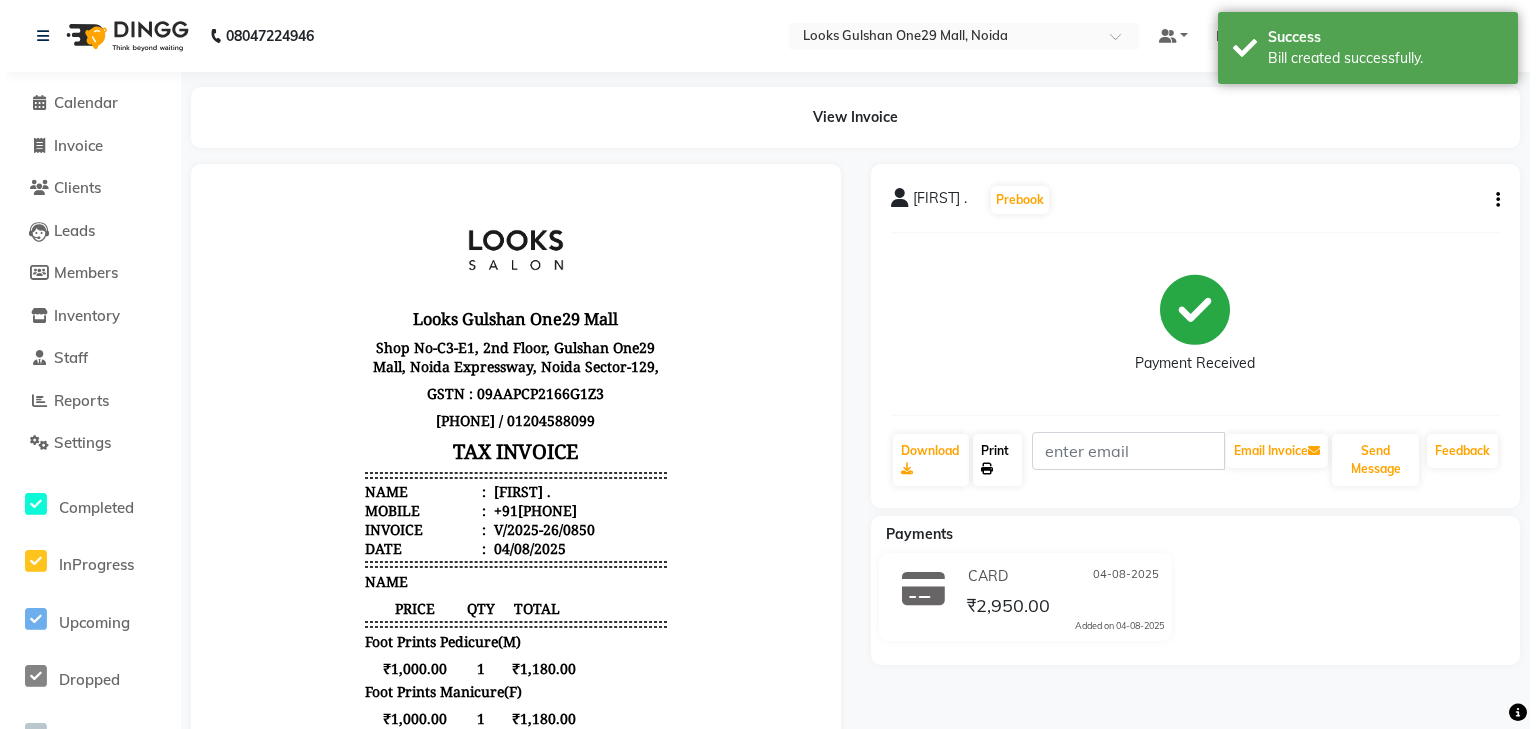 scroll, scrollTop: 0, scrollLeft: 0, axis: both 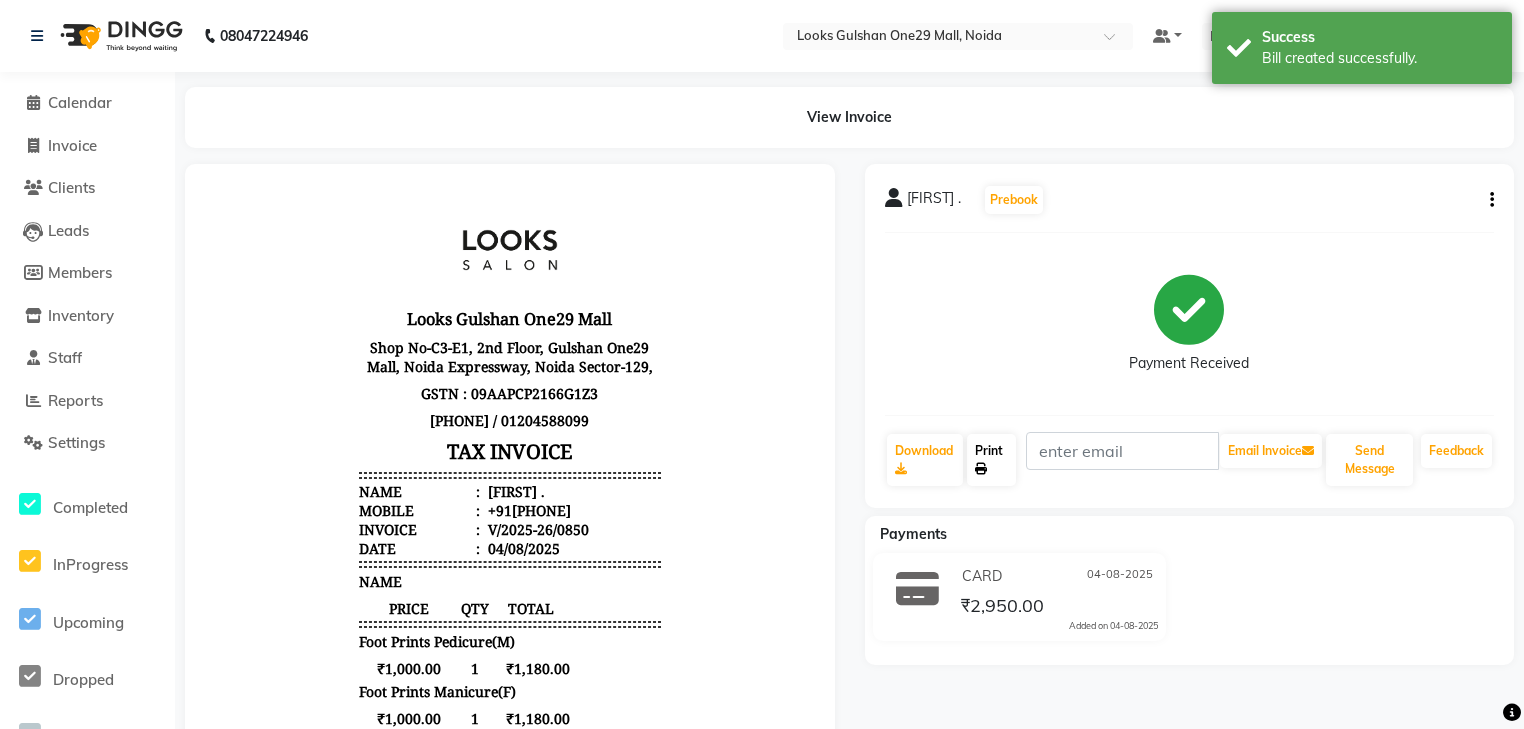 click 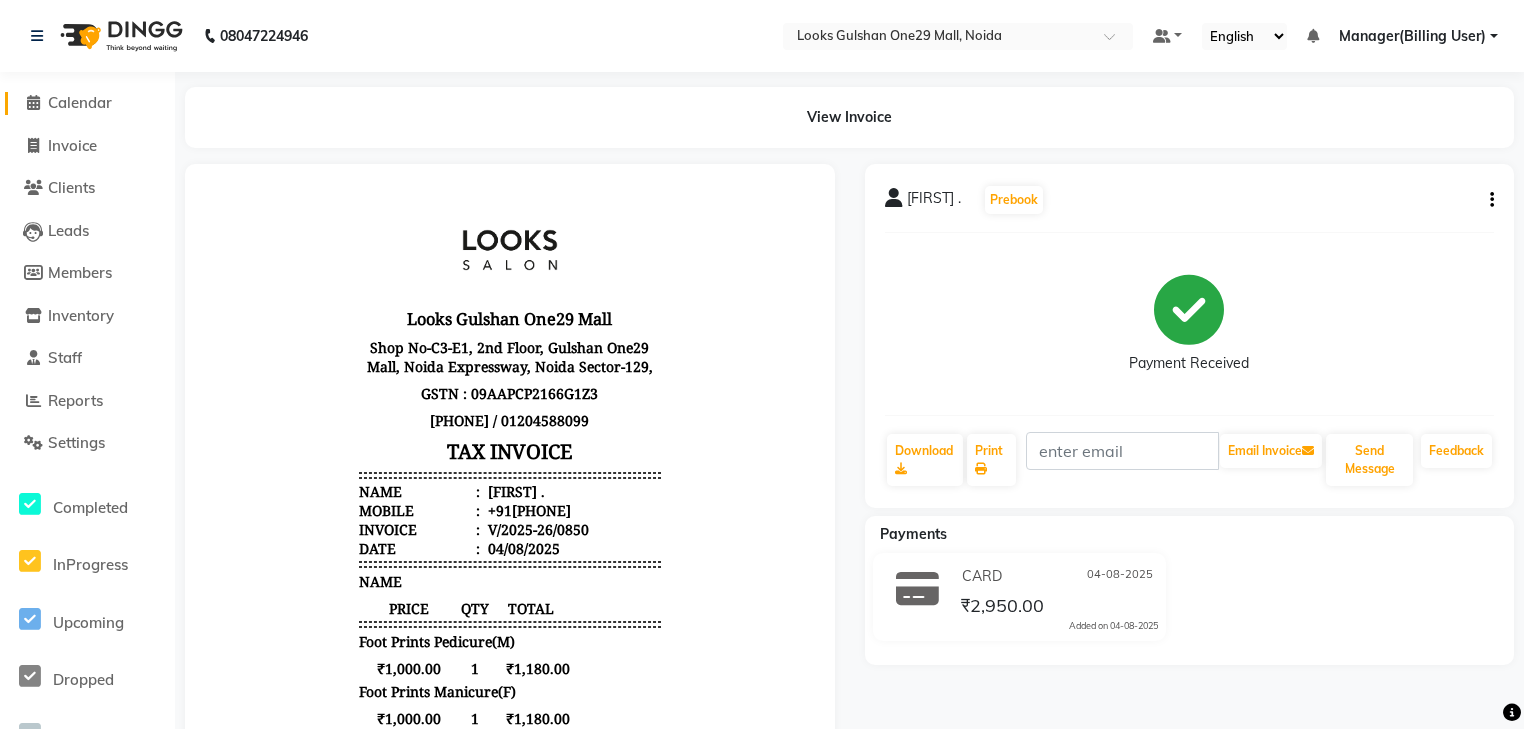click on "Calendar" 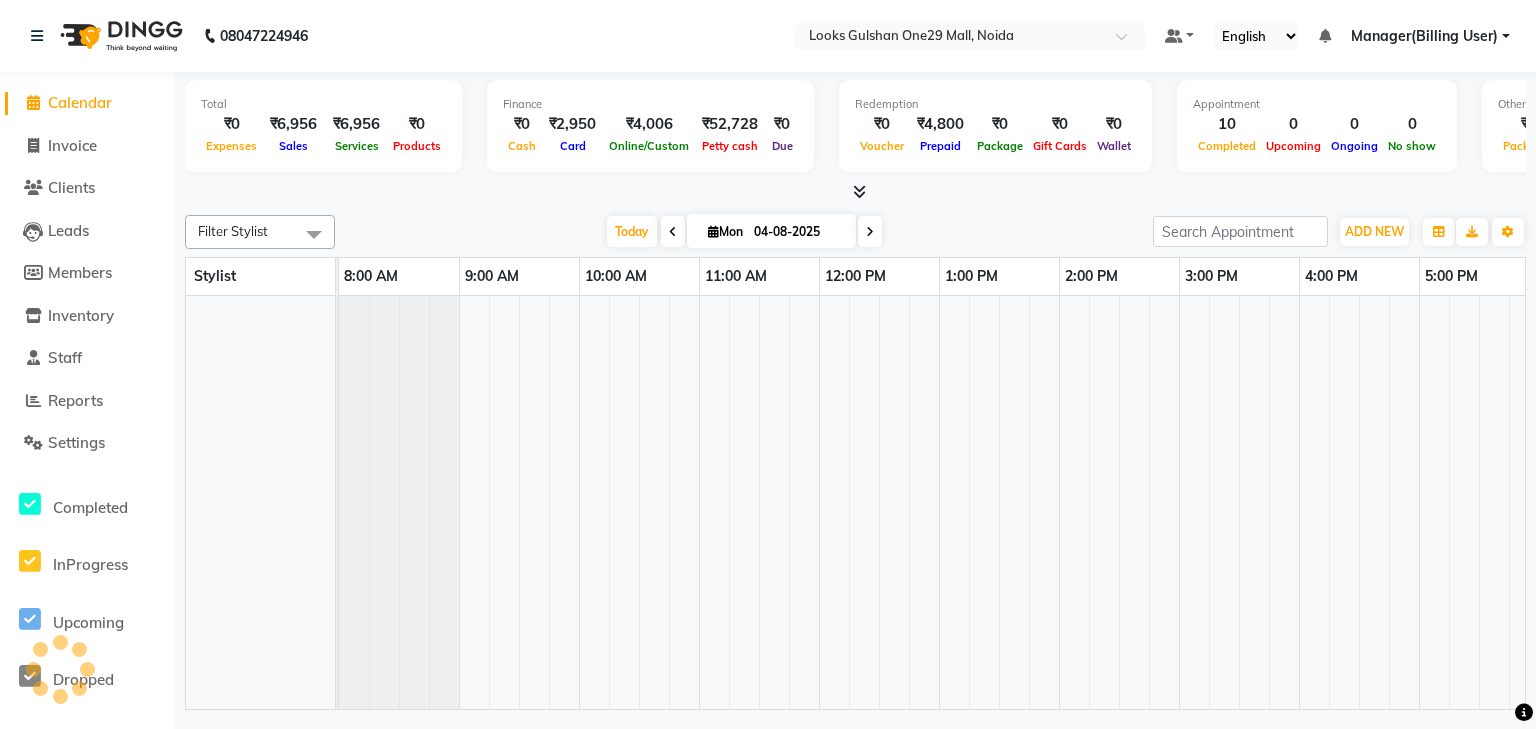 click at bounding box center [855, 192] 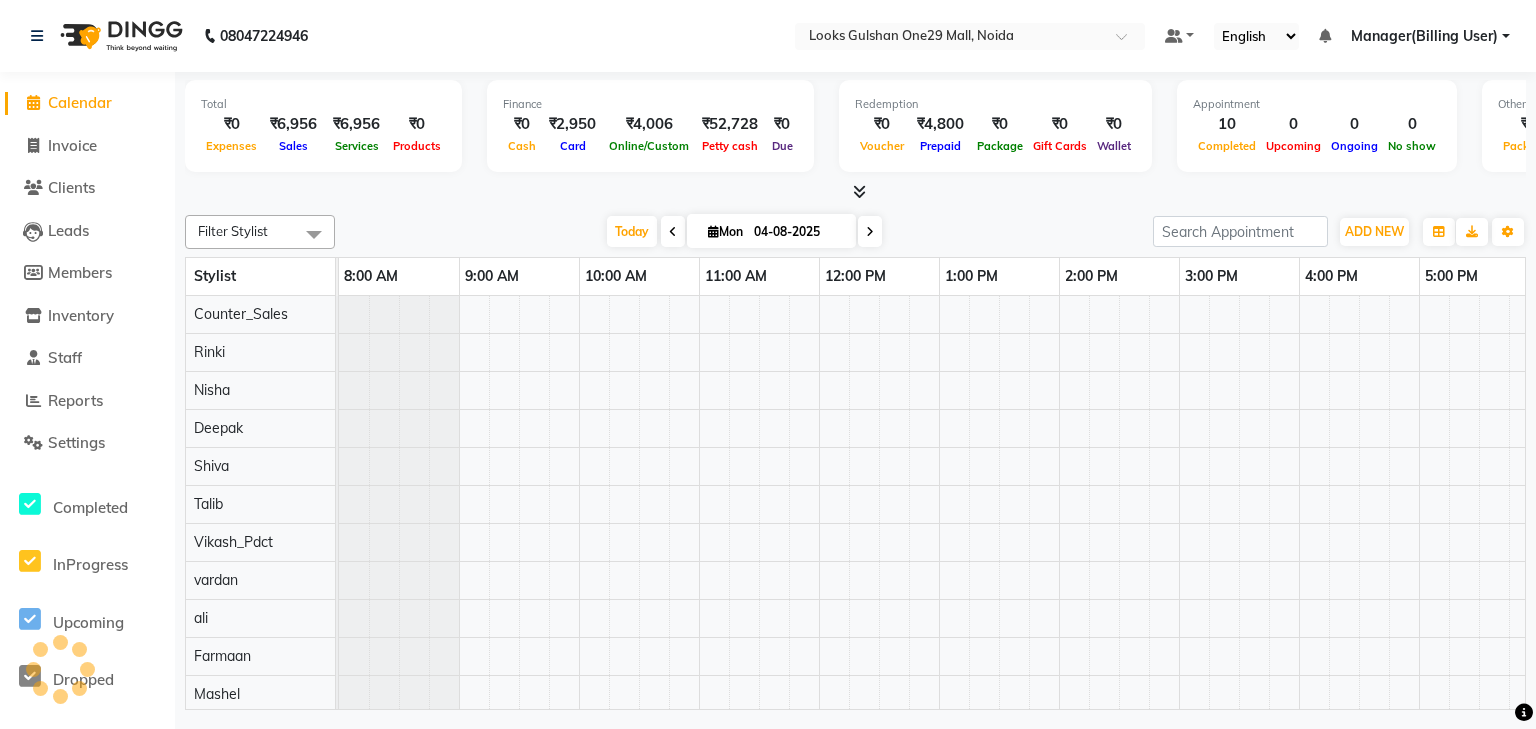scroll, scrollTop: 0, scrollLeft: 373, axis: horizontal 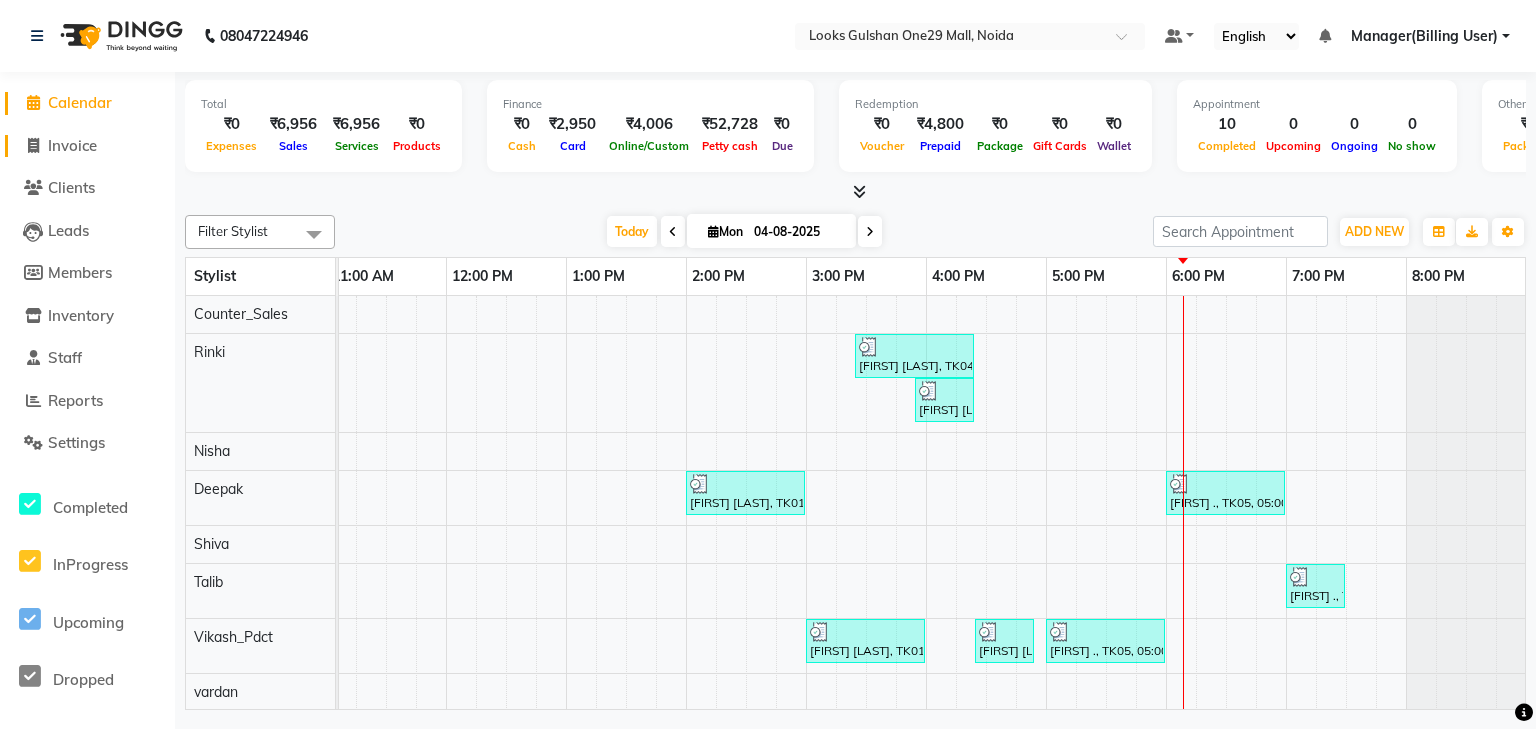 click on "Invoice" 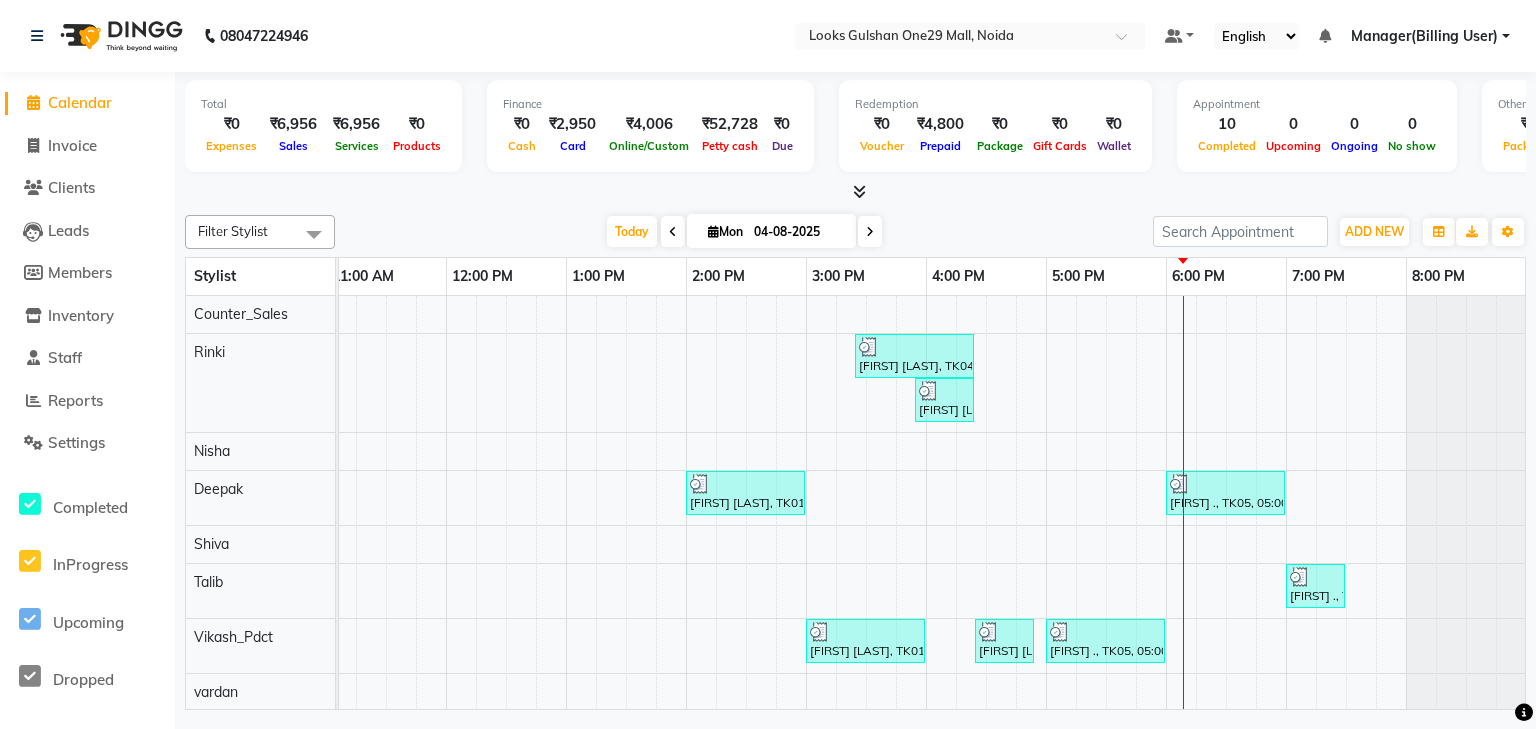 select on "8337" 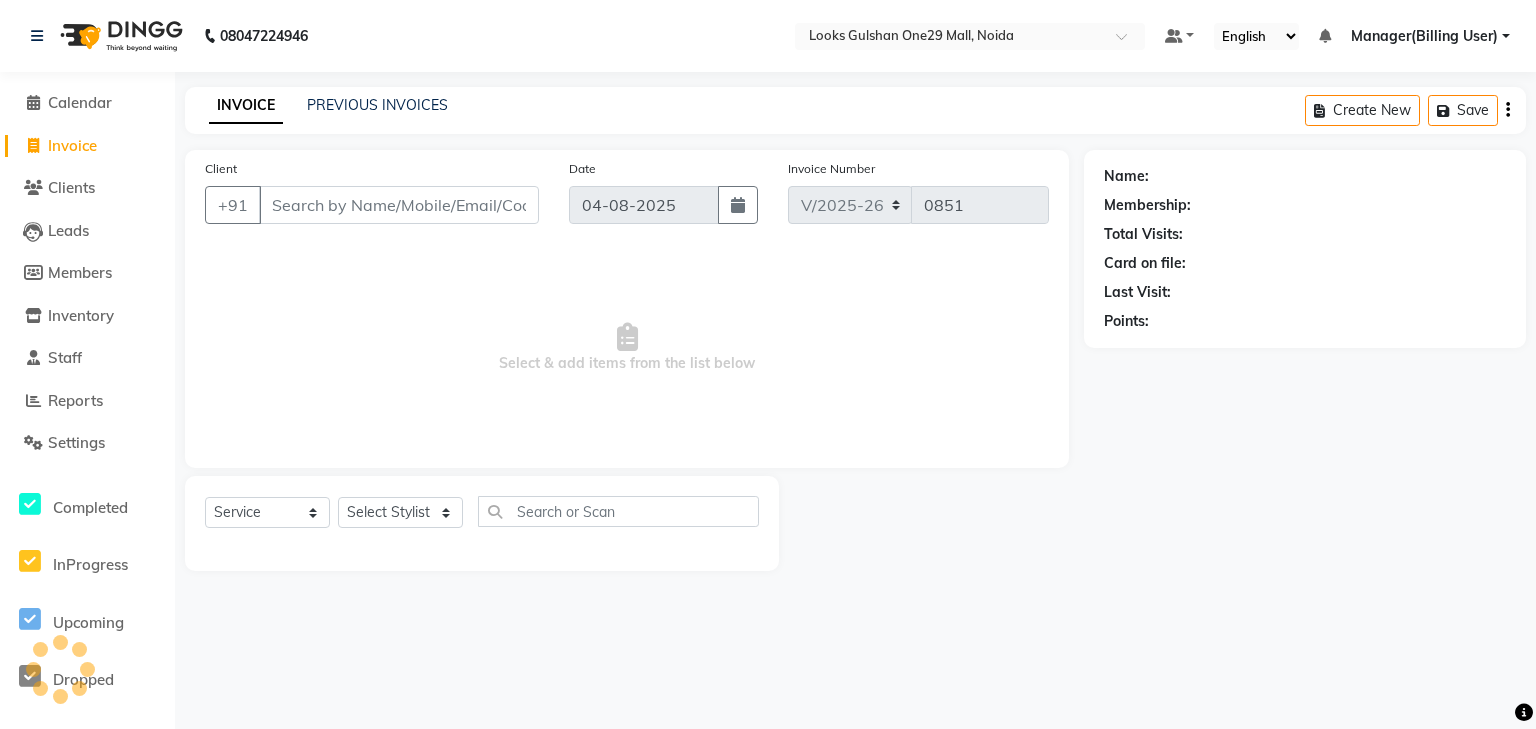 click on "Client" at bounding box center [399, 205] 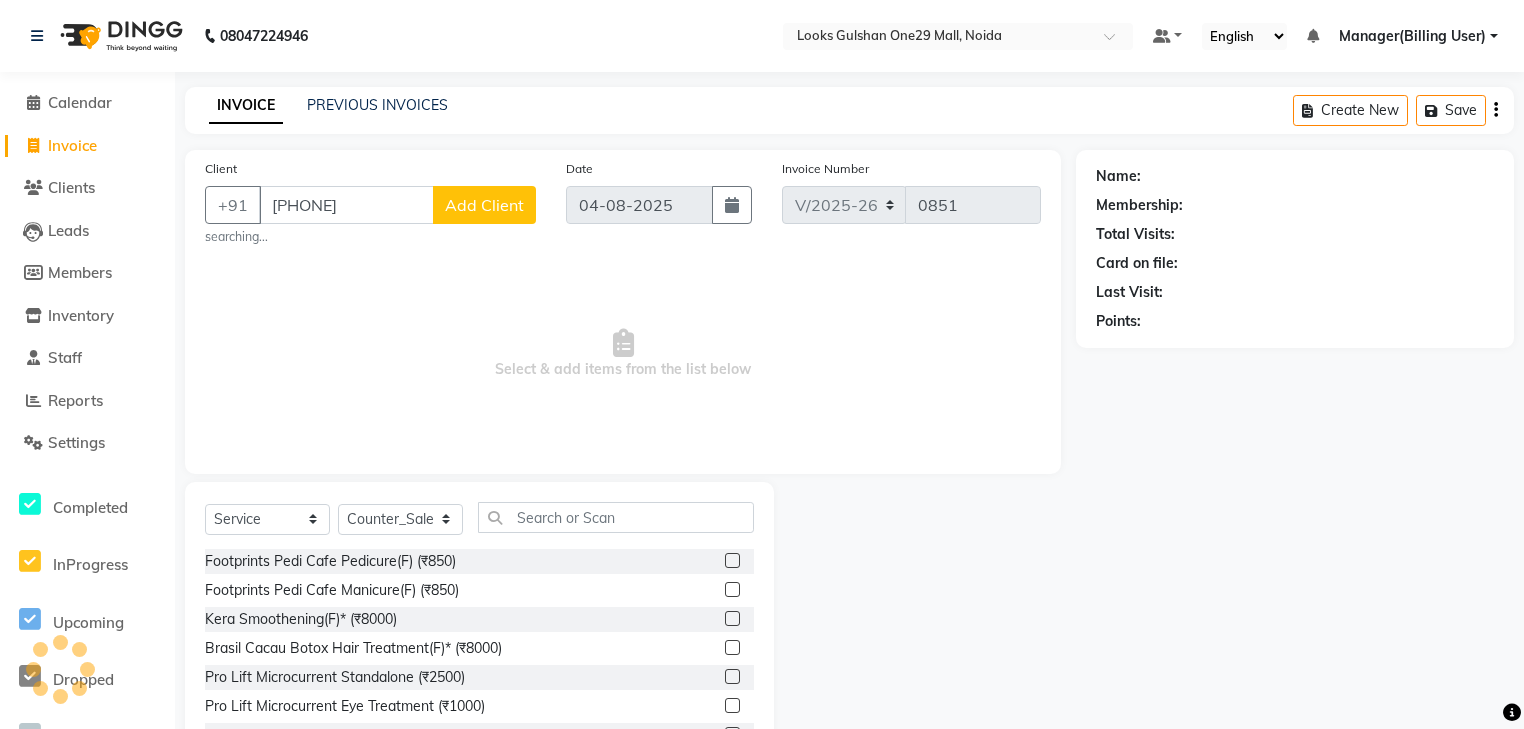 type on "[PHONE]" 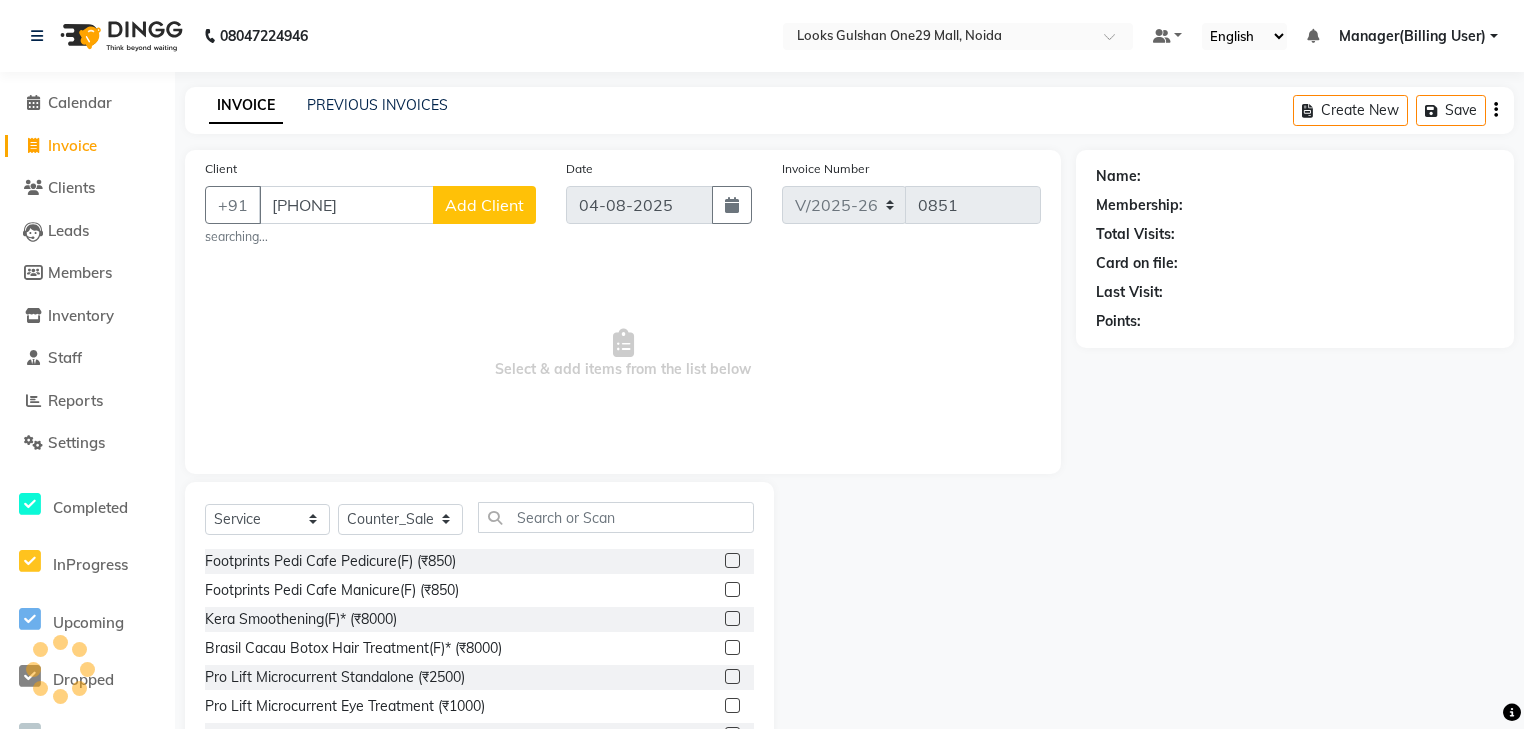 click on "Add Client" 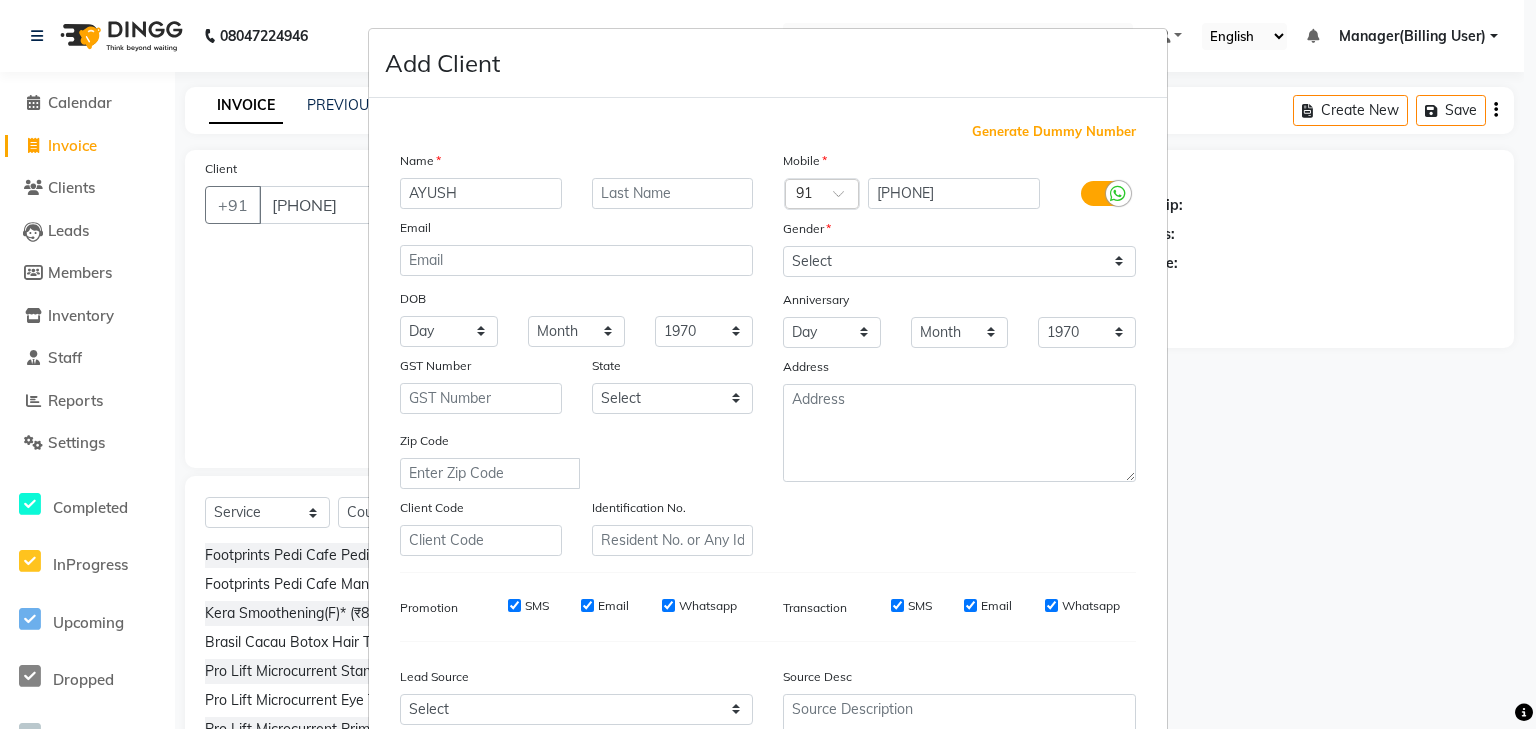type on "AYUSH" 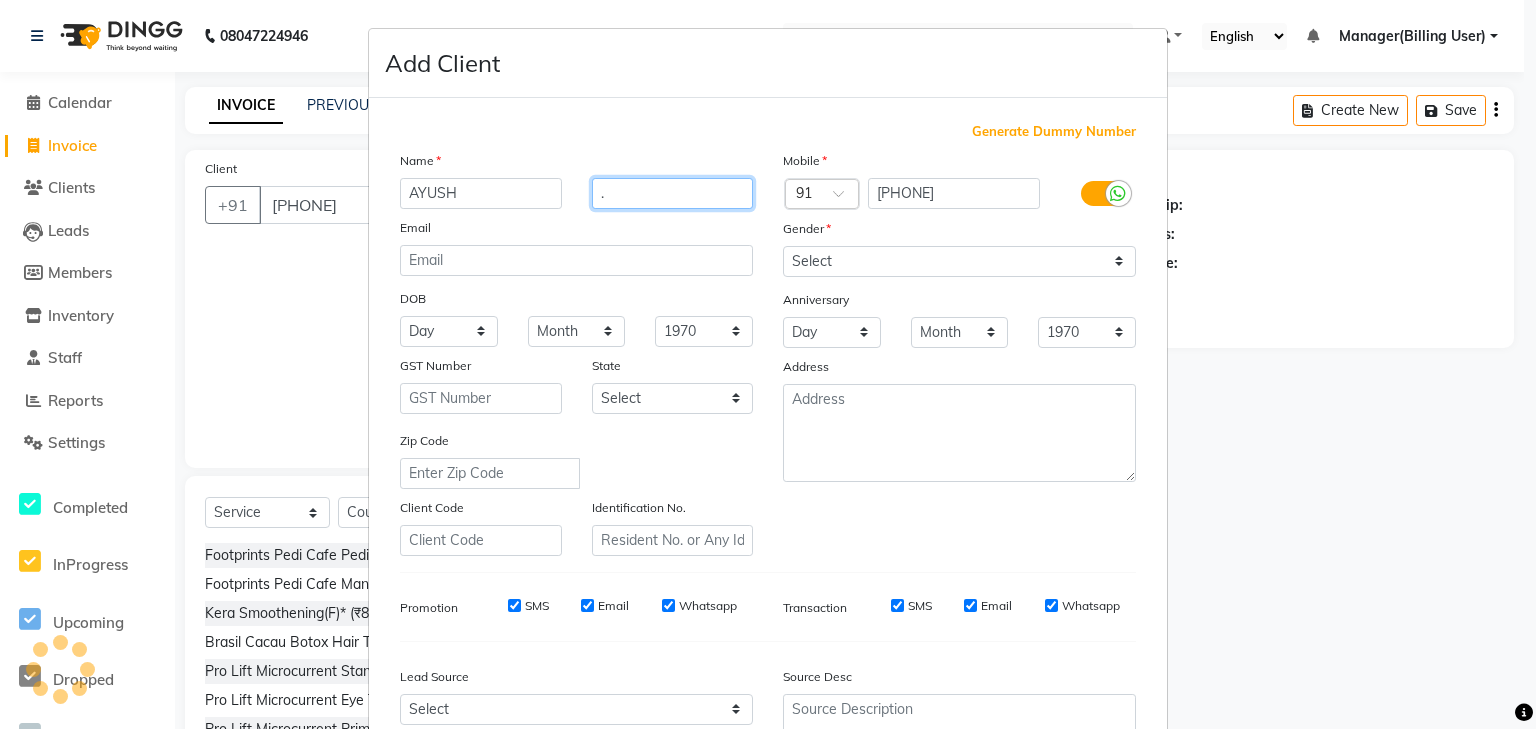 type on "." 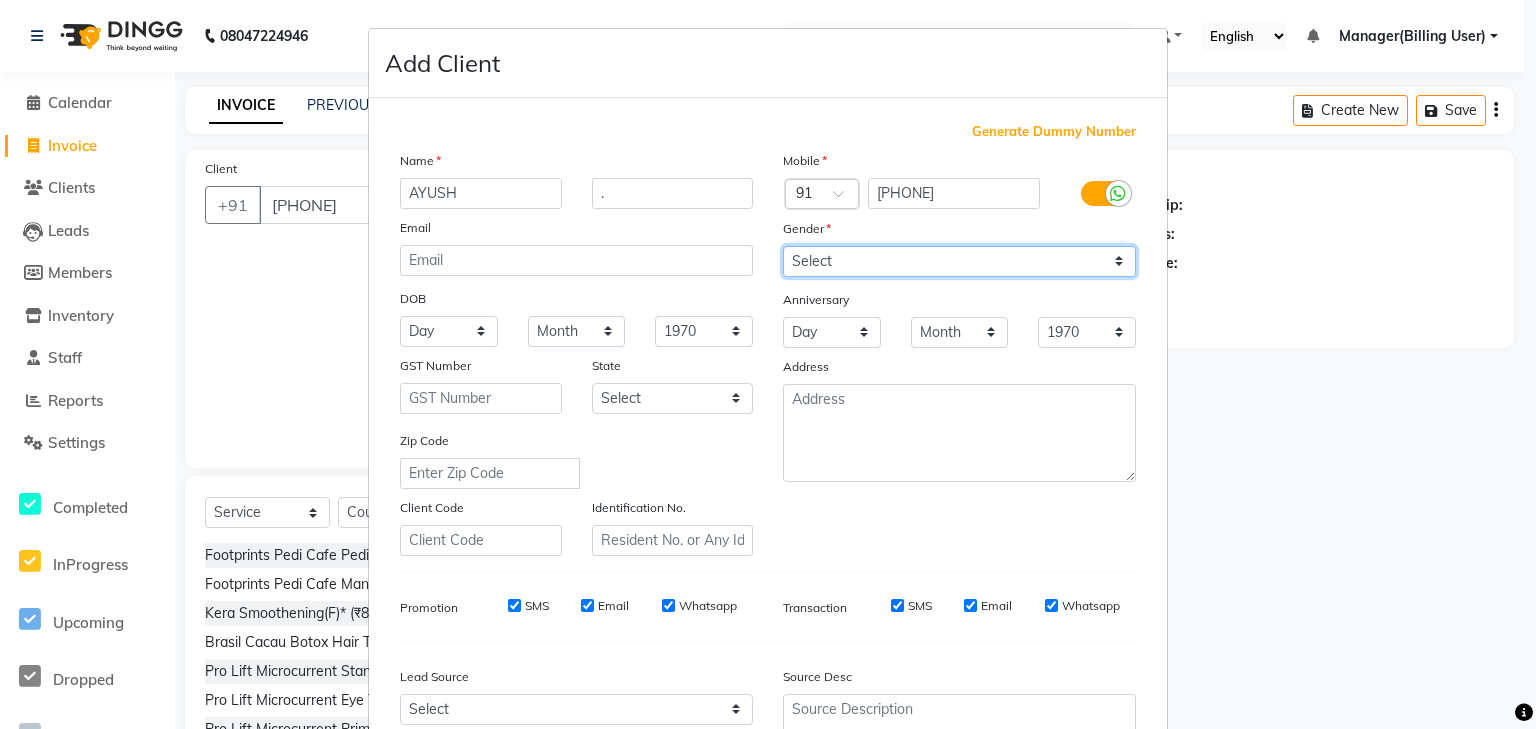 click on "Select Male Female Other Prefer Not To Say" at bounding box center [959, 261] 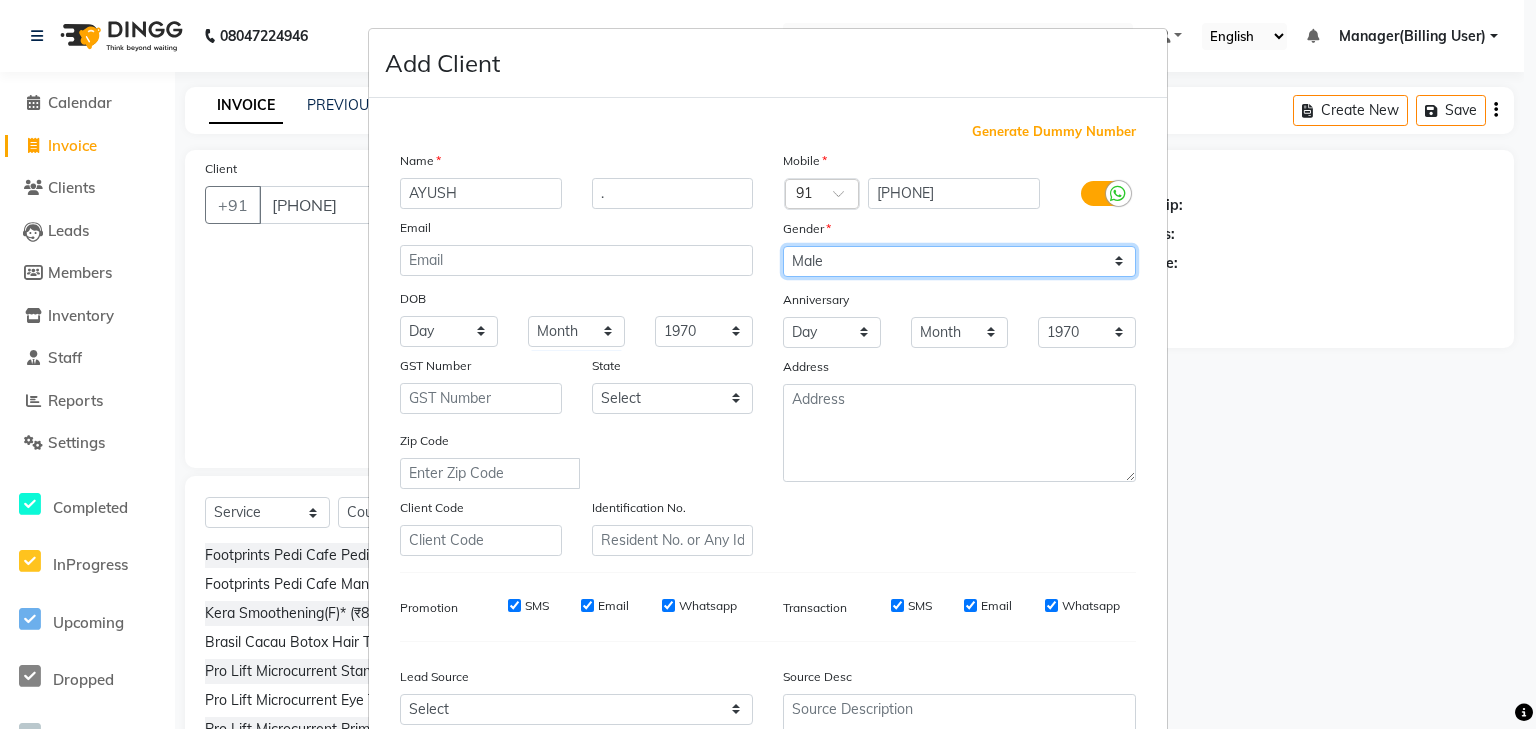 click on "Select Male Female Other Prefer Not To Say" at bounding box center (959, 261) 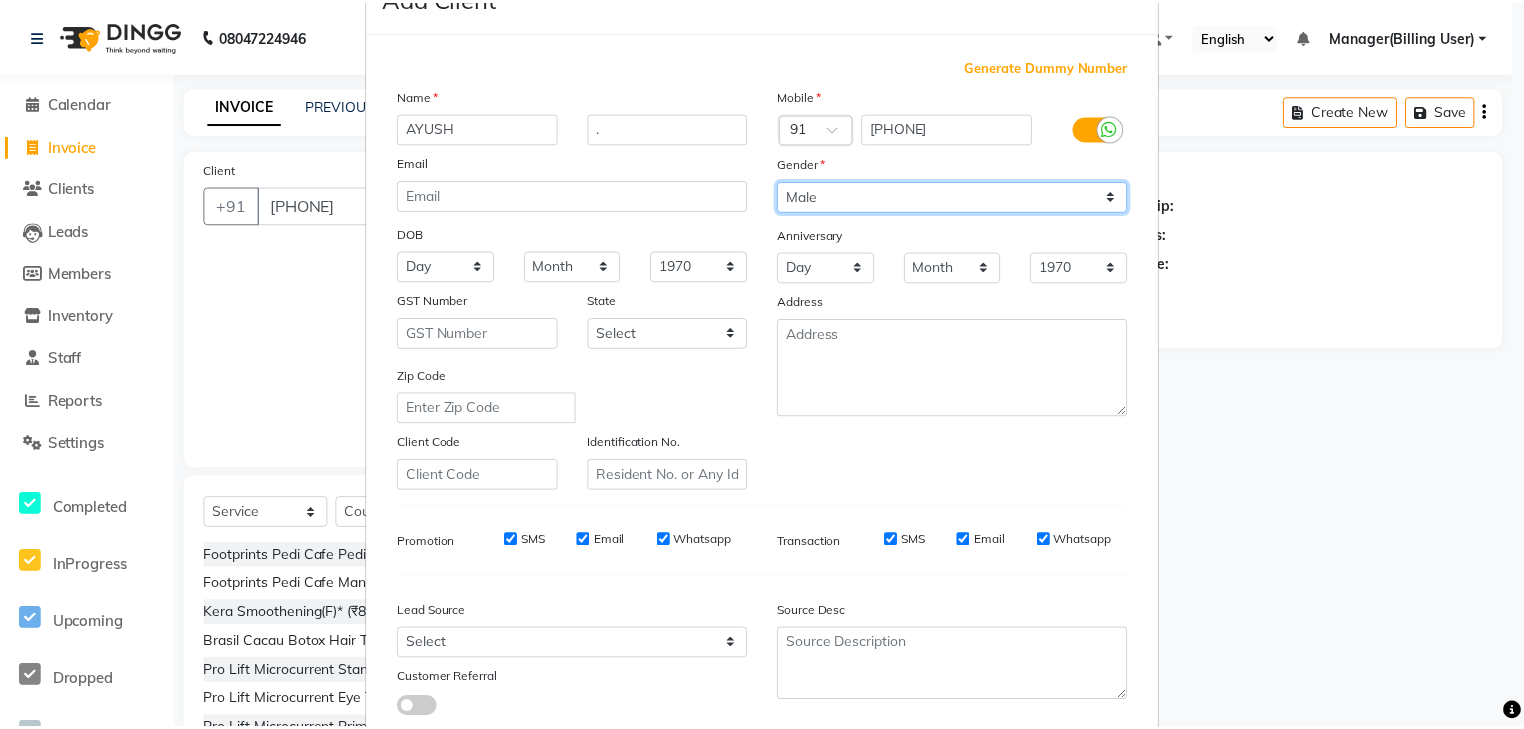 scroll, scrollTop: 204, scrollLeft: 0, axis: vertical 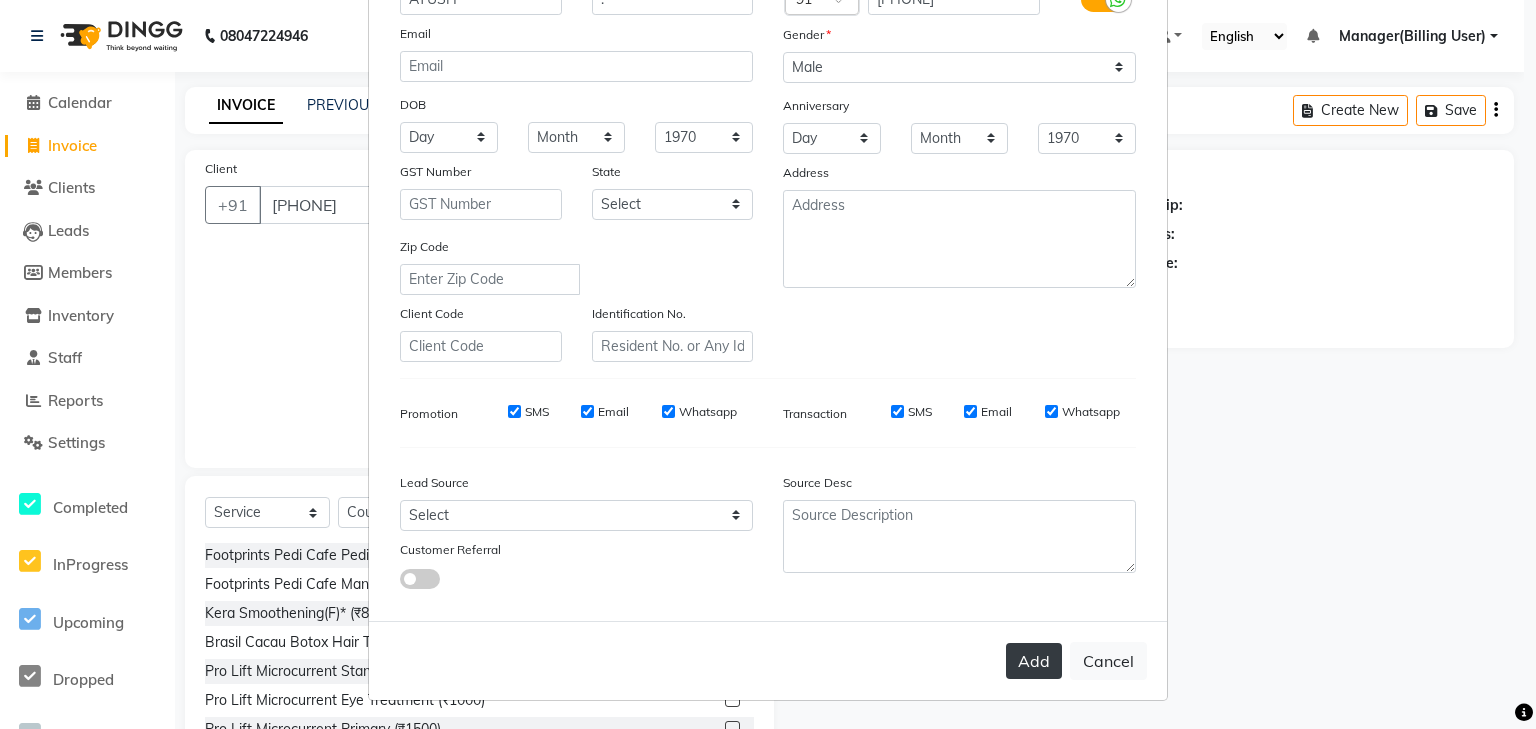 click on "Add" at bounding box center (1034, 661) 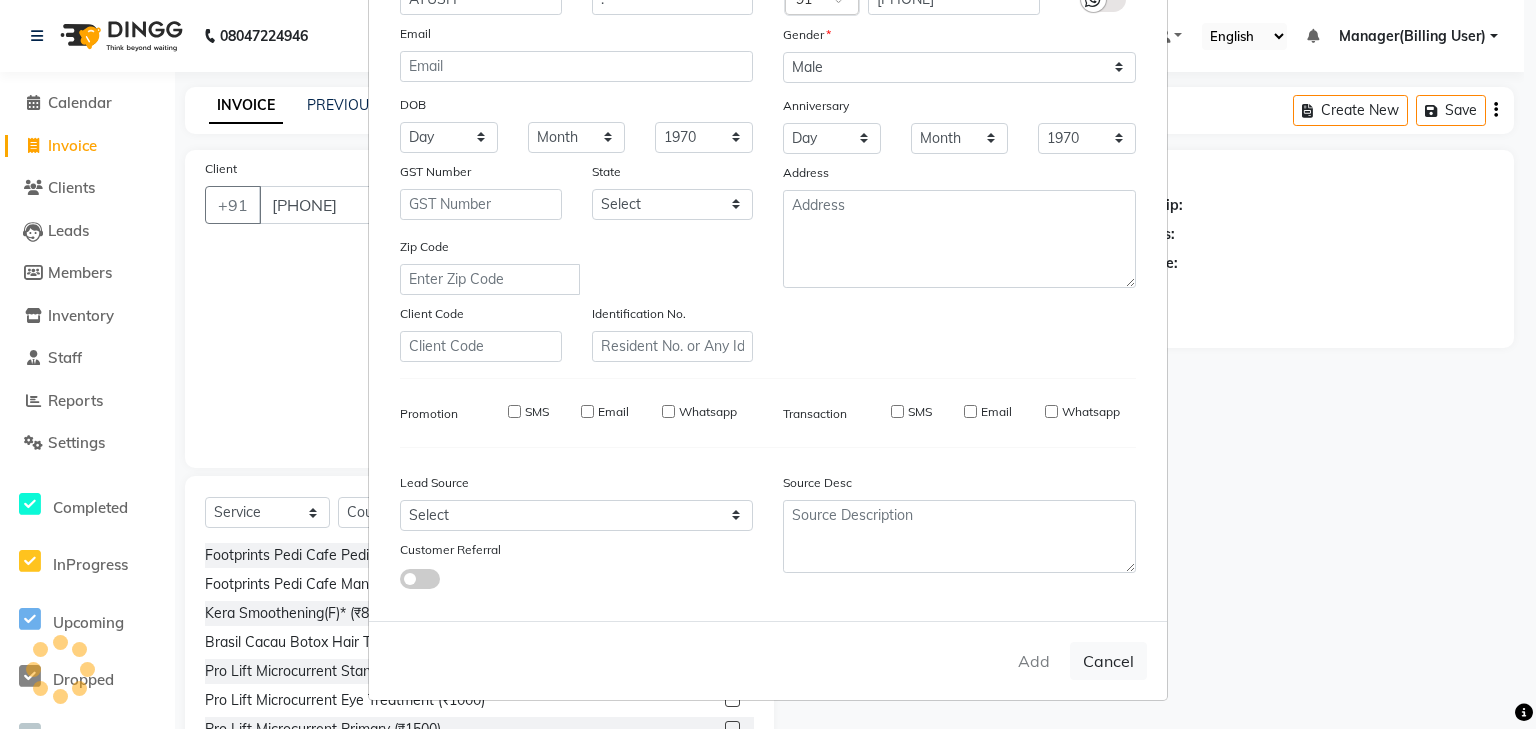 type 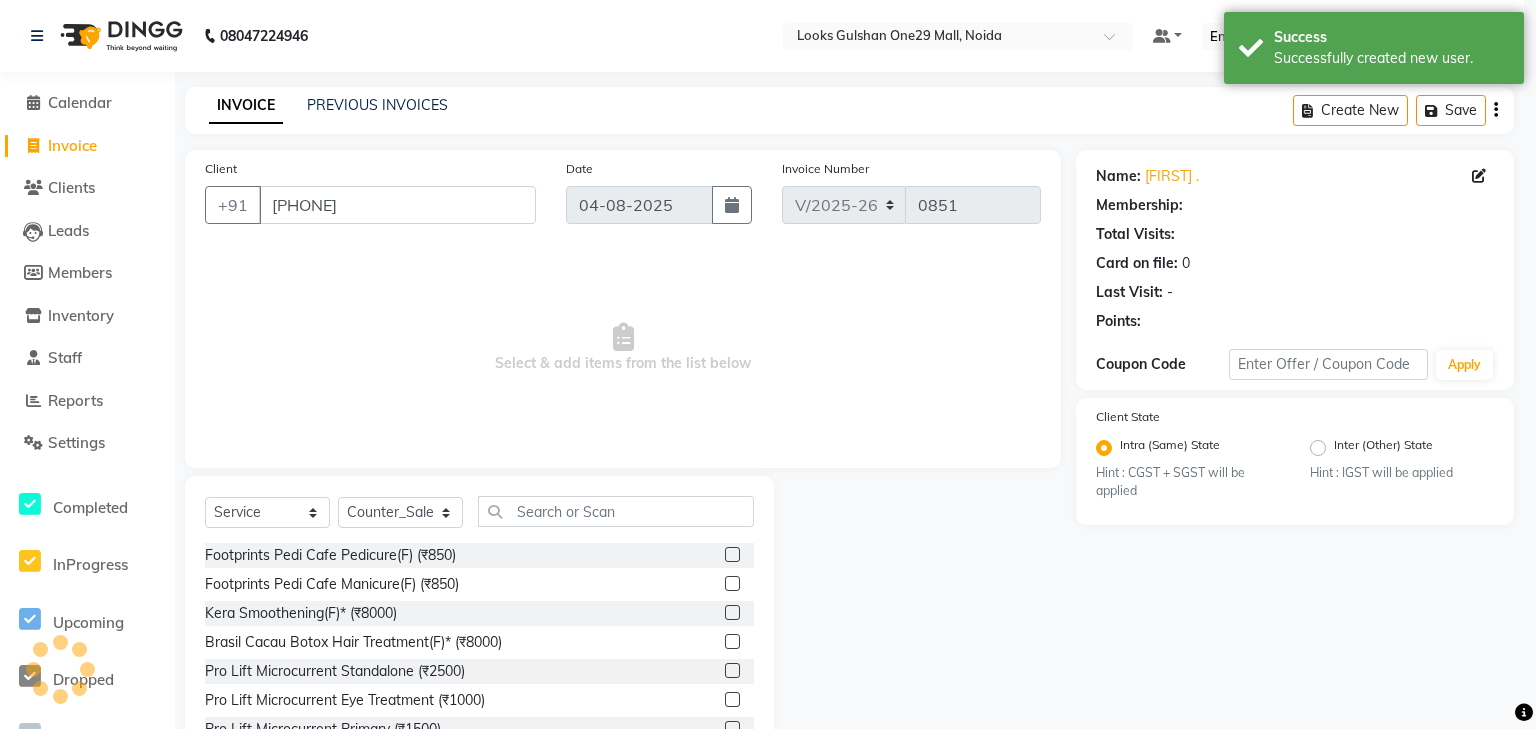 select on "1: Object" 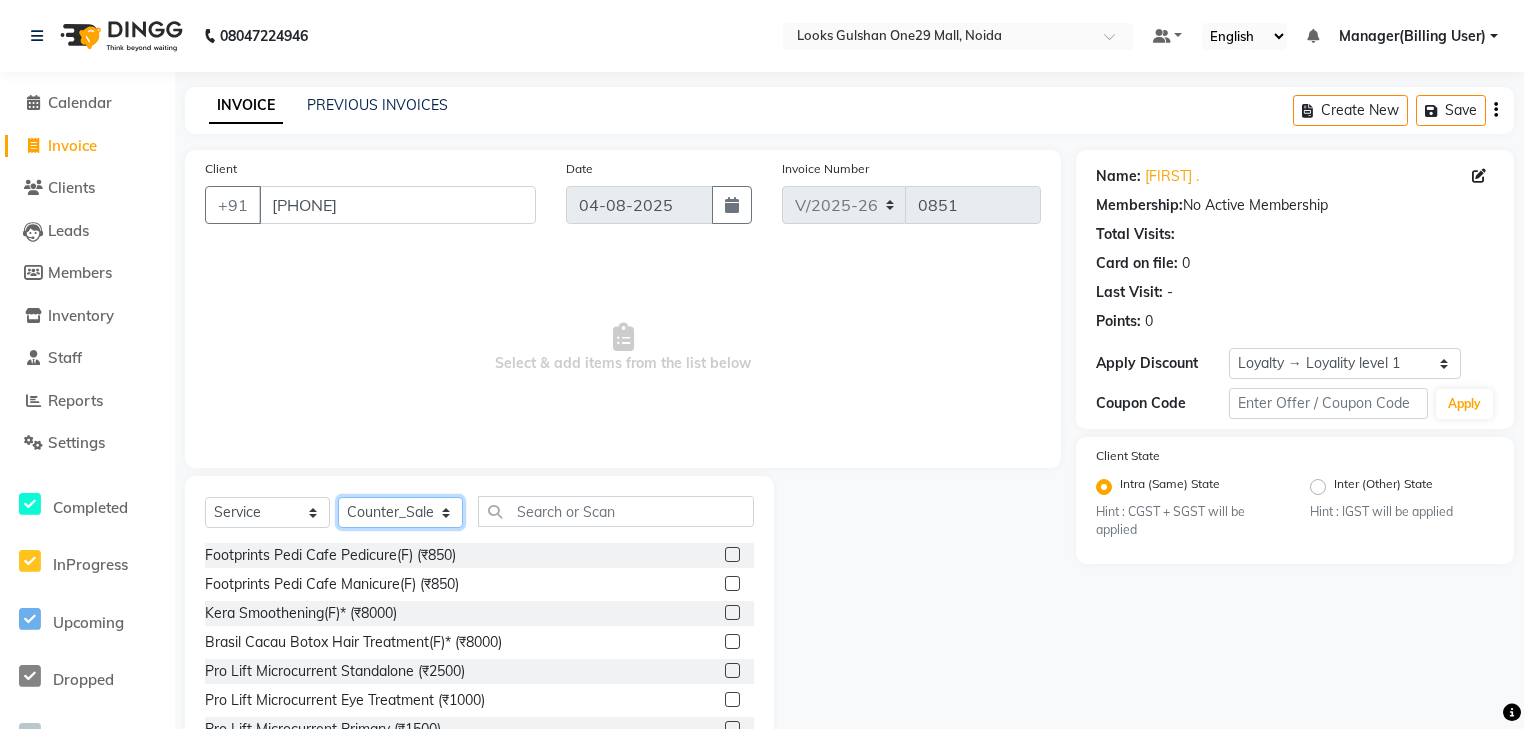 click on "Select Stylist ali Counter_Sales Deepak Eram_nail art Farmaan Manager(Billing User) Mashel Nisha Rinki Ritu Mittal Shiva Shiva(Cherry) Shivam_pdct Talib vardan Vikash_Pdct" 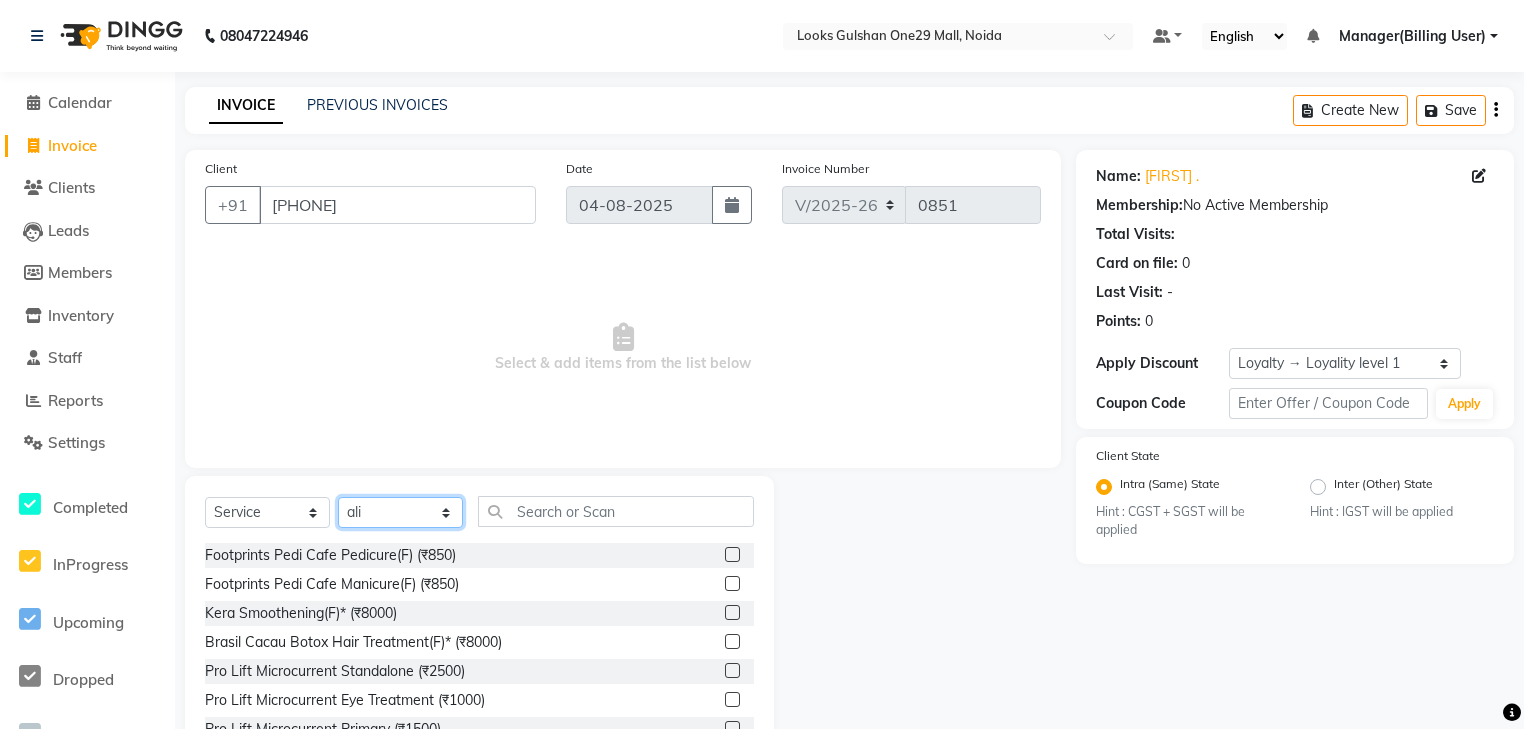 click on "Select Stylist ali Counter_Sales Deepak Eram_nail art Farmaan Manager(Billing User) Mashel Nisha Rinki Ritu Mittal Shiva Shiva(Cherry) Shivam_pdct Talib vardan Vikash_Pdct" 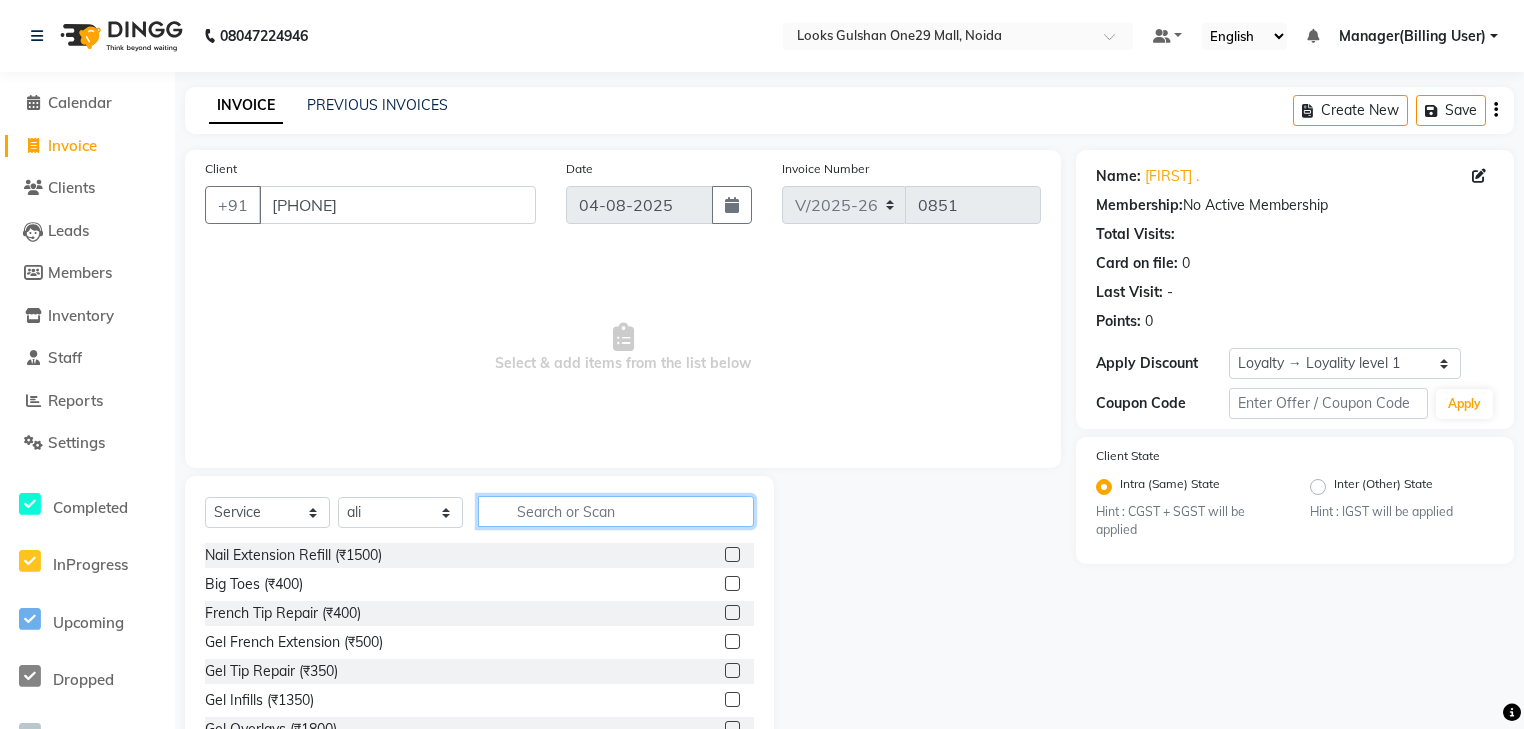 click 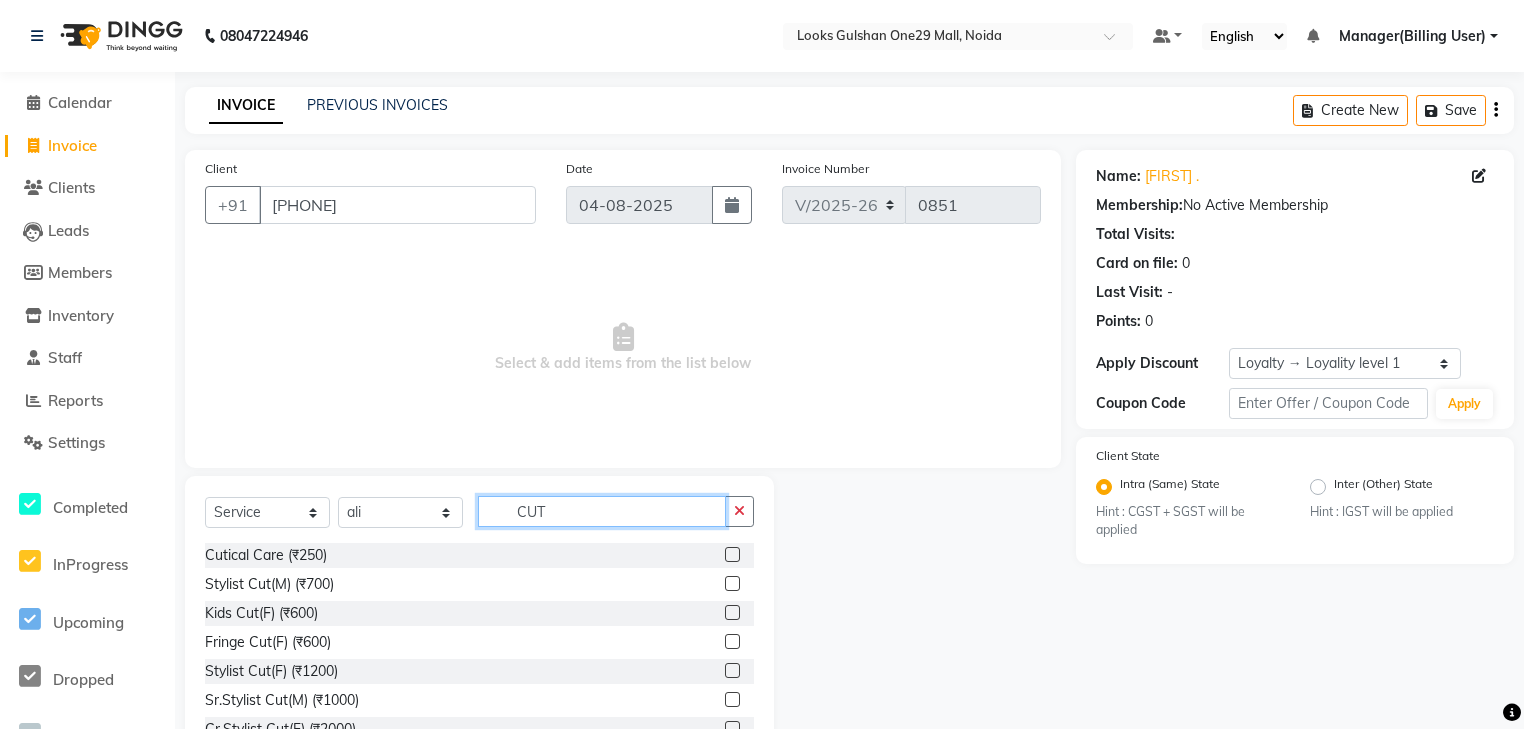 type on "CUT" 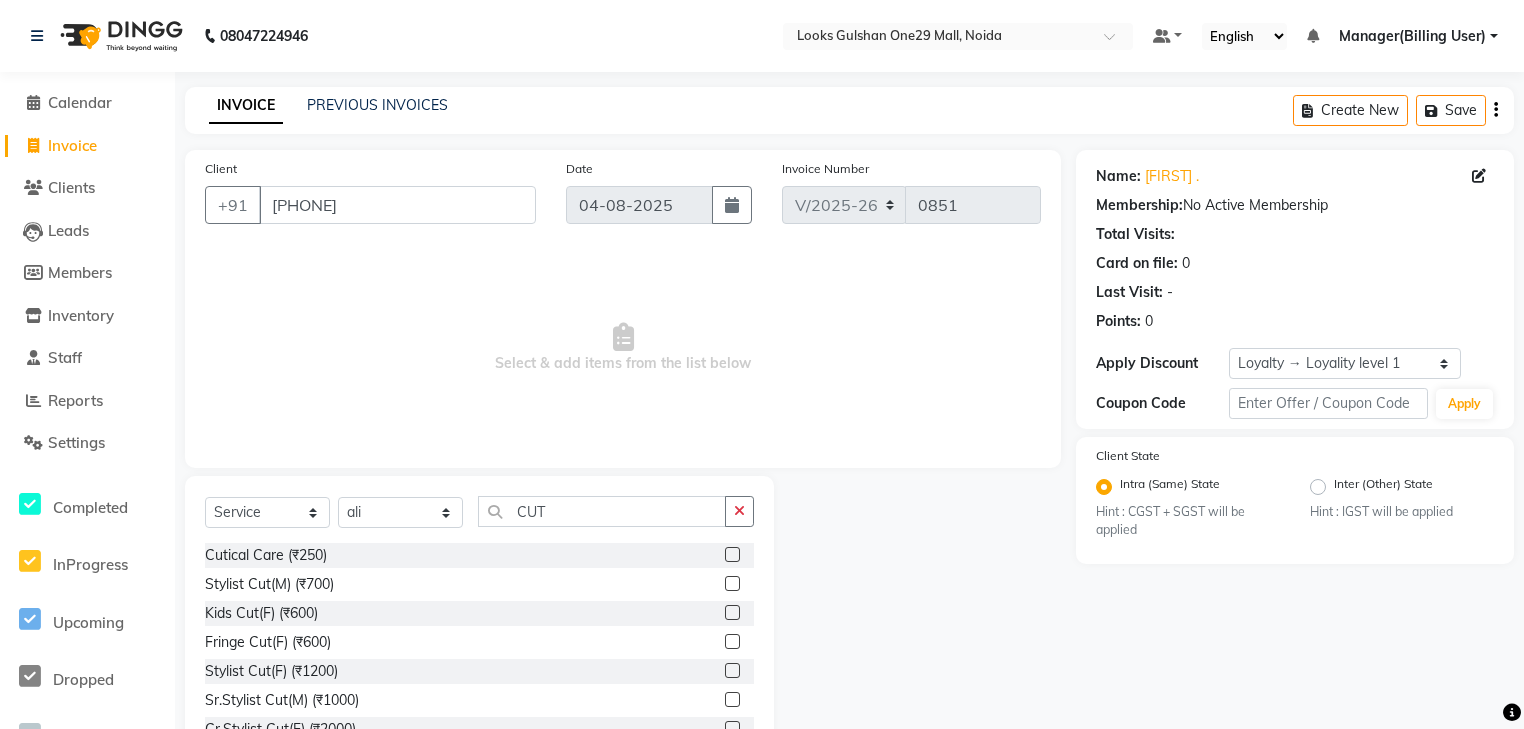 click 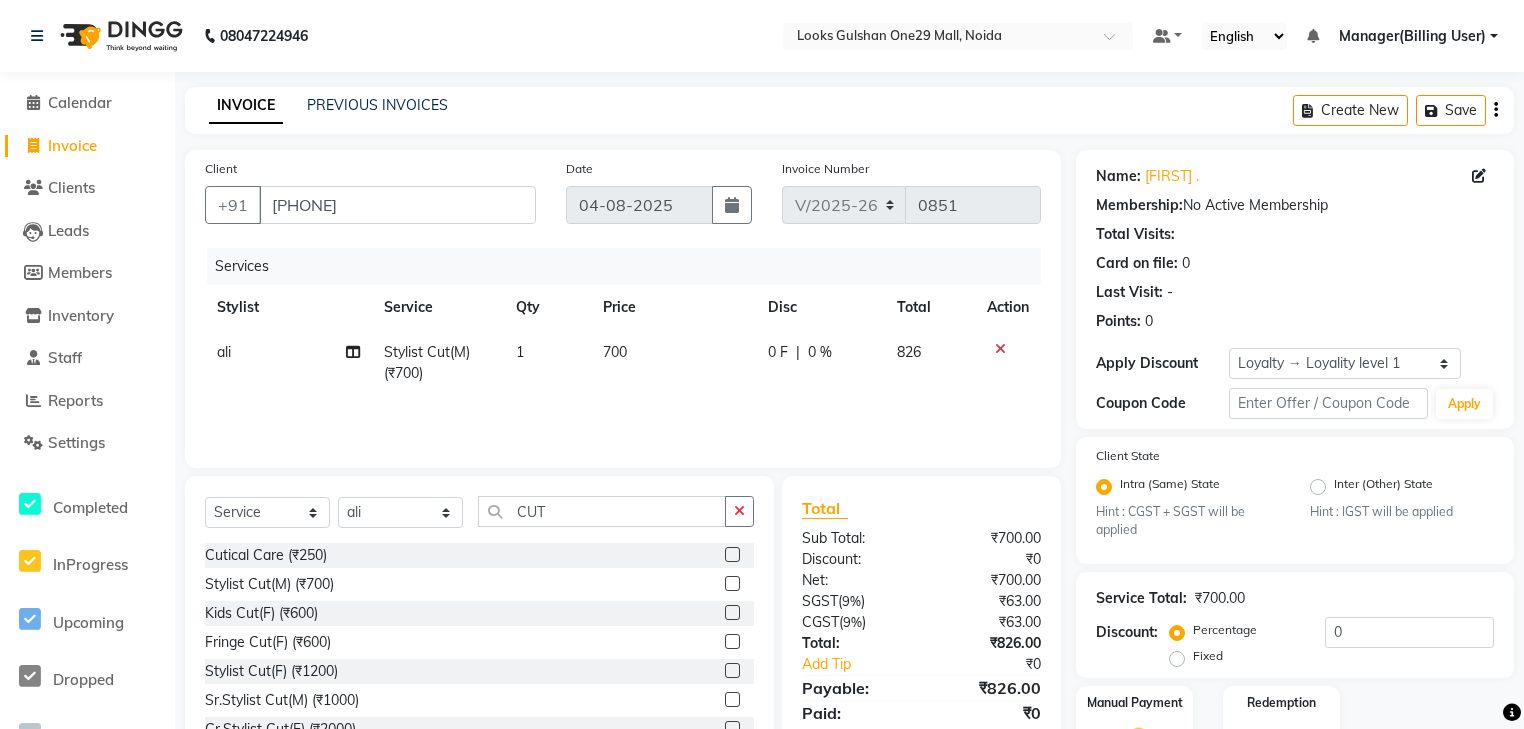 checkbox on "false" 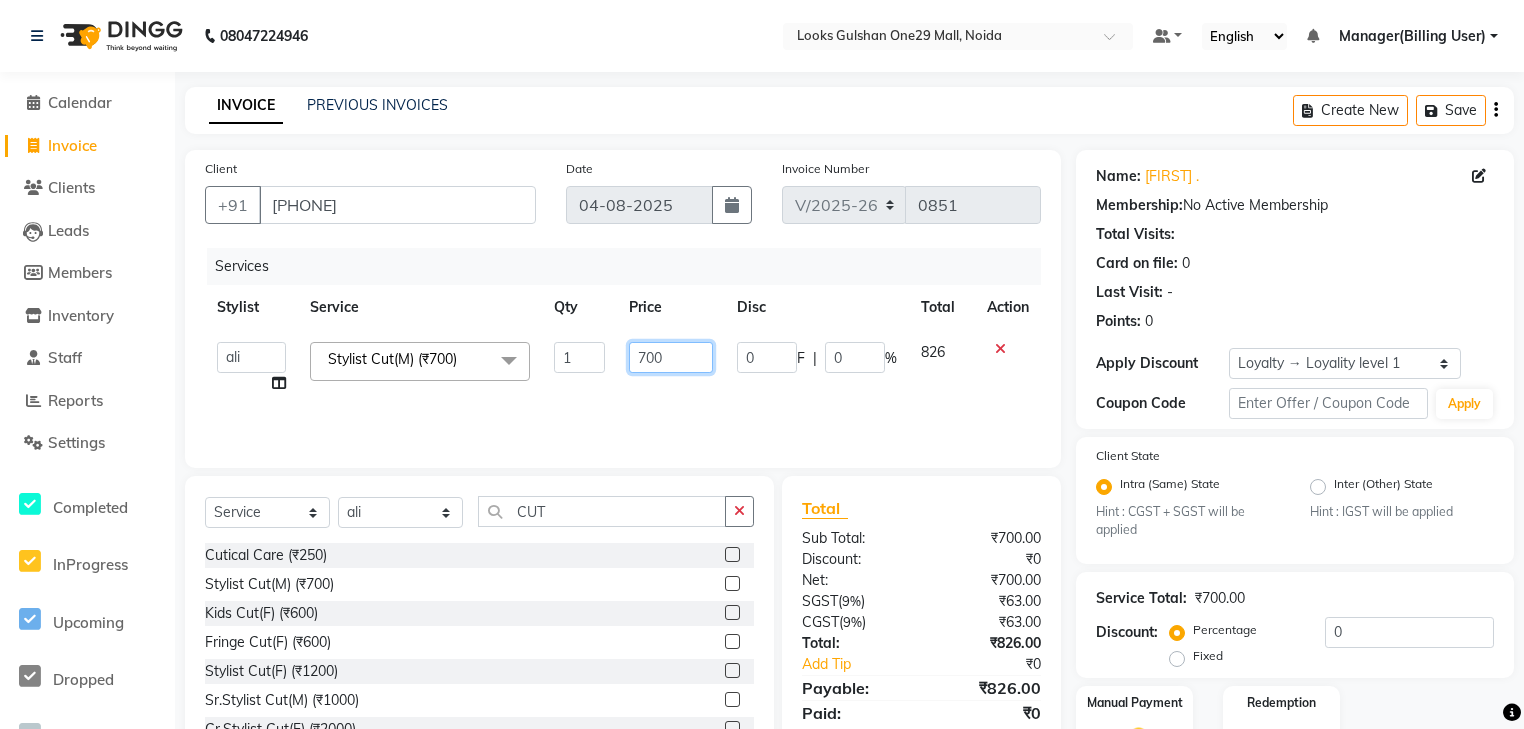 click on "700" 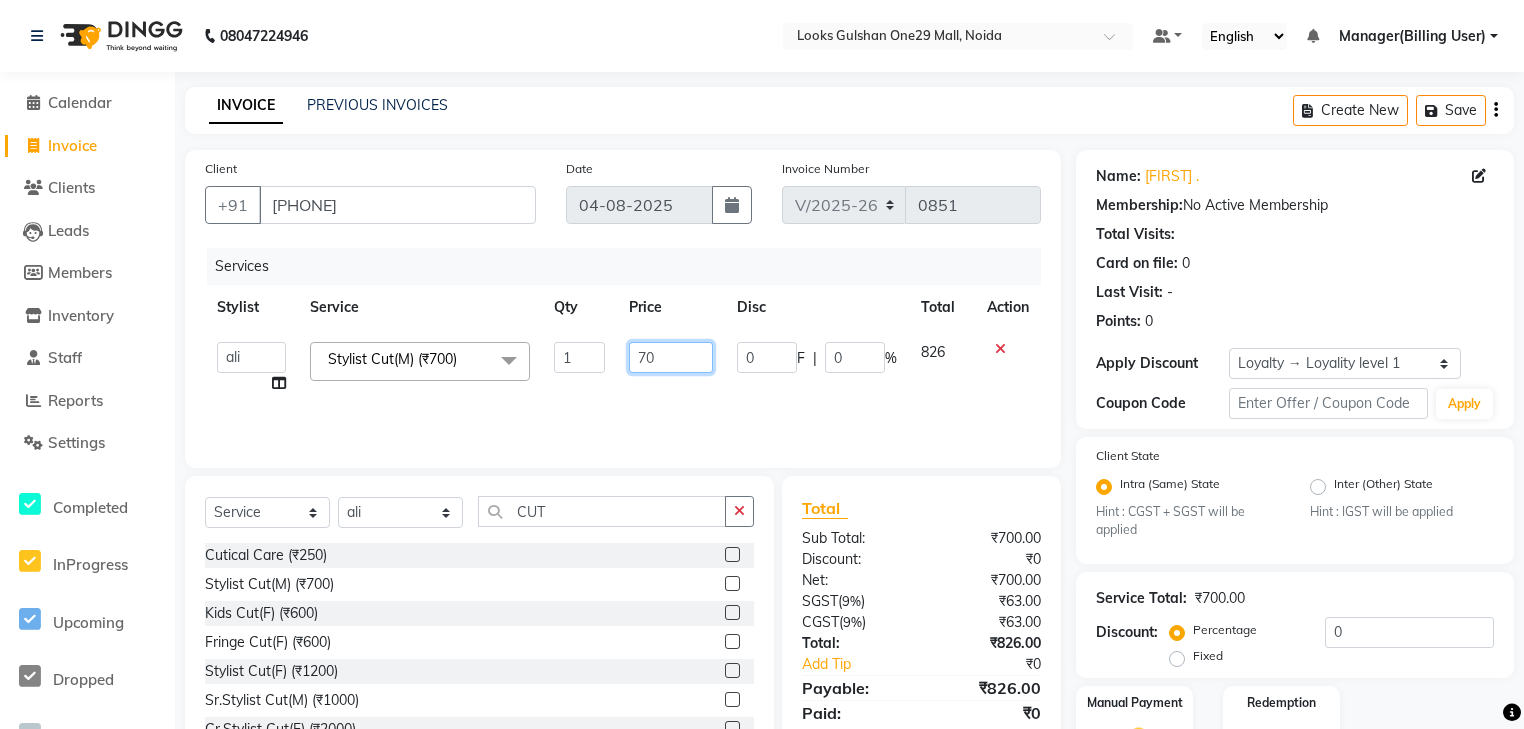 type on "7" 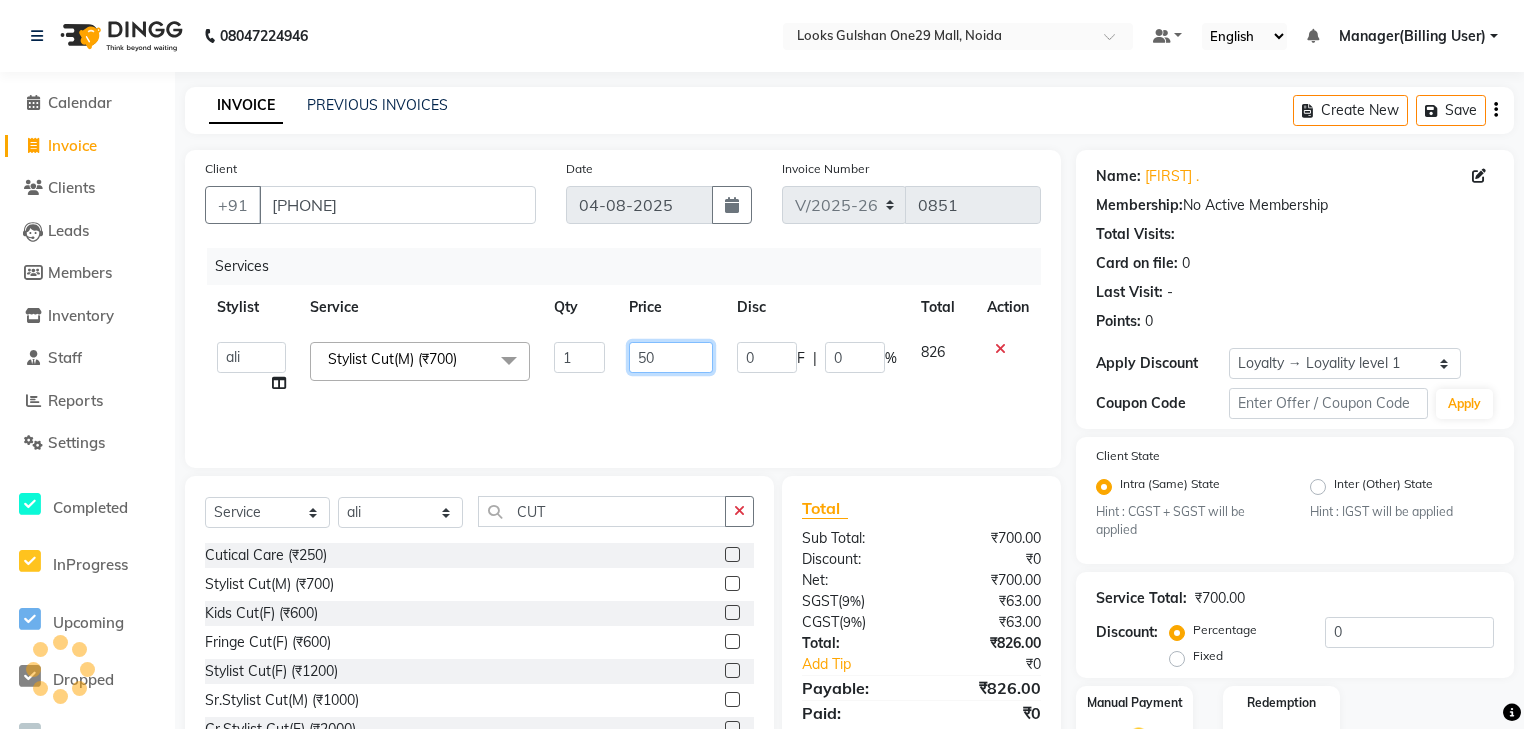 type on "500" 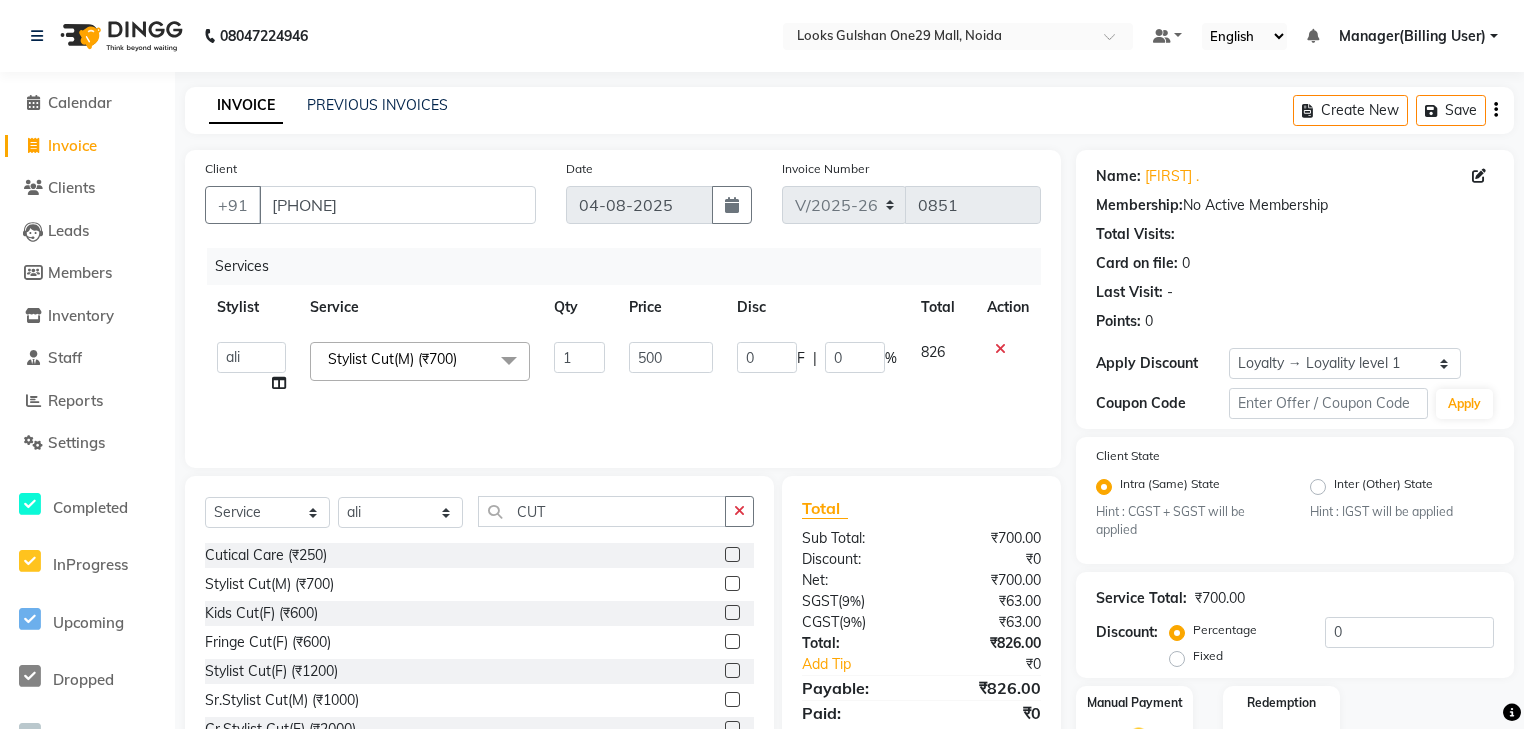 click on "Services Stylist Service Qty Price Disc Total Action ali Counter_Sales Deepak Eram_nail art Farmaan Manager(Billing User) Mashel Nisha Rinki Ritu Mittal Shiva Shiva(Cherry) Shivam_pdct Talib vardan Vikash_Pdct Stylist Cut(M) (₹700) x Nail Extension Refill (₹1500) Big Toes (₹400) French Tip Repair (₹400) Gel French Extension (₹500) Gel Tip Repair (₹350) Gel Infills (₹1350) Gel Overlays (₹1800) Gel Extension (₹500) Gel Nail Removal (₹150) Natural Nail Extensions (₹3300) French Nail Extensions (₹3500) Gel Polish Removal (₹600) Extension Removal (₹1000) Nail Art Recruiter (₹500) French Ombre Gel Polish (₹2500) Nail Art Nedle (₹600) Cutical Care (₹250) Nail Art Brush (₹500) French Gel Polish (₹2000) French Glitter Gel Polish (₹2500) Gel Polish Touchup (₹1200) Nail Art Per Finger(F)* (₹400) 3D Nail Art Recruiter (₹600) Nail Art with Stones/Stickers per Finger (₹500) Acrylic Overlays (₹1000) 1" 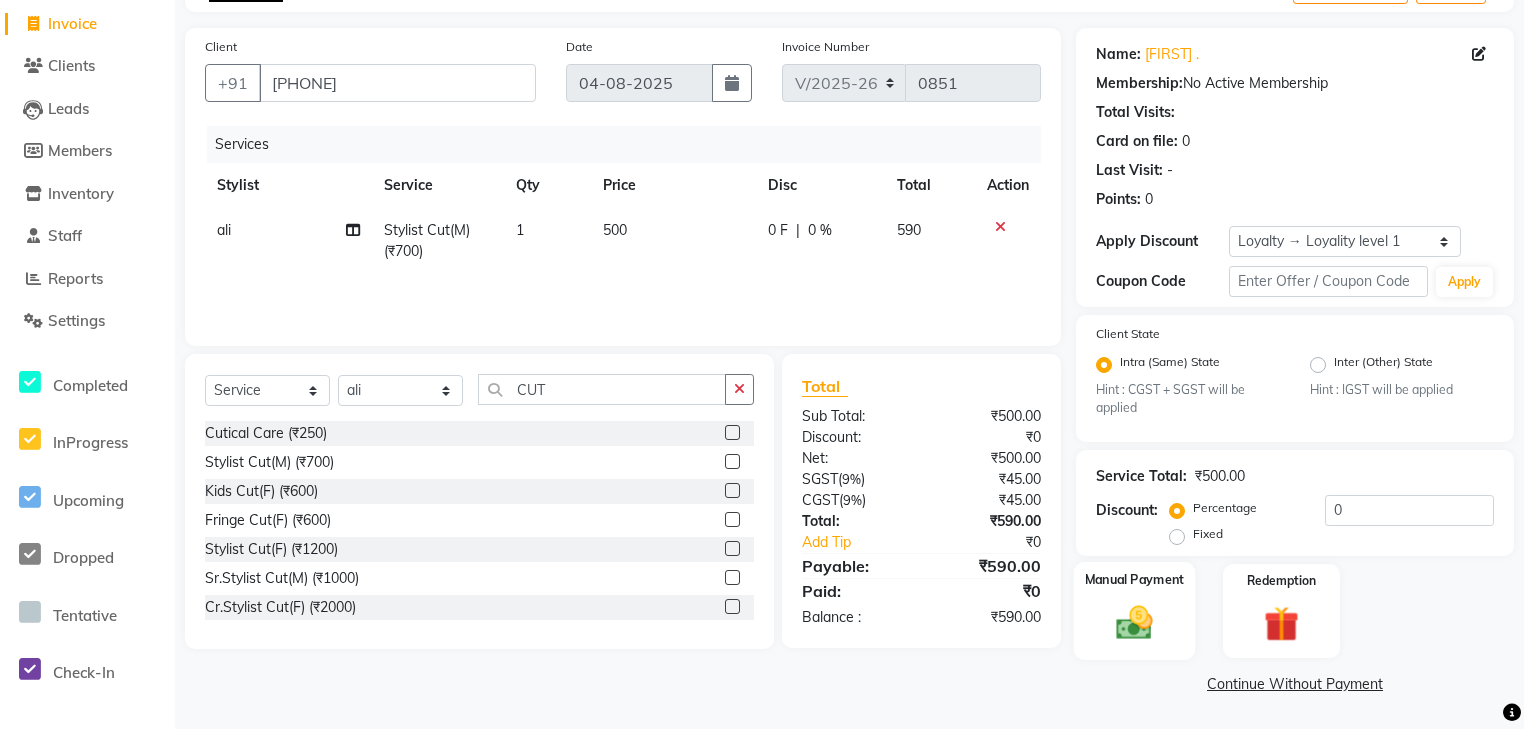 click 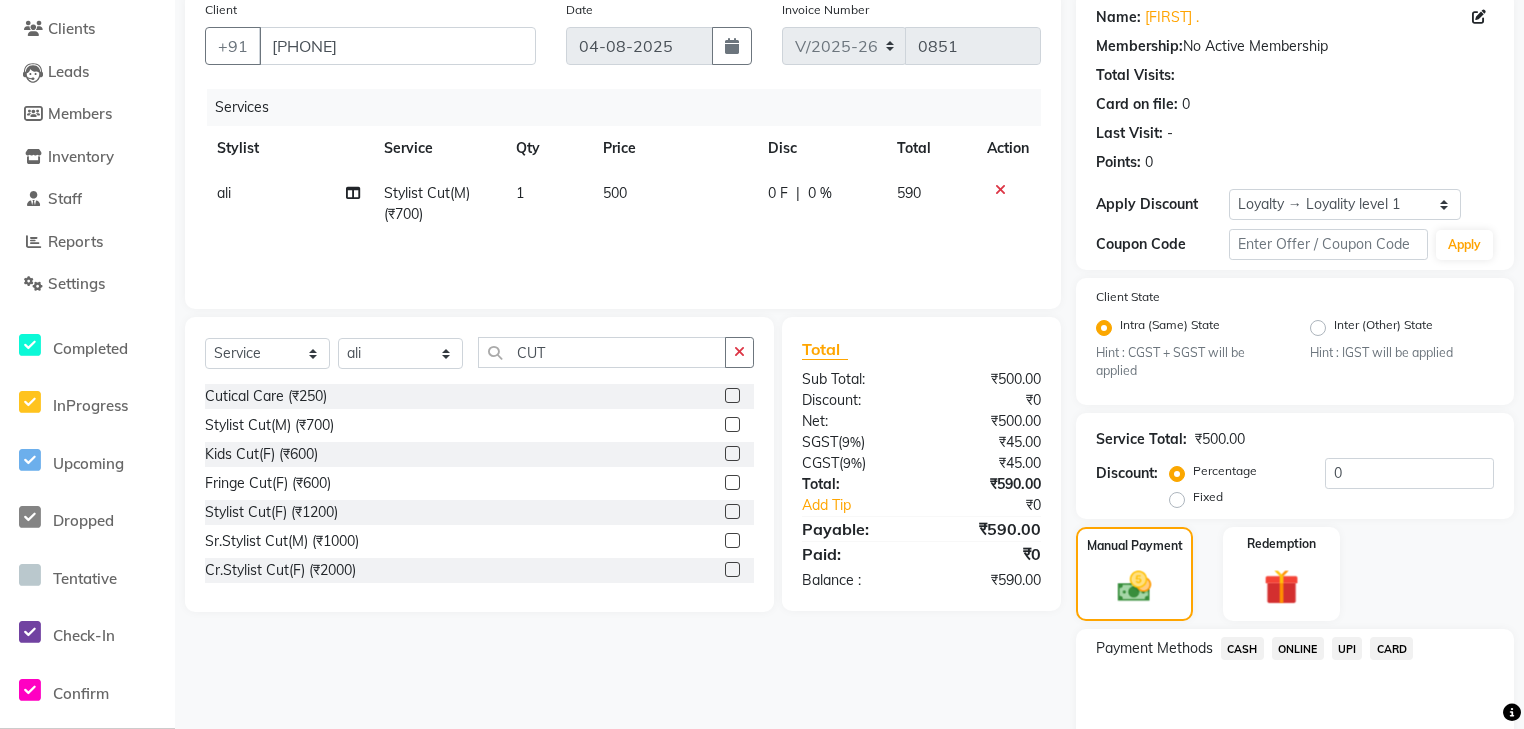 scroll, scrollTop: 253, scrollLeft: 0, axis: vertical 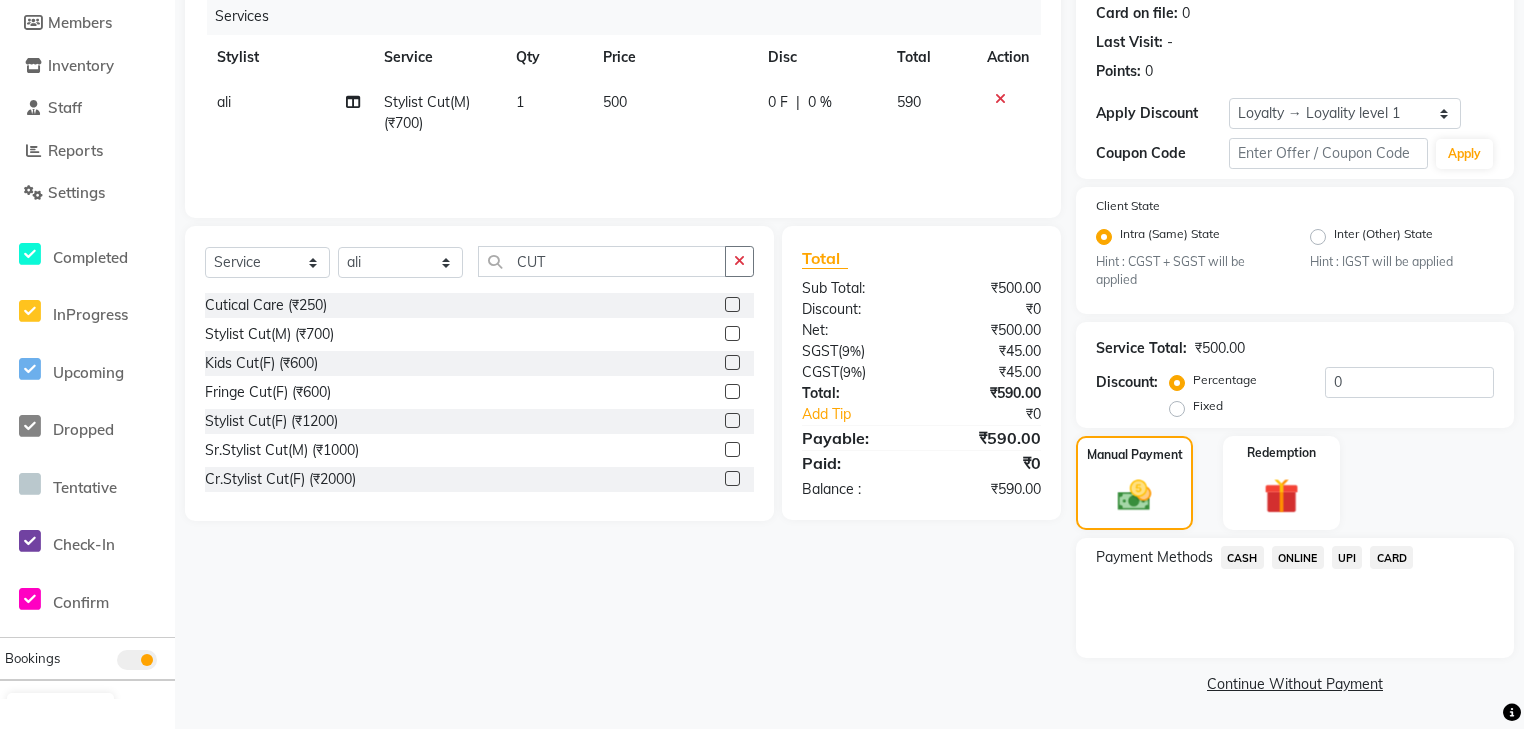 click on "UPI" 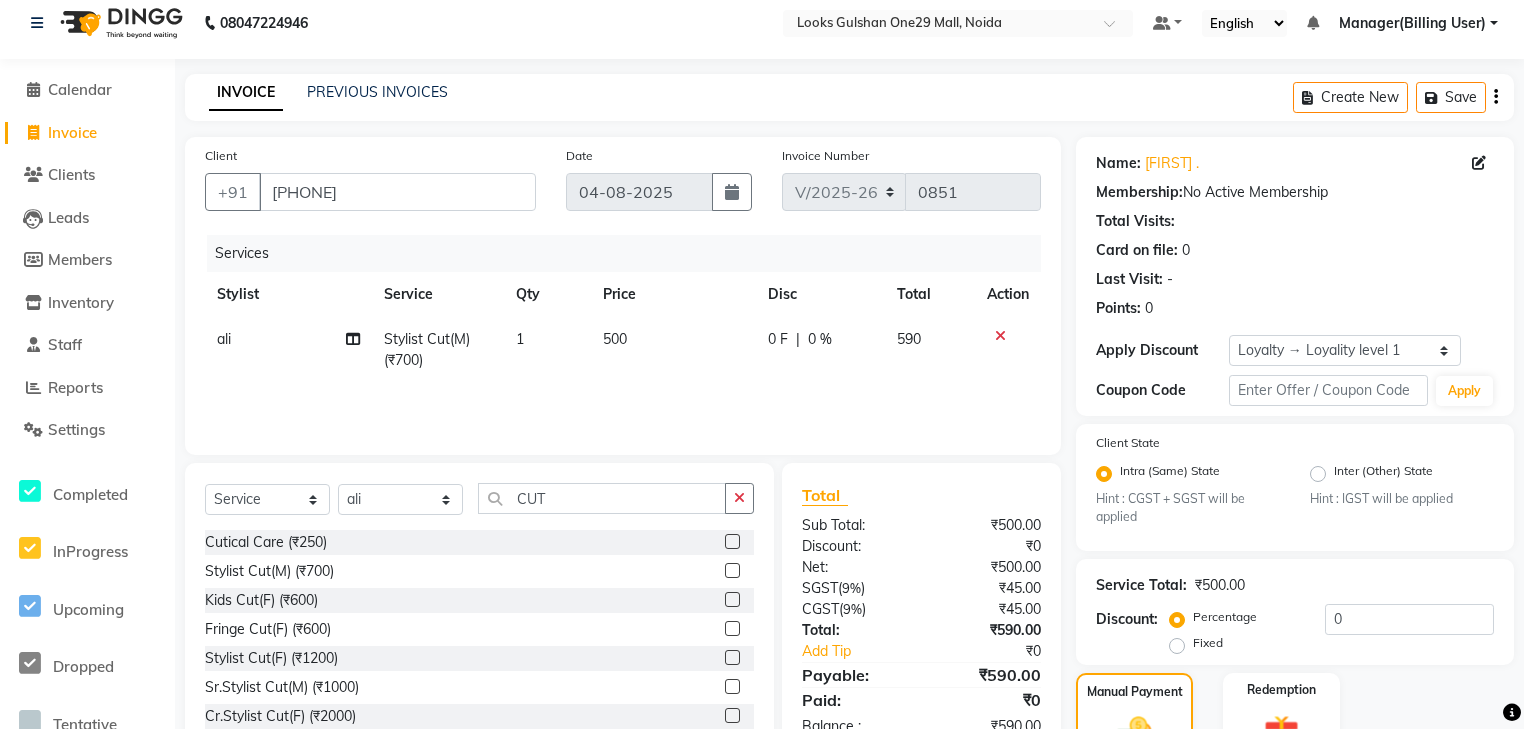 scroll, scrollTop: 284, scrollLeft: 0, axis: vertical 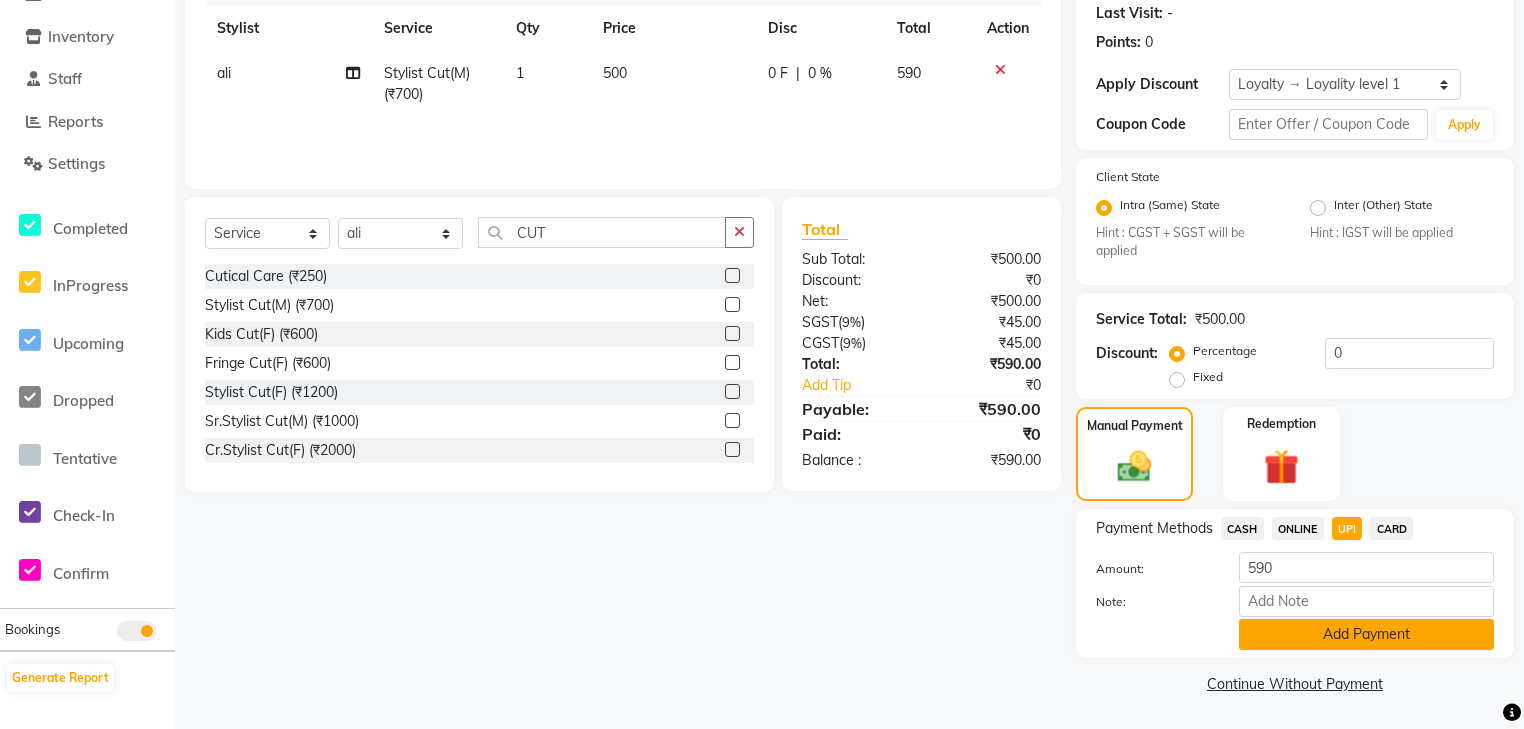 click on "Add Payment" 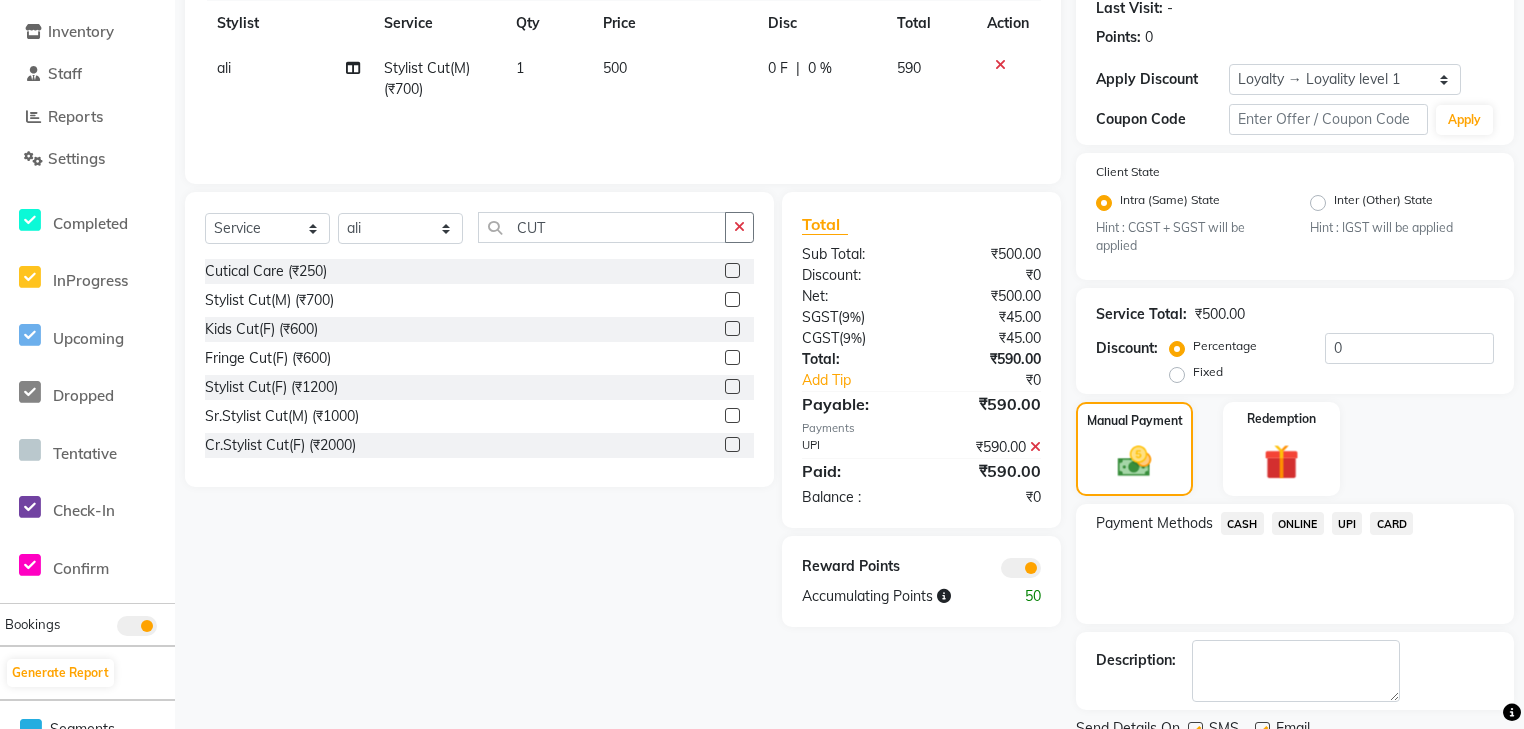 scroll, scrollTop: 365, scrollLeft: 0, axis: vertical 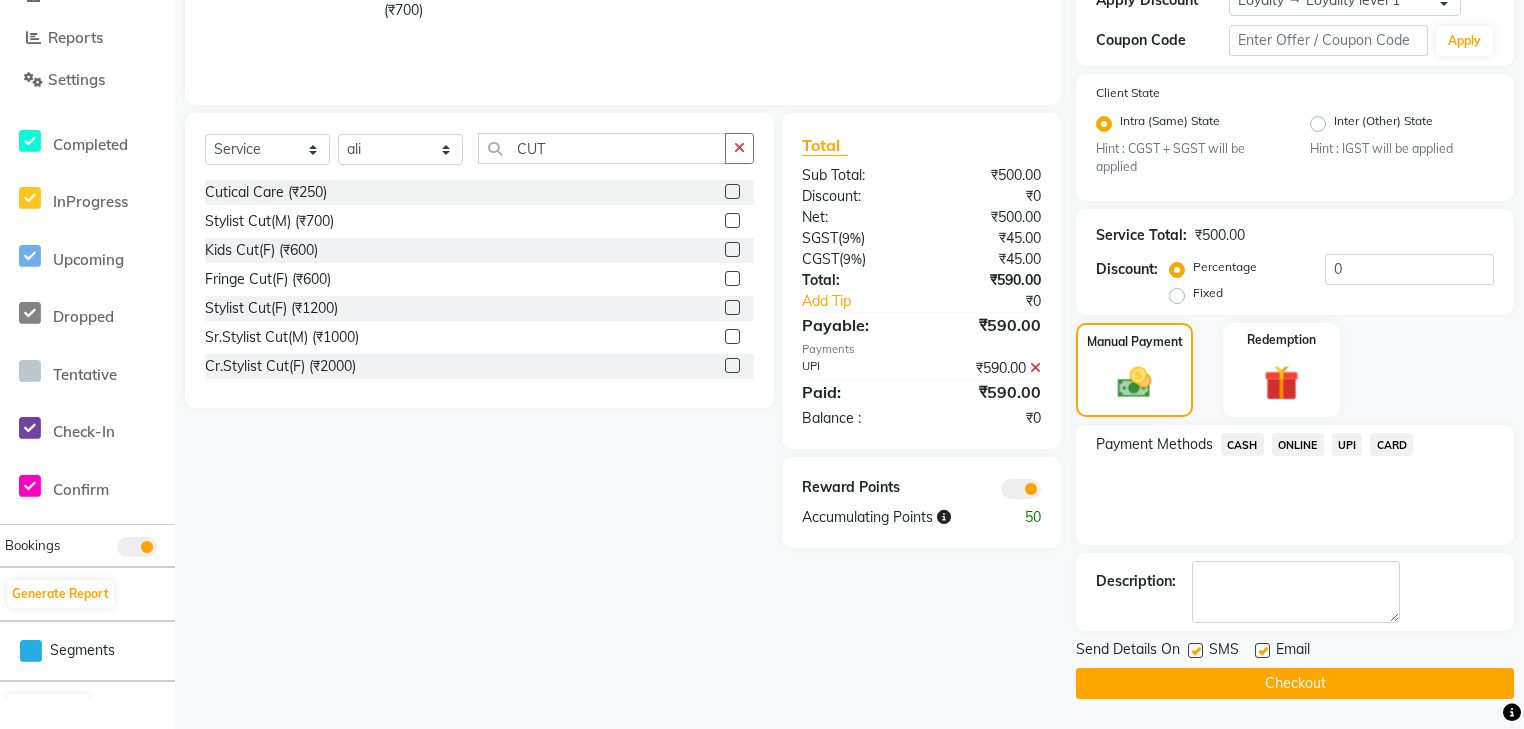 click 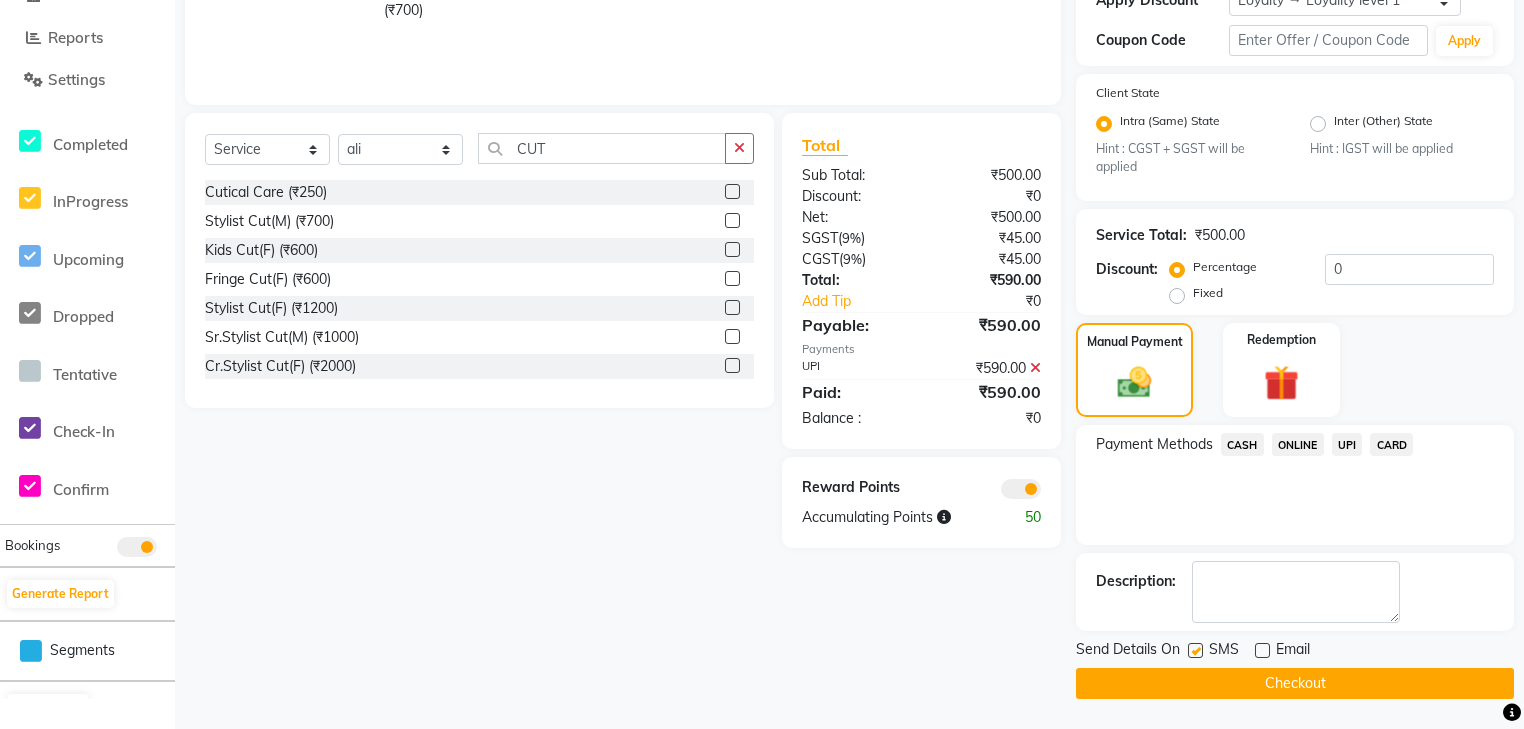 click on "Checkout" 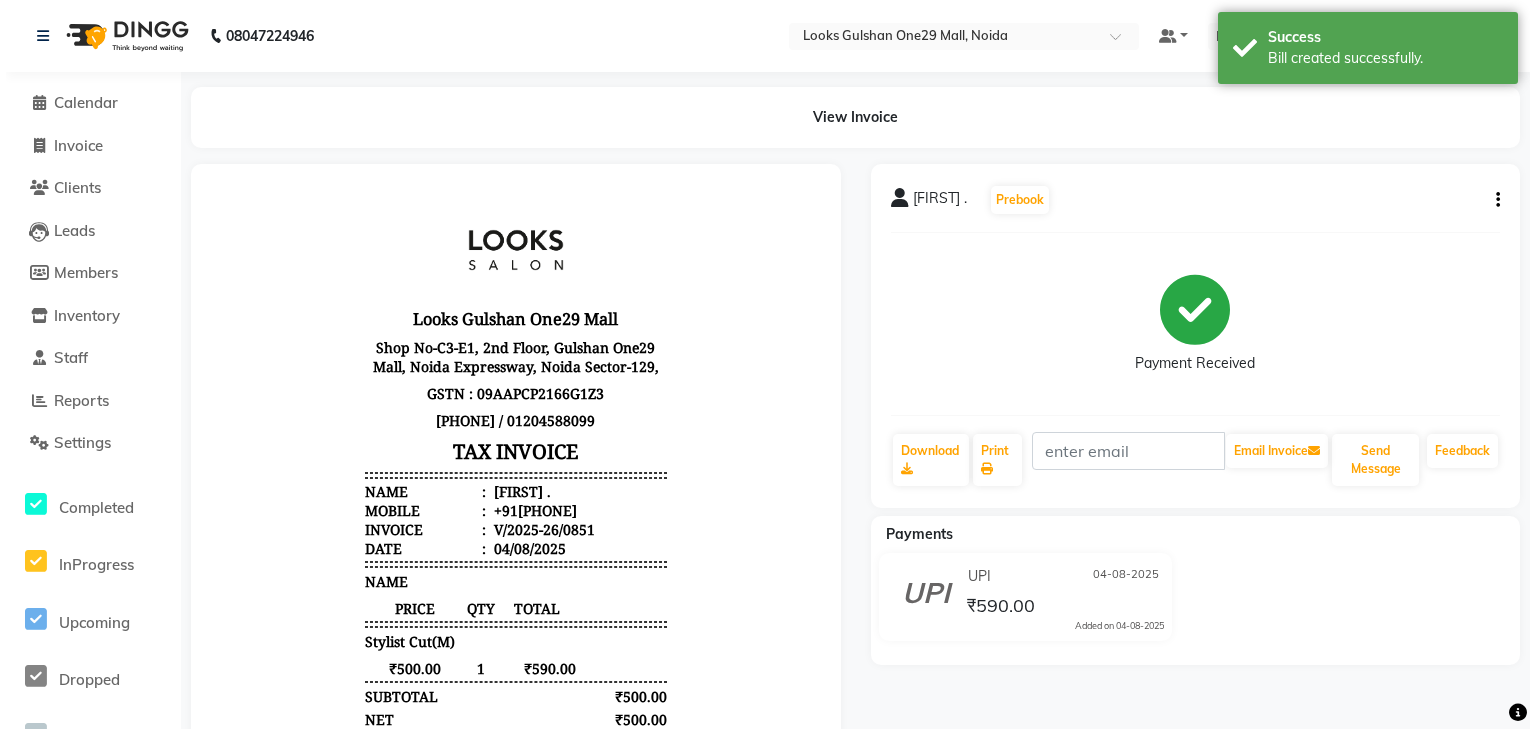scroll, scrollTop: 0, scrollLeft: 0, axis: both 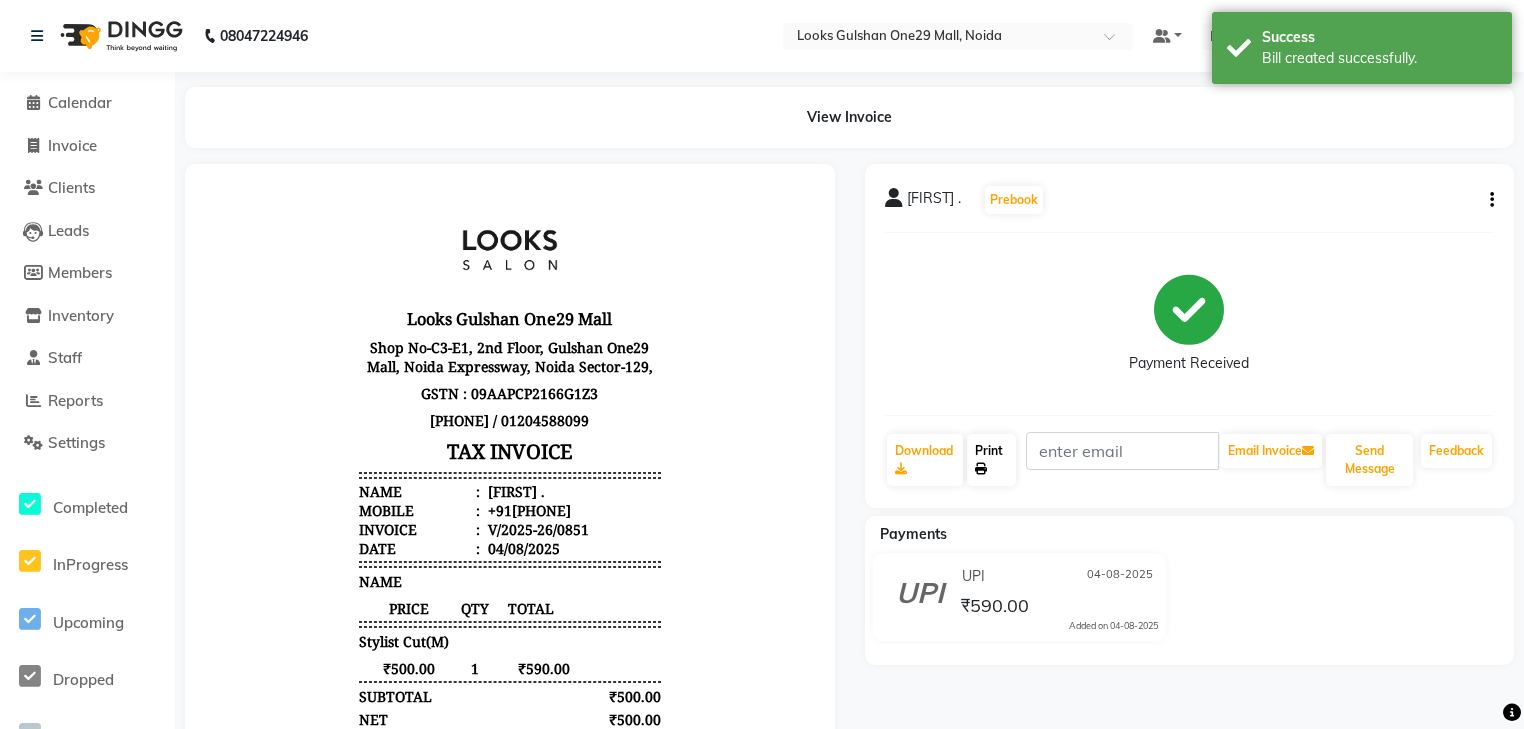 click on "Print" 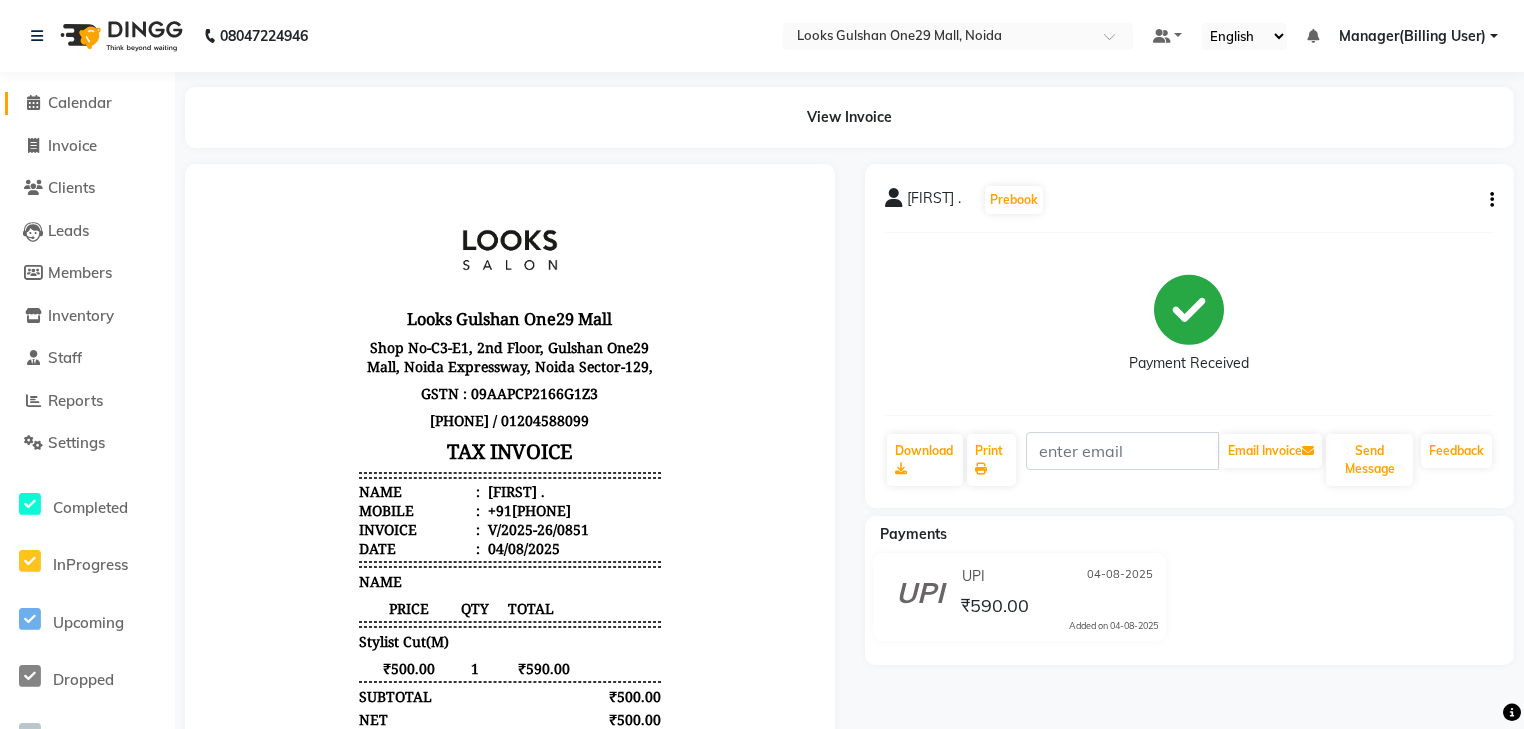 click on "Calendar" 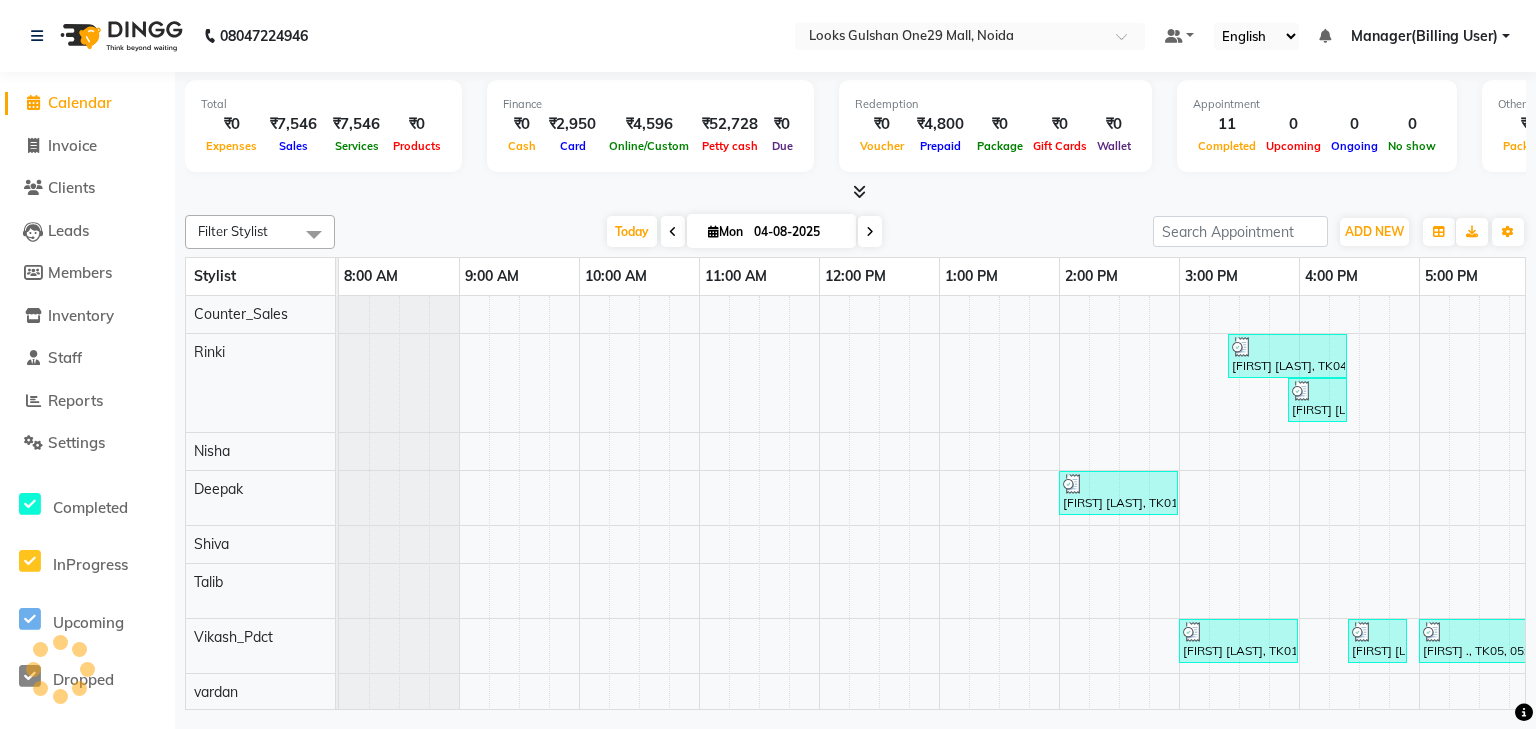 scroll, scrollTop: 0, scrollLeft: 0, axis: both 